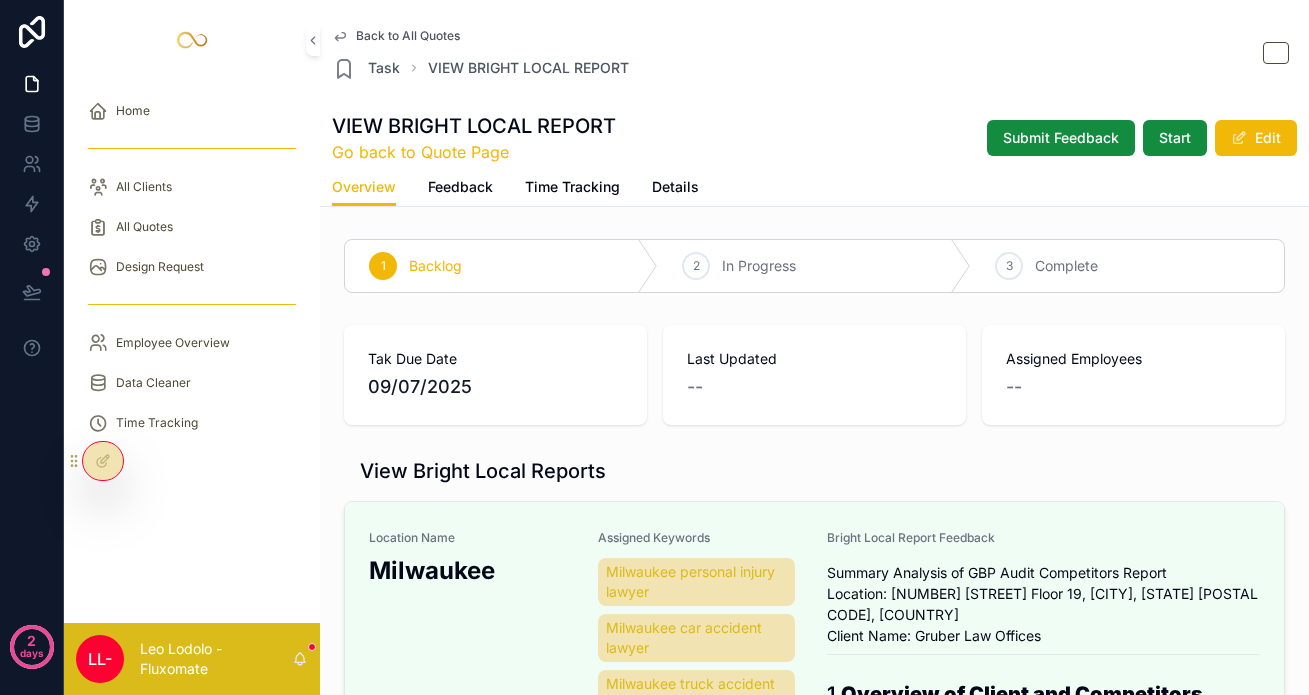 scroll, scrollTop: 0, scrollLeft: 0, axis: both 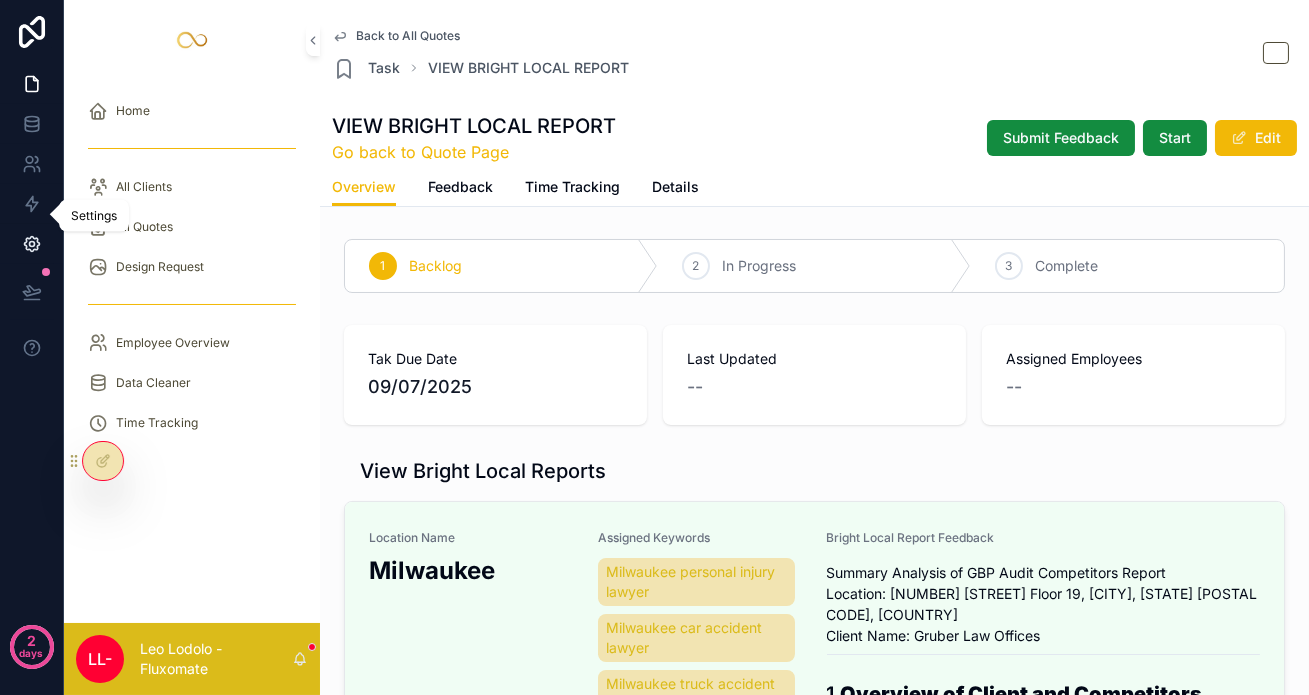 click 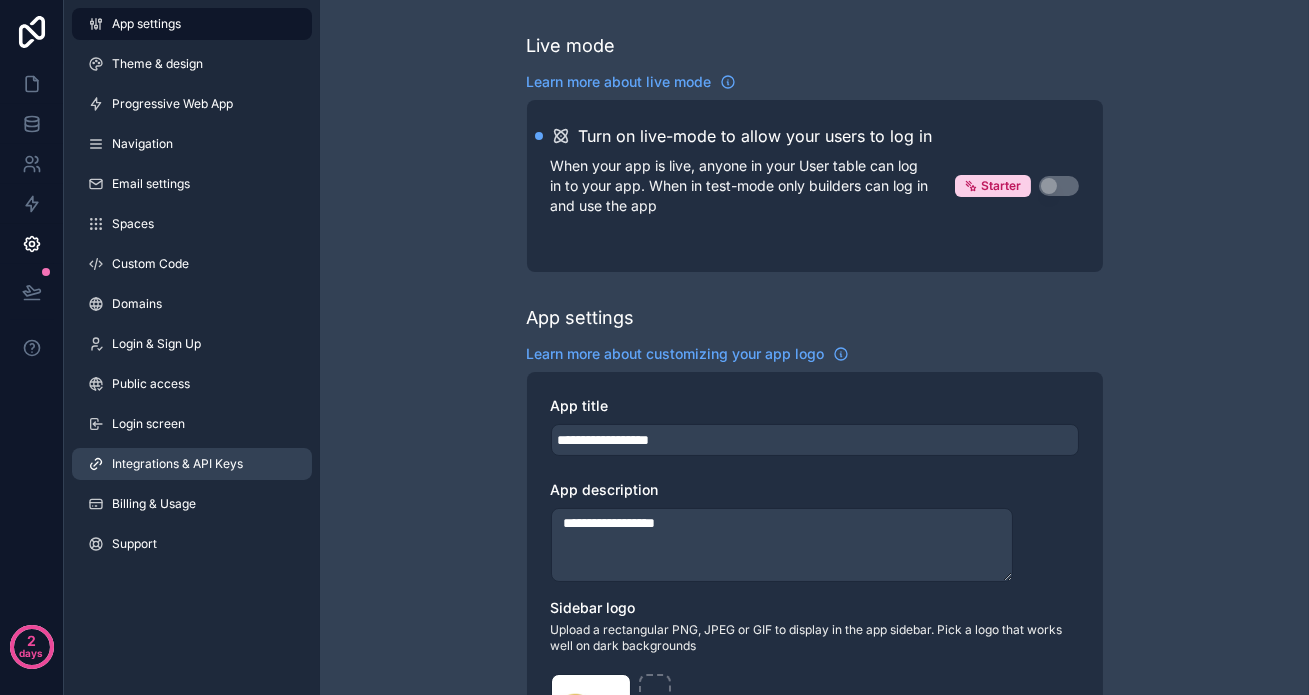 click on "Integrations & API Keys" at bounding box center [192, 464] 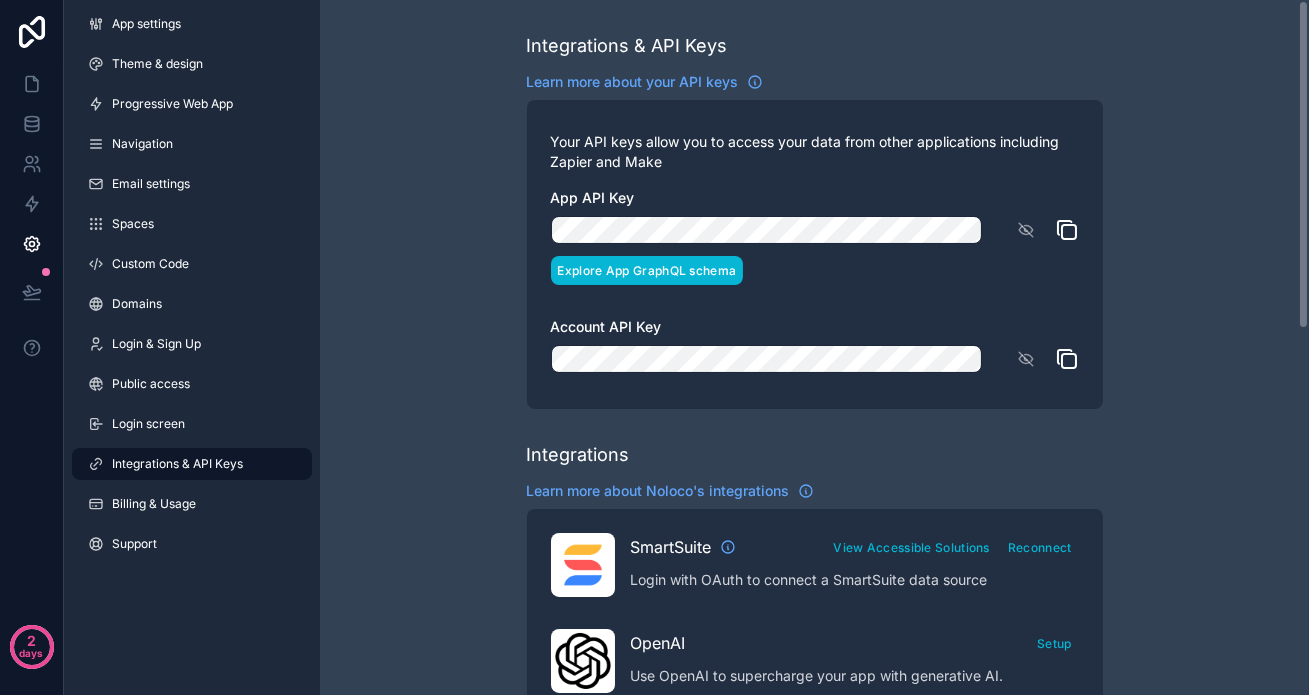 click on "Explore App GraphQL schema" at bounding box center (647, 270) 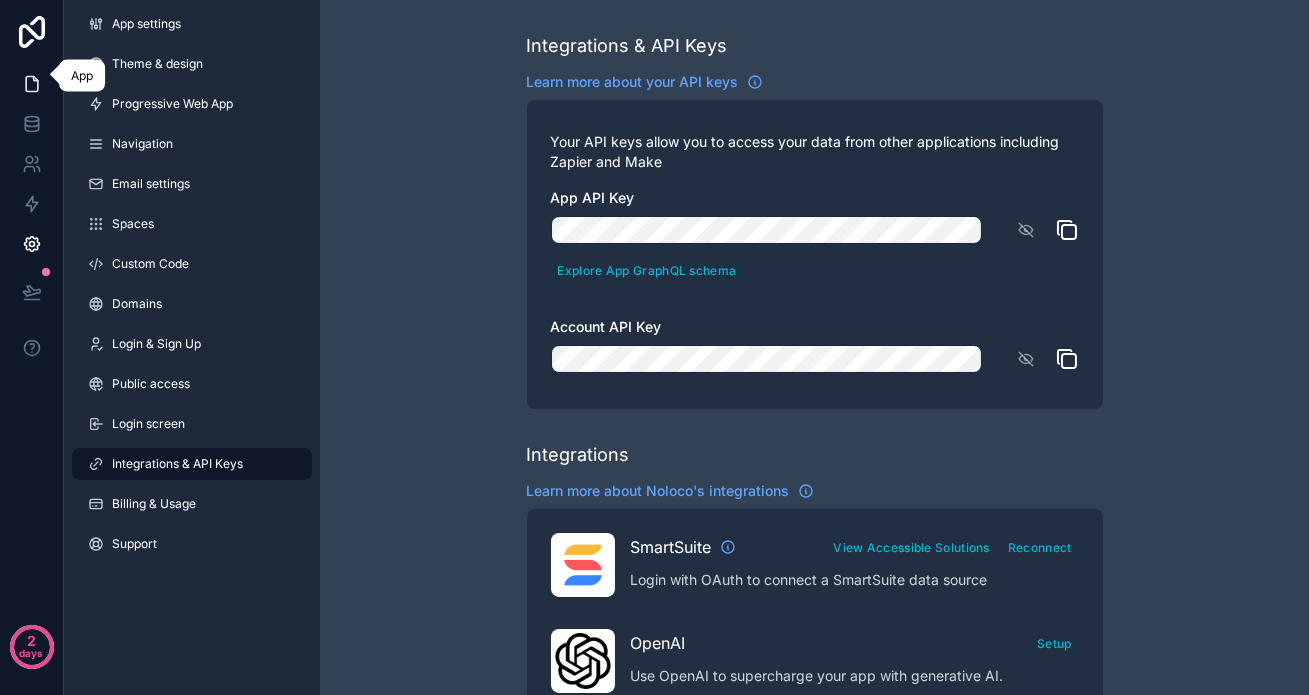 click at bounding box center (31, 84) 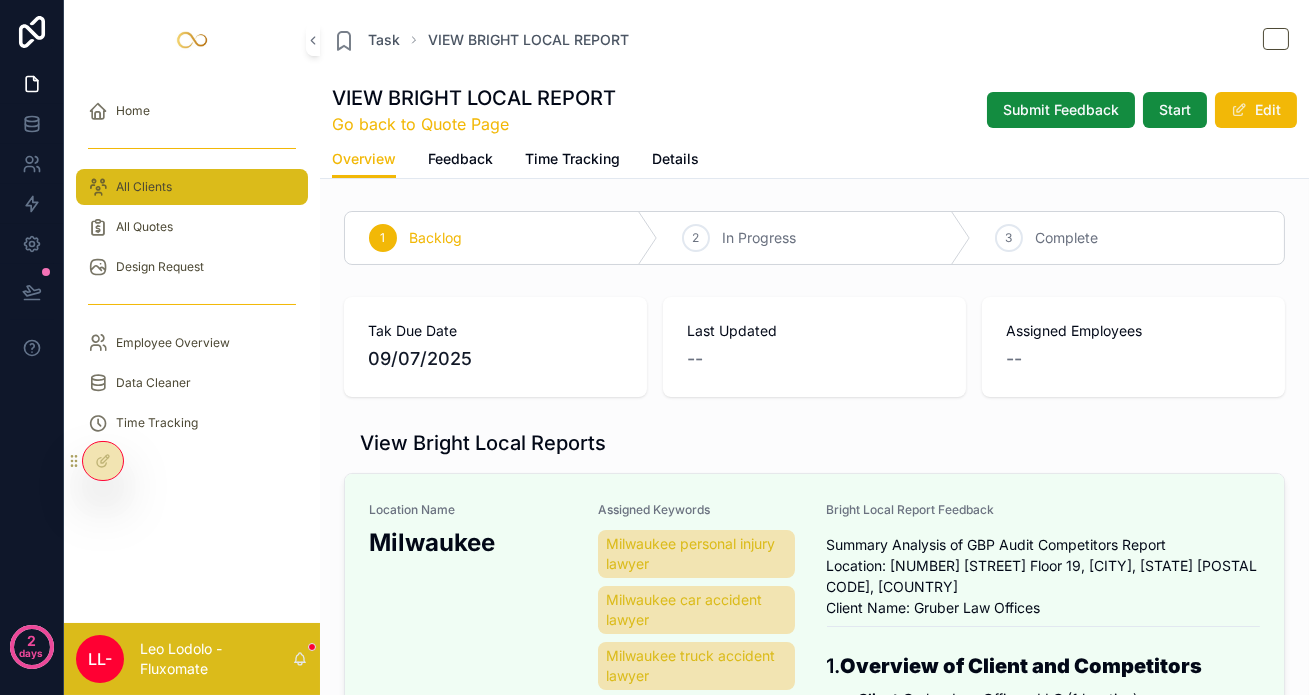 click on "All Clients" at bounding box center [192, 187] 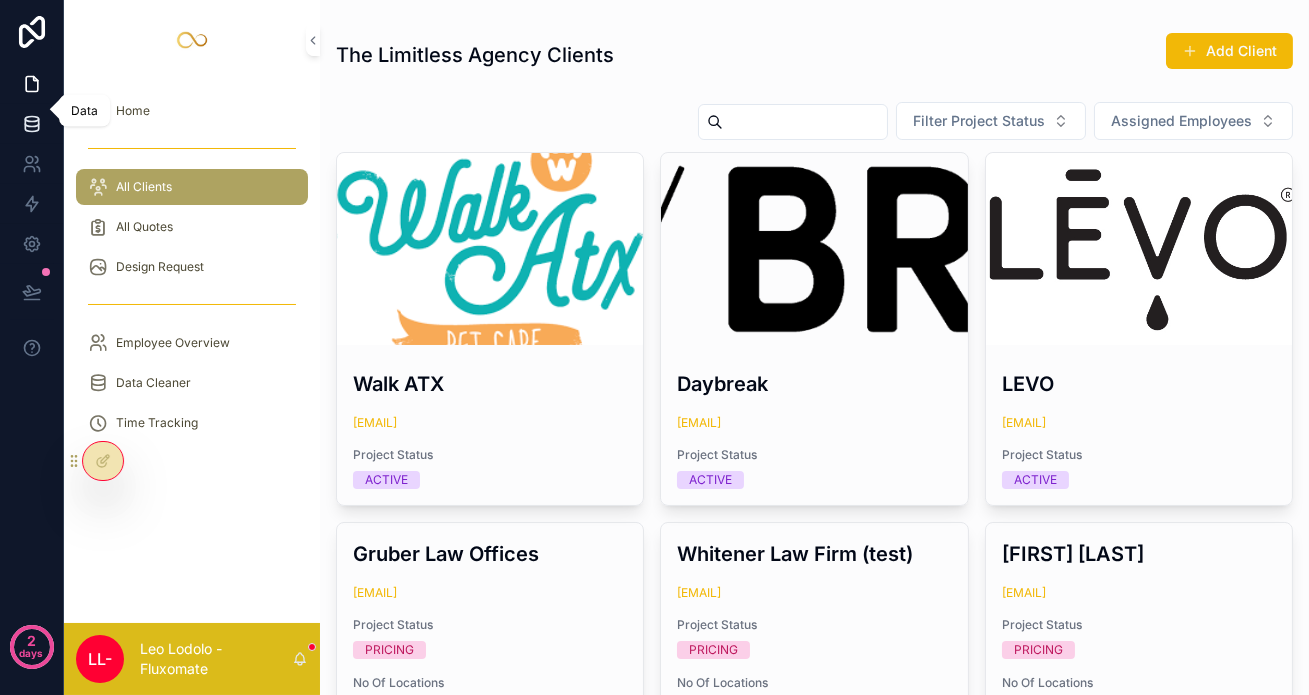 click 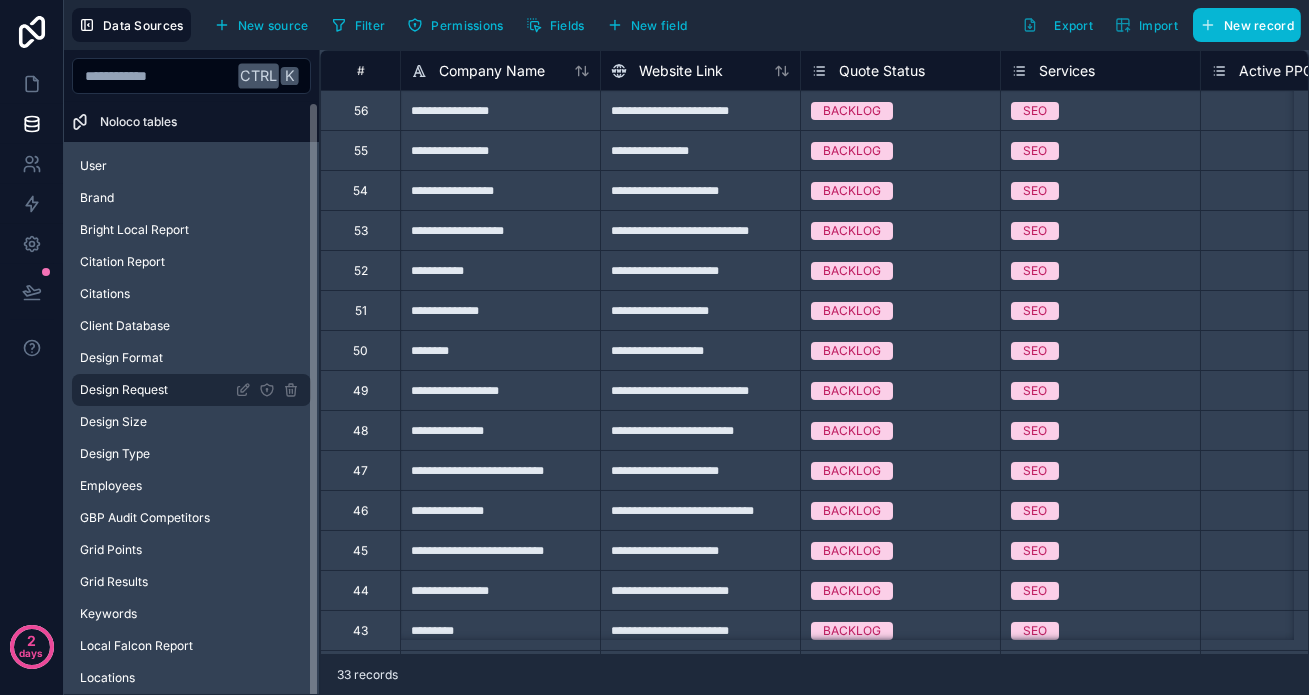 scroll, scrollTop: 5, scrollLeft: 0, axis: vertical 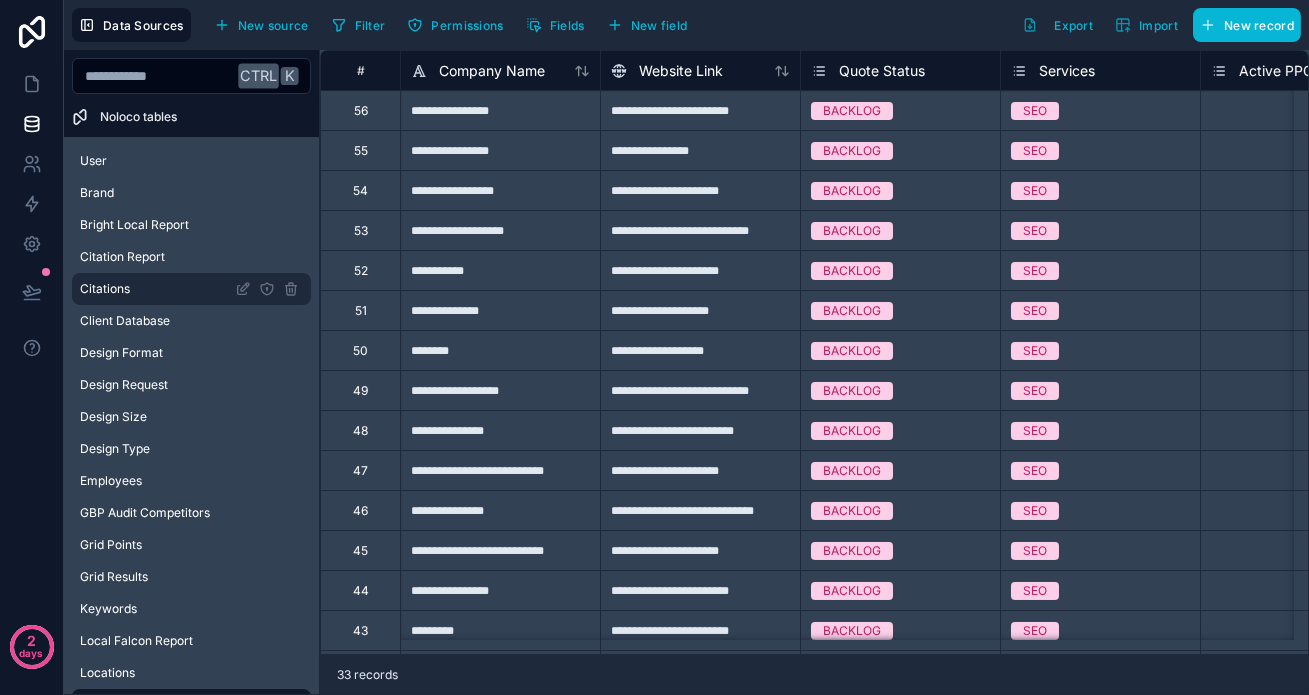 click on "Citations" at bounding box center (191, 289) 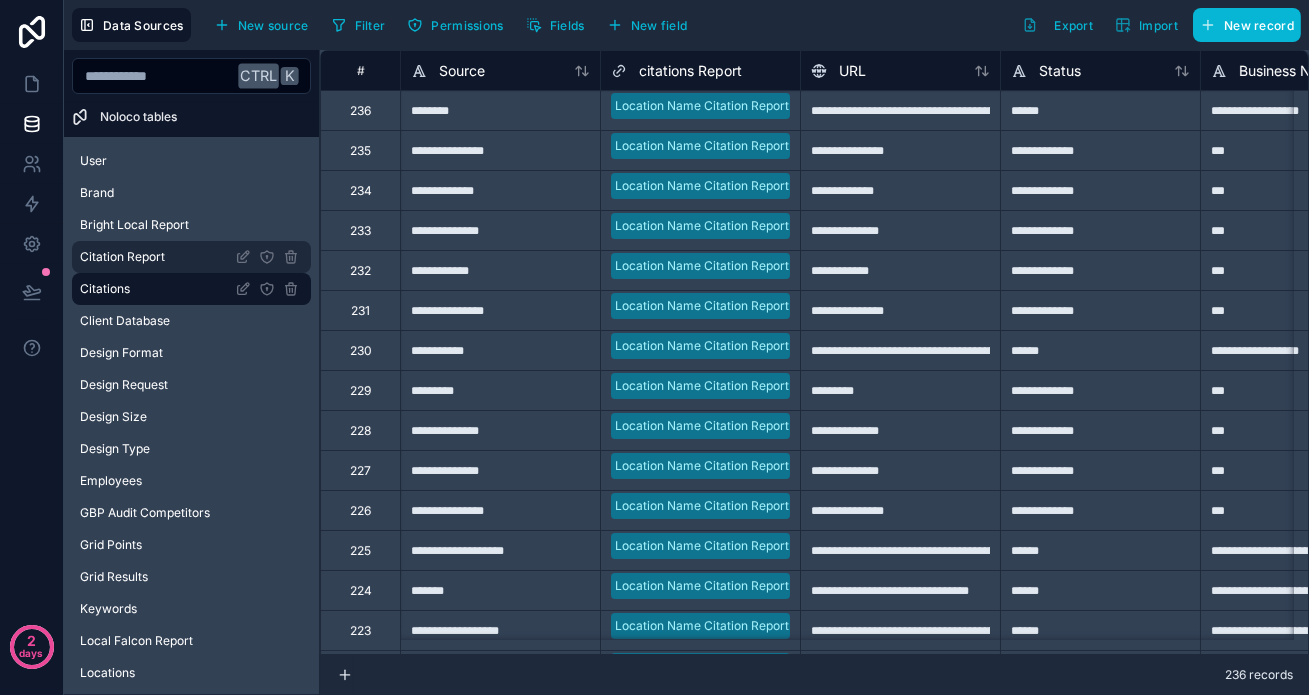 click on "Citation Report" at bounding box center (191, 257) 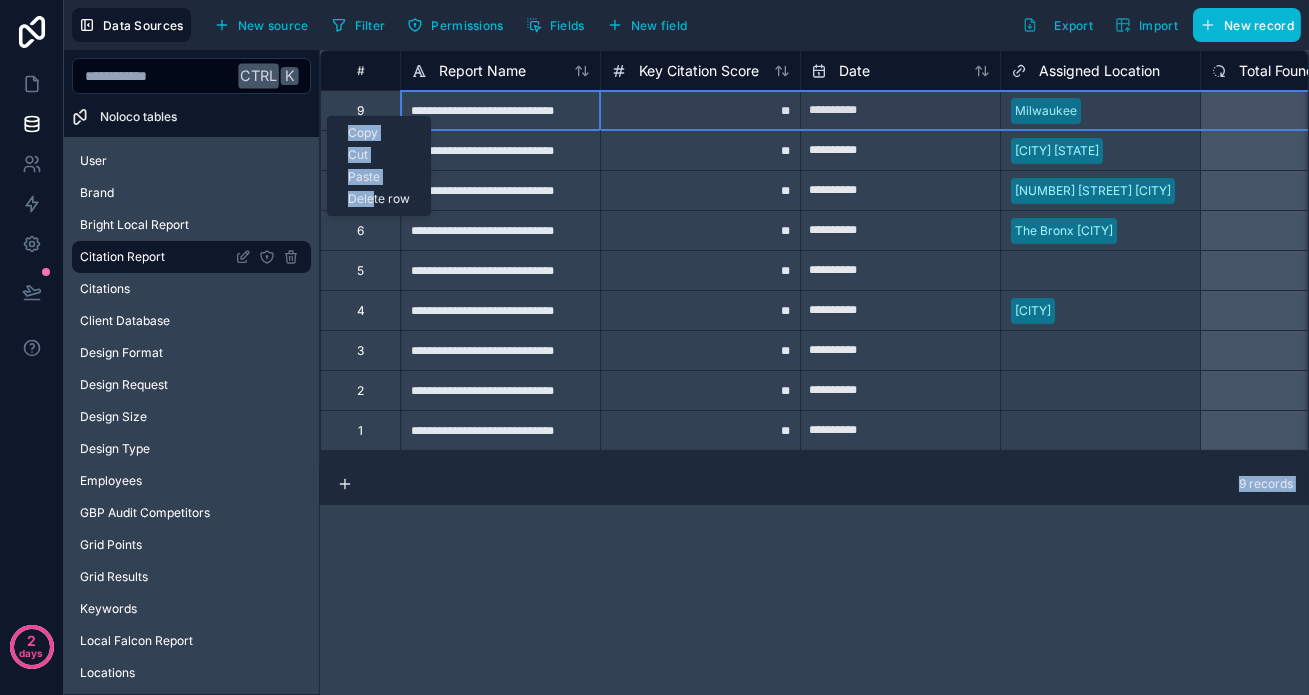 drag, startPoint x: 371, startPoint y: 191, endPoint x: 292, endPoint y: 323, distance: 153.83432 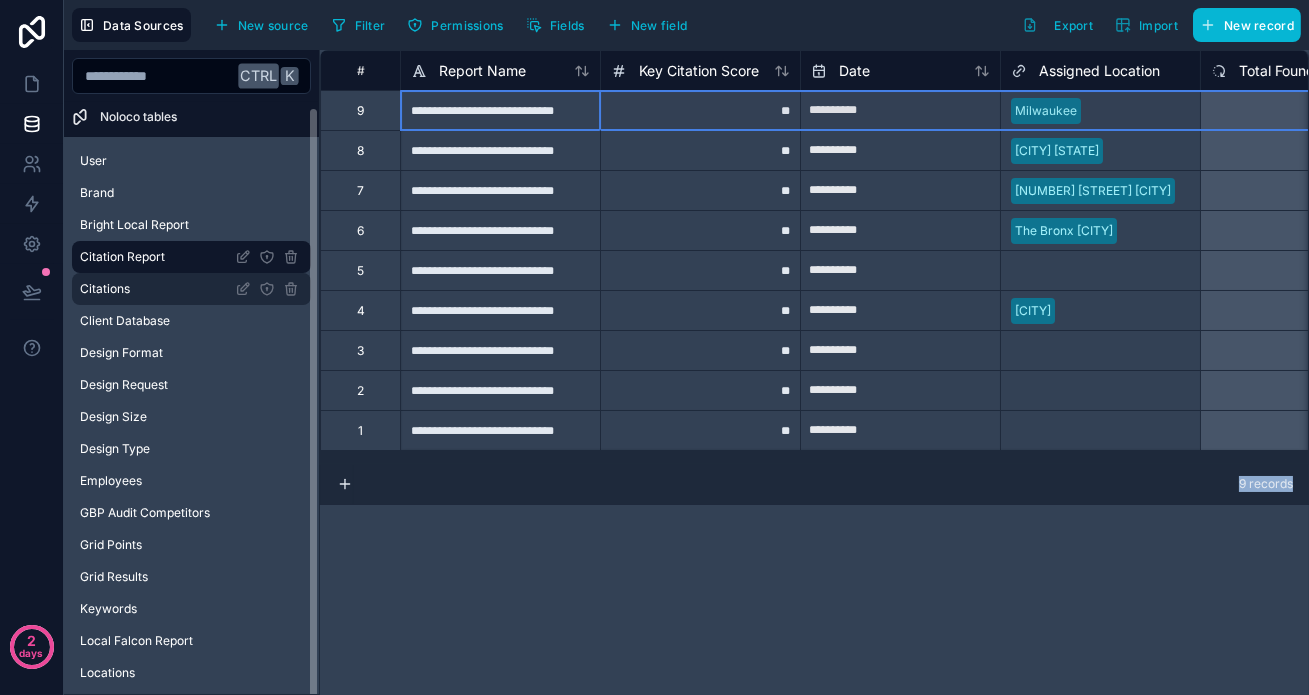 click on "Citations" at bounding box center (191, 289) 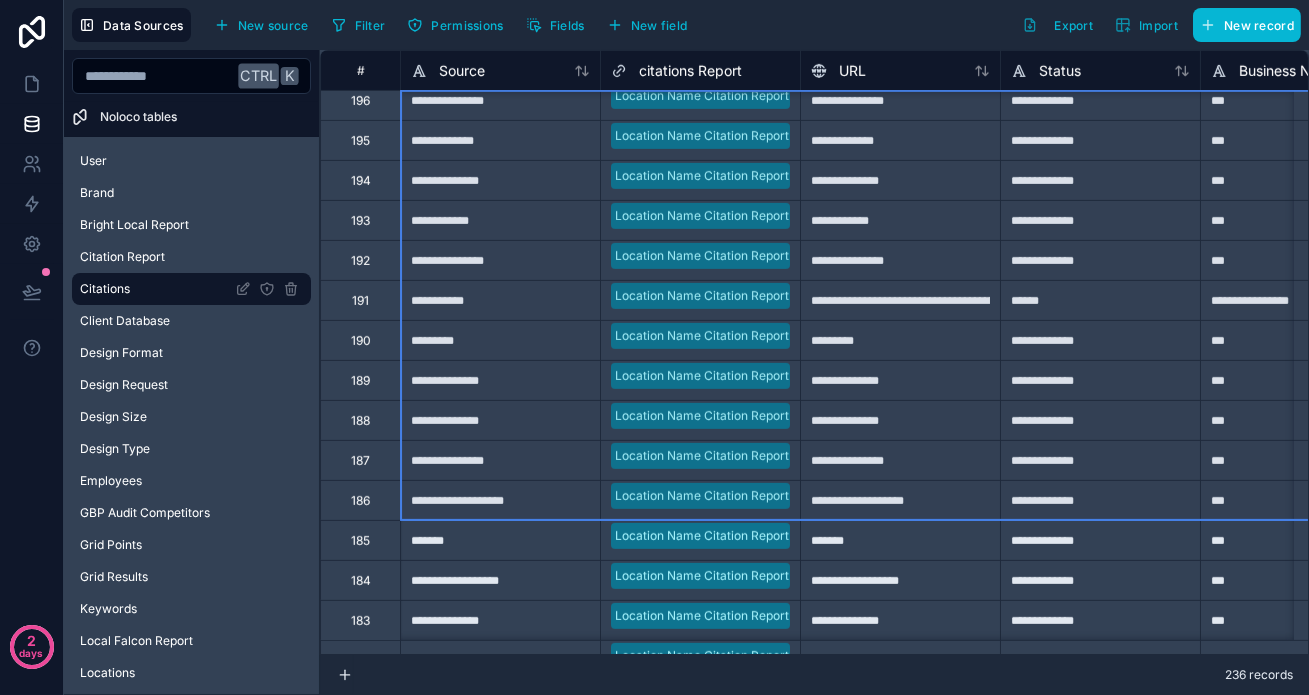 scroll, scrollTop: 0, scrollLeft: 0, axis: both 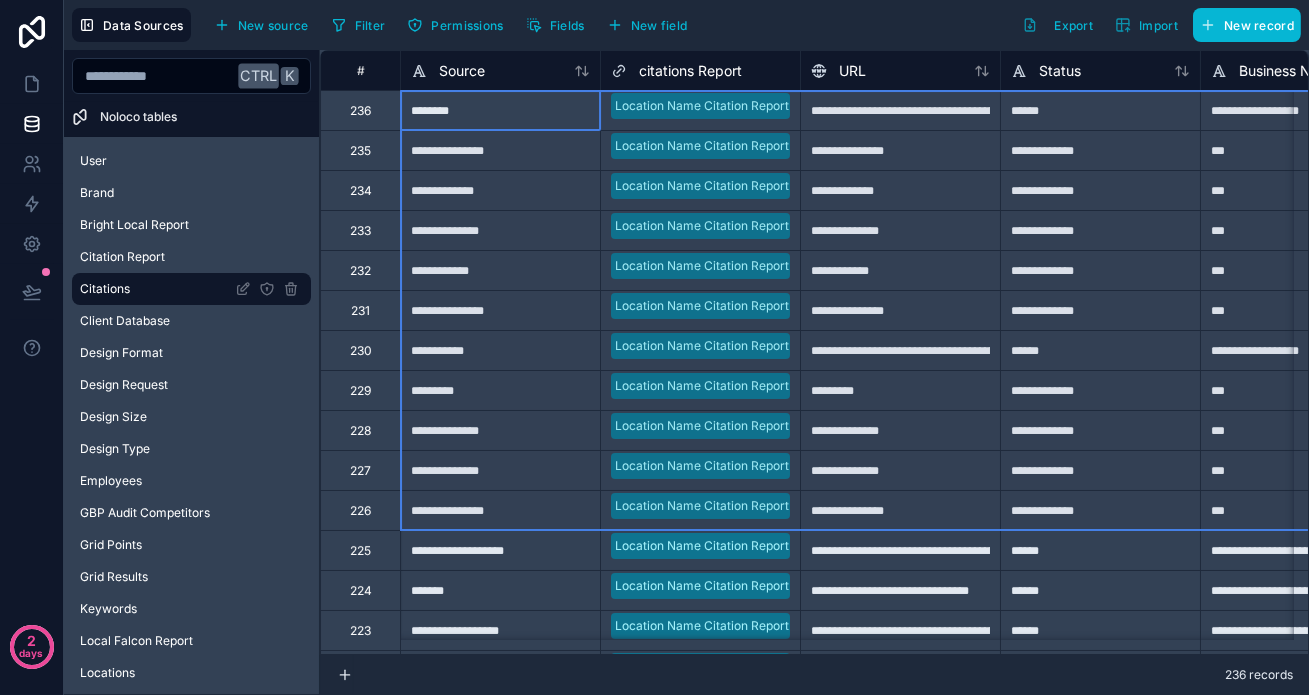 drag, startPoint x: 324, startPoint y: 114, endPoint x: 380, endPoint y: 511, distance: 400.93018 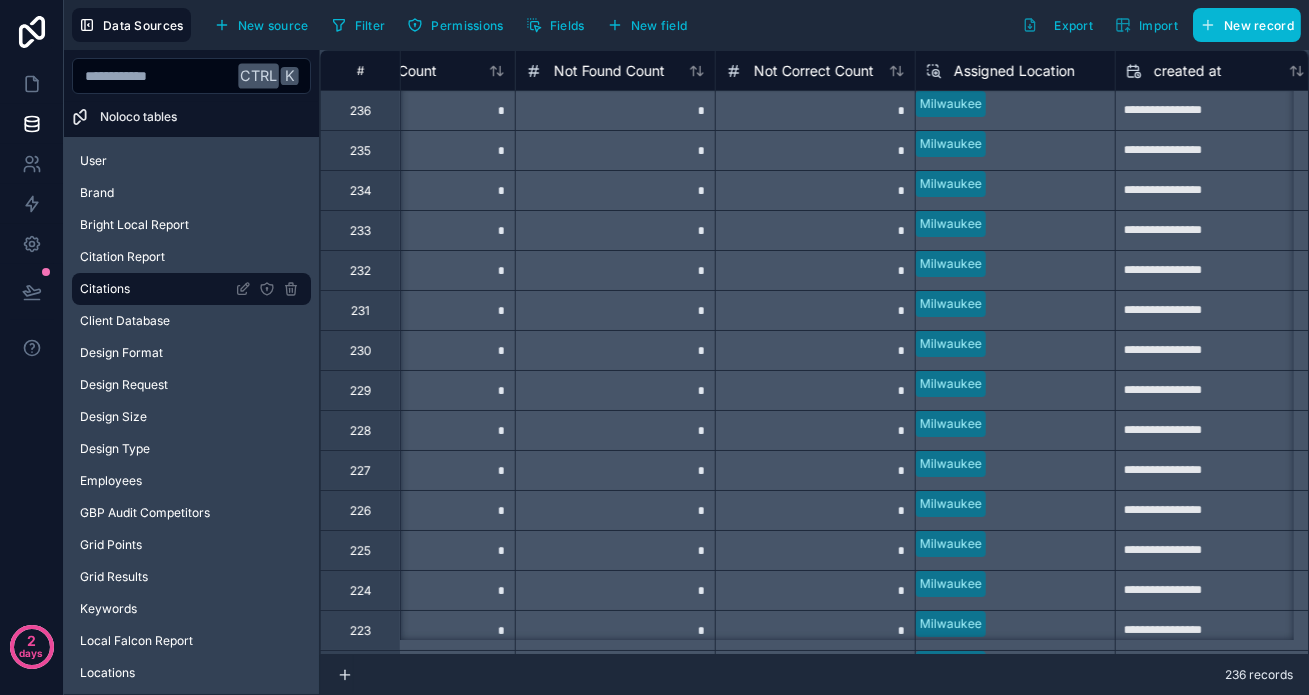 scroll, scrollTop: 0, scrollLeft: 3892, axis: horizontal 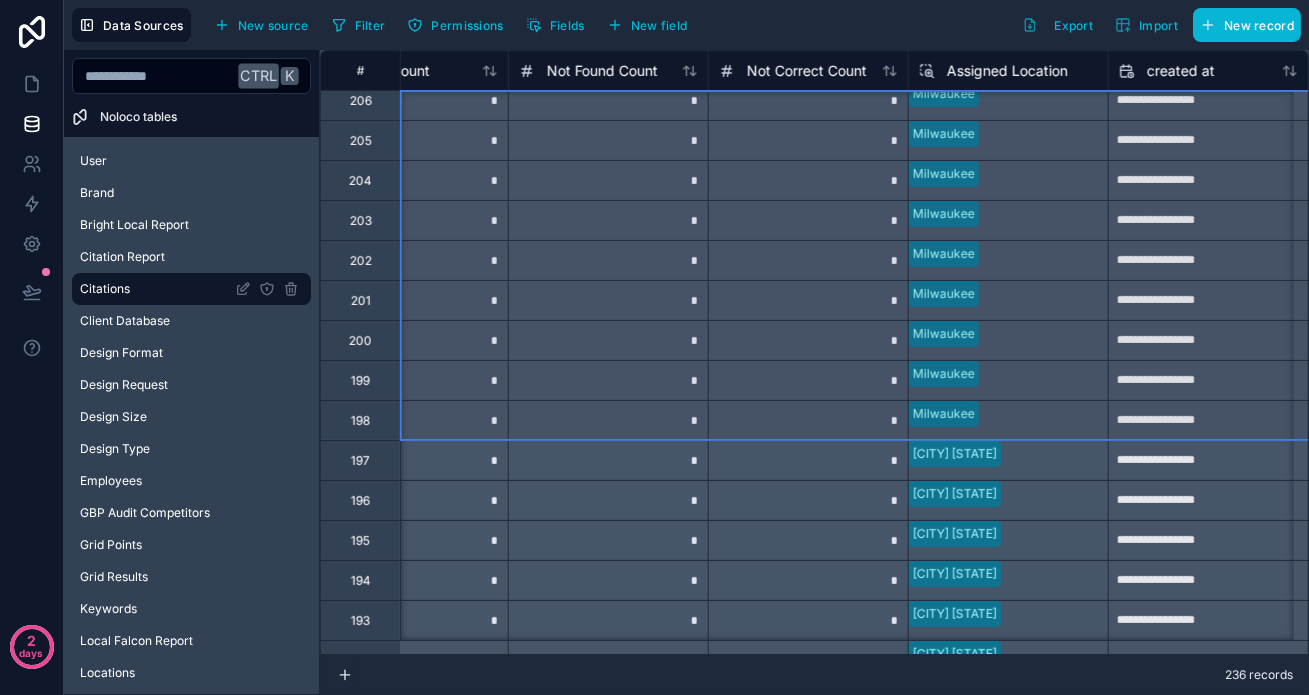 drag, startPoint x: 314, startPoint y: 116, endPoint x: 405, endPoint y: 419, distance: 316.37003 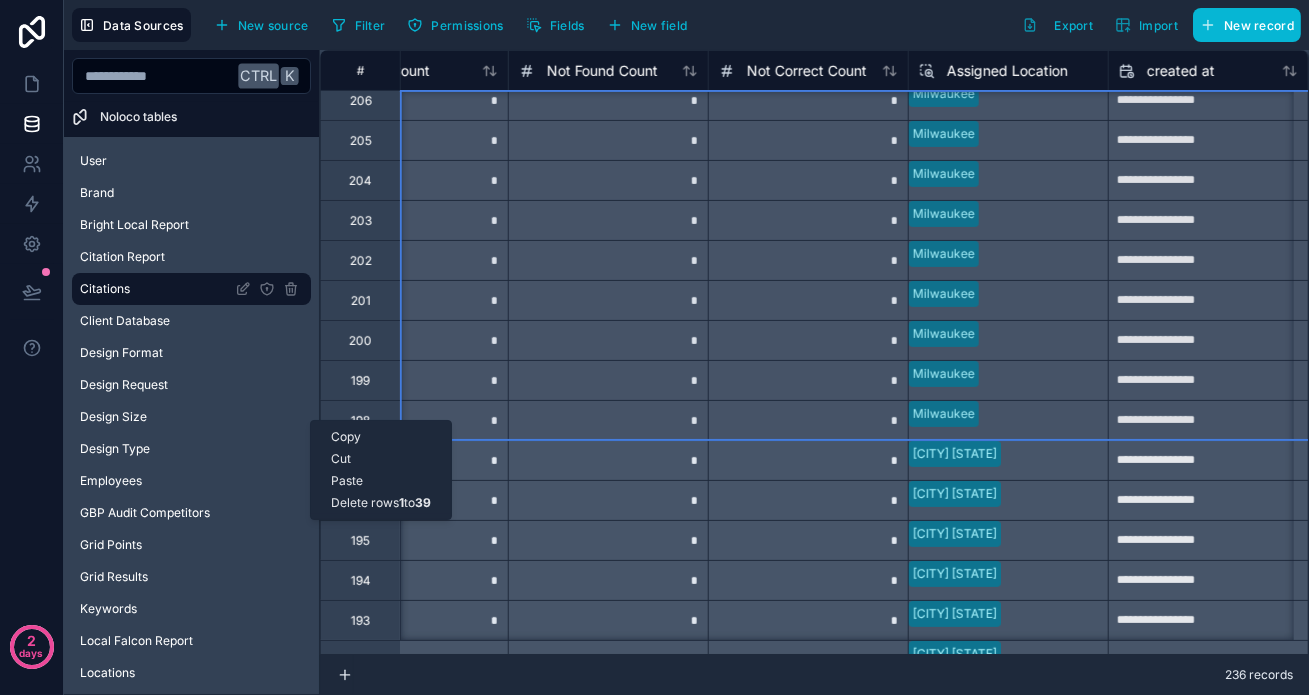 click on "Delete rows  1  to  39" at bounding box center (381, 503) 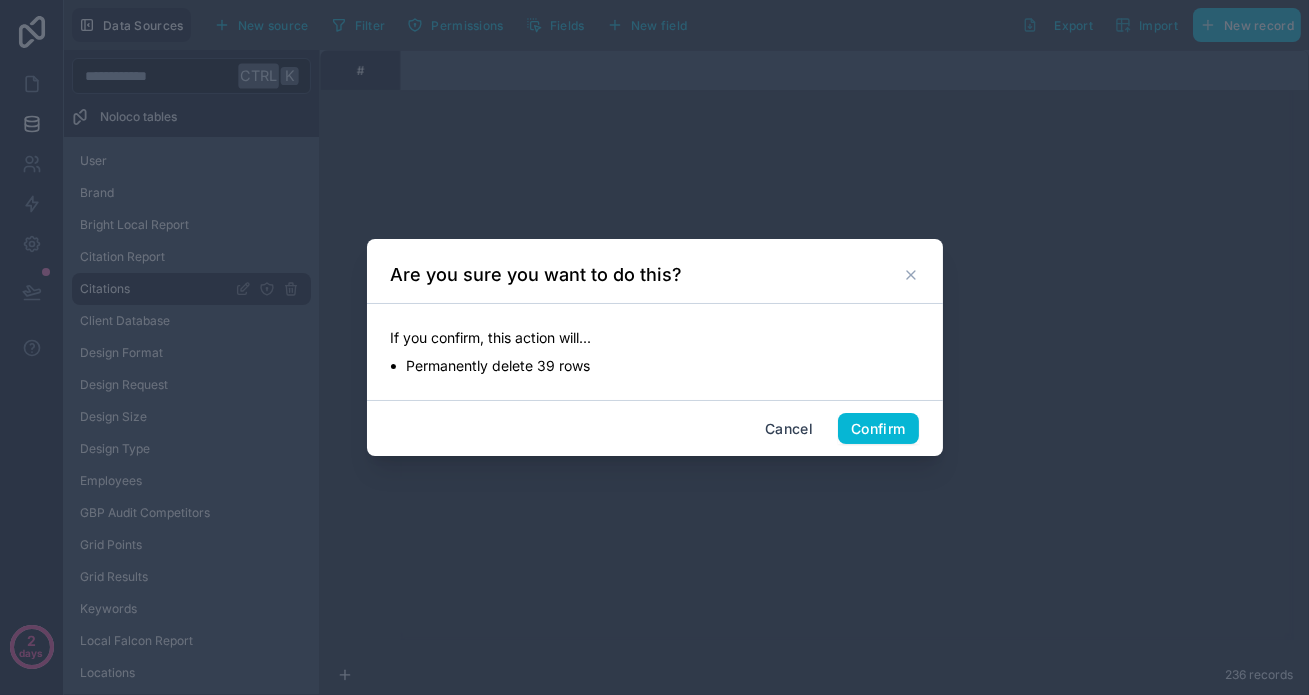 scroll, scrollTop: 0, scrollLeft: 0, axis: both 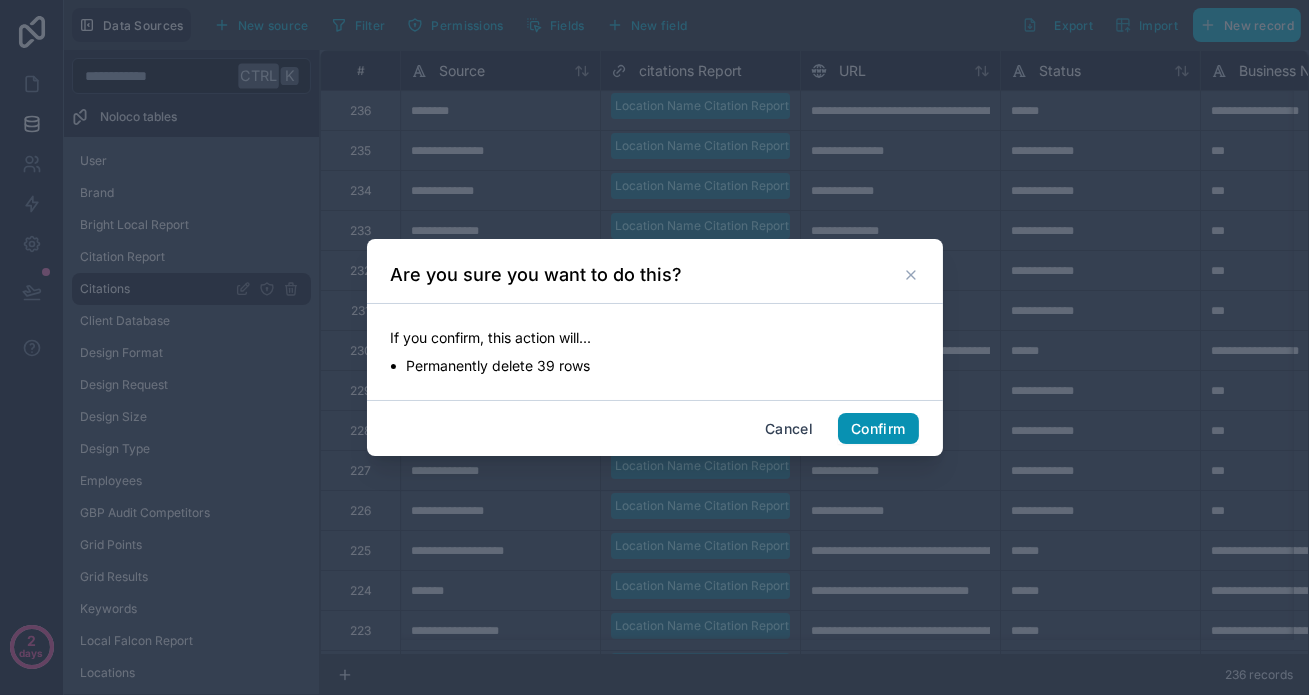 click on "Confirm" at bounding box center [878, 429] 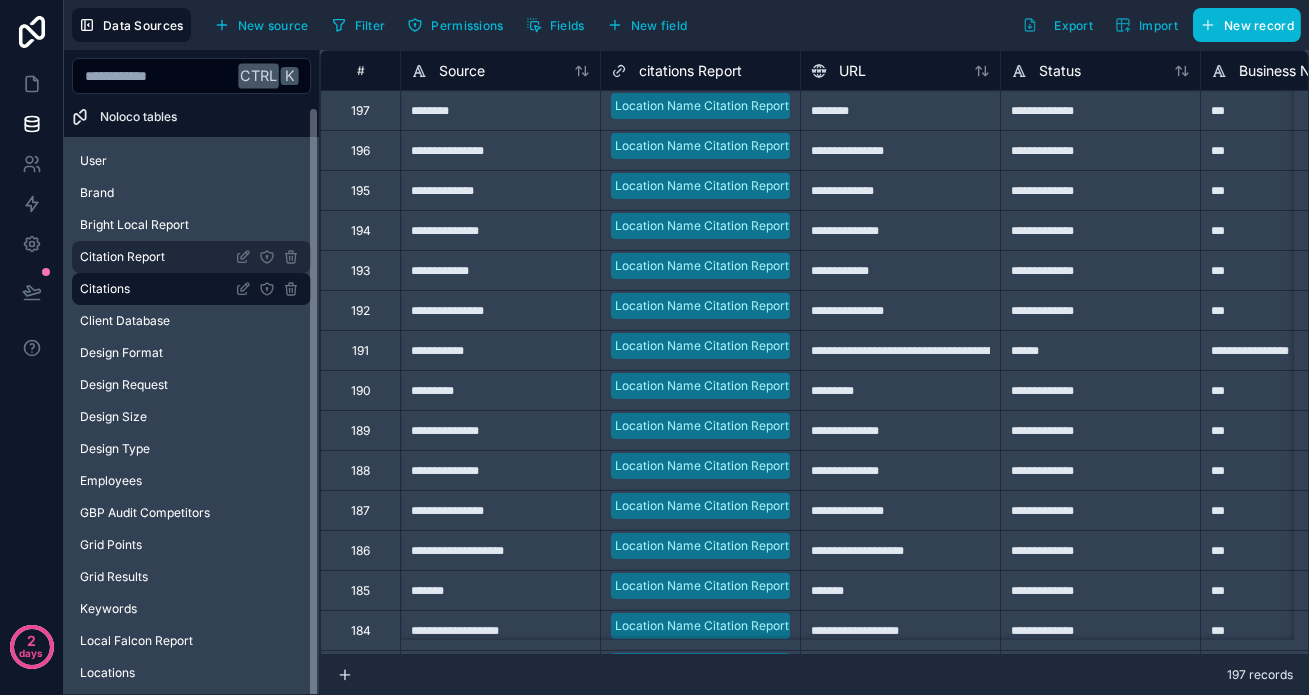 click on "Citation Report" at bounding box center [191, 257] 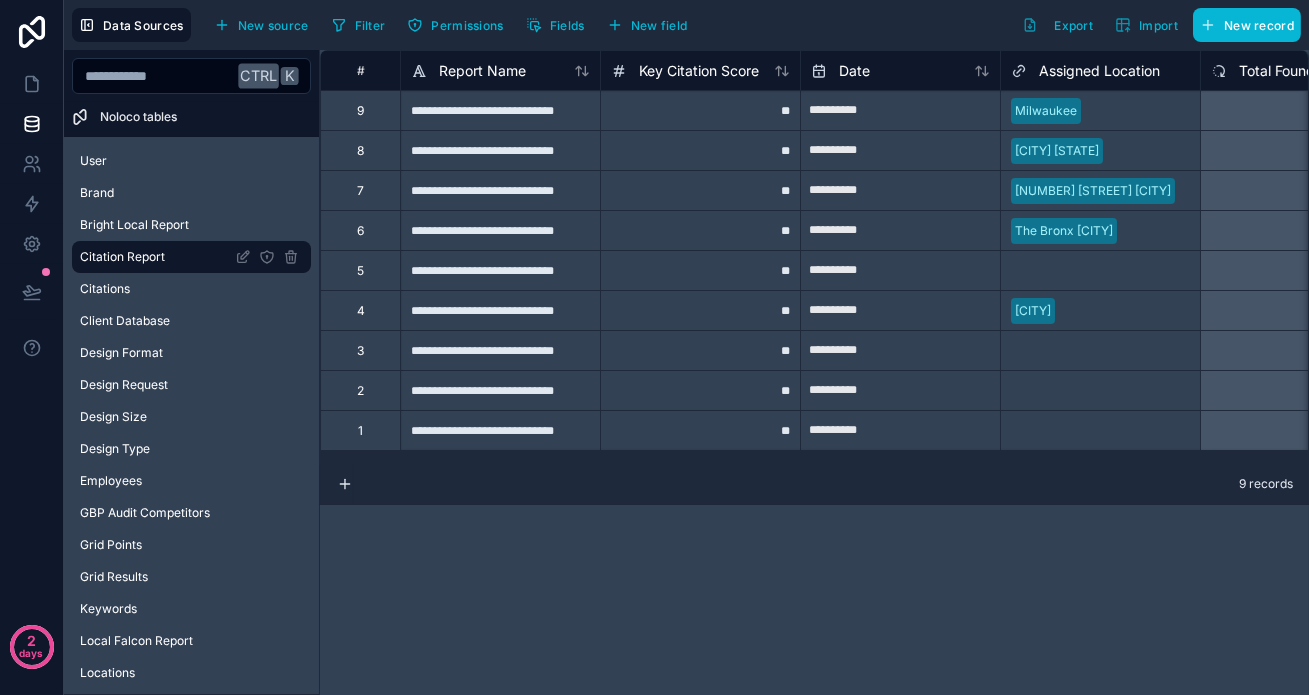 click on "9" at bounding box center (360, 110) 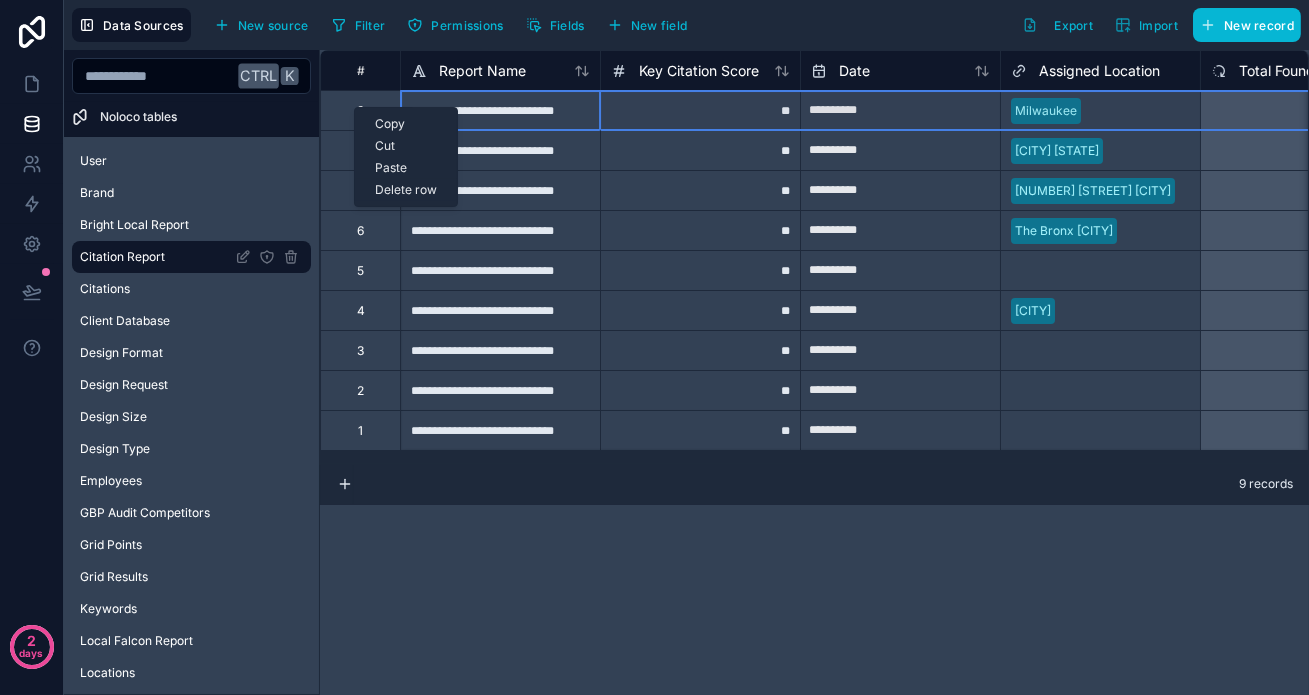 click on "Delete row" at bounding box center [406, 190] 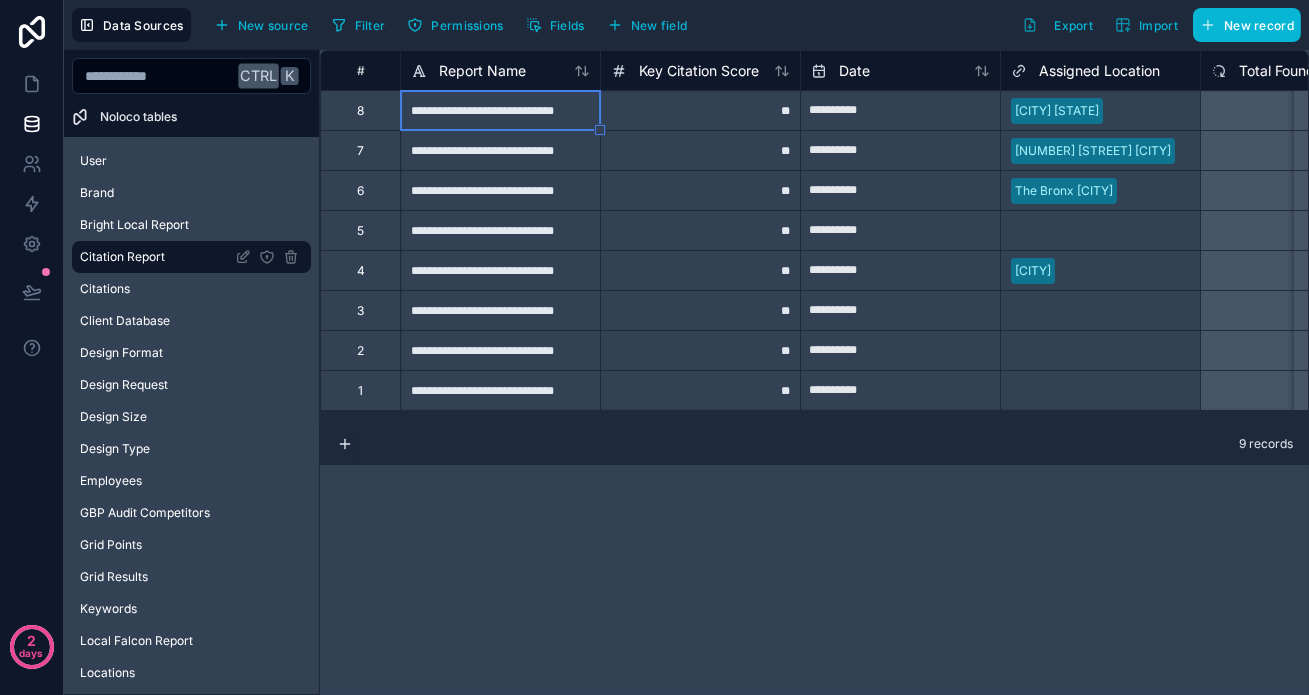 type on "**********" 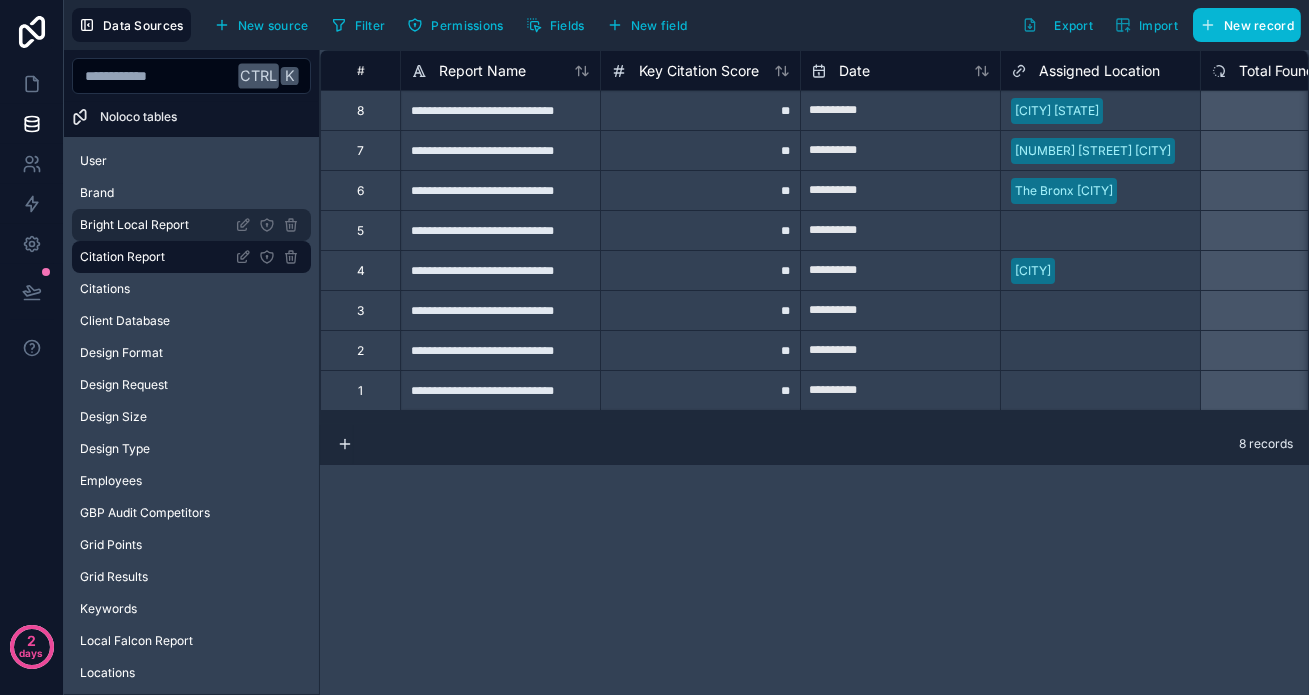 click on "Bright Local Report" at bounding box center [134, 225] 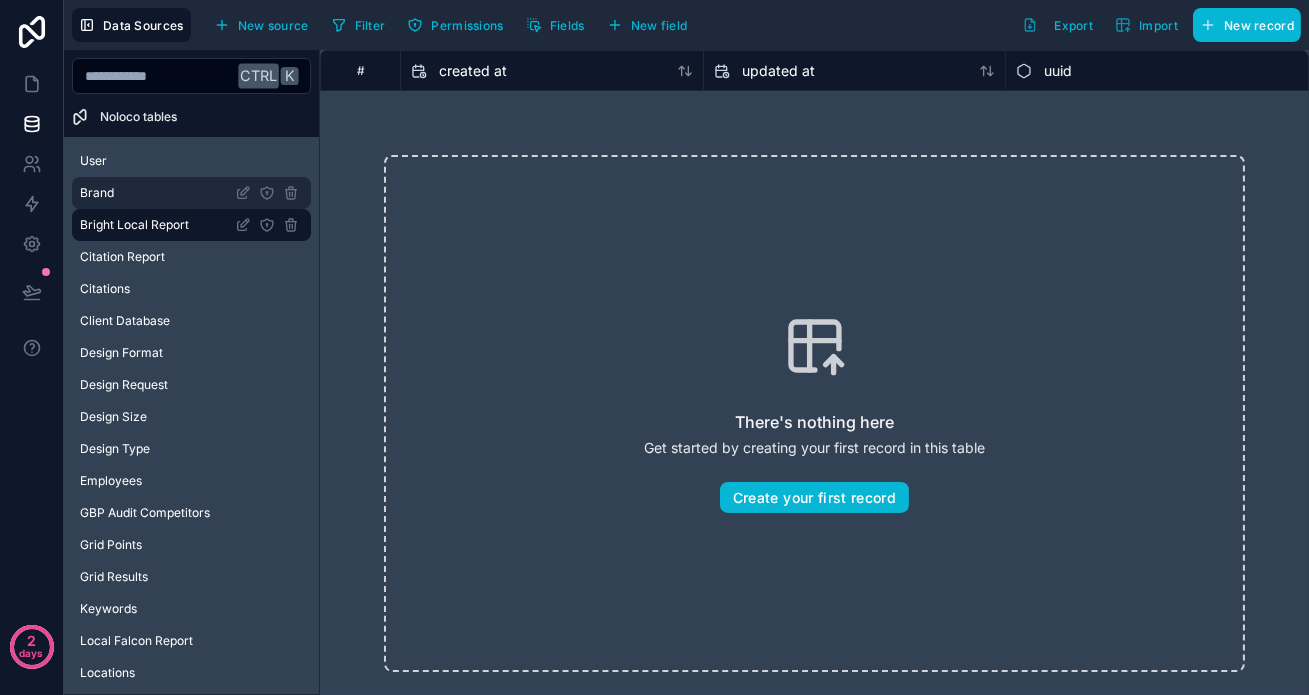 click on "Brand" at bounding box center (191, 193) 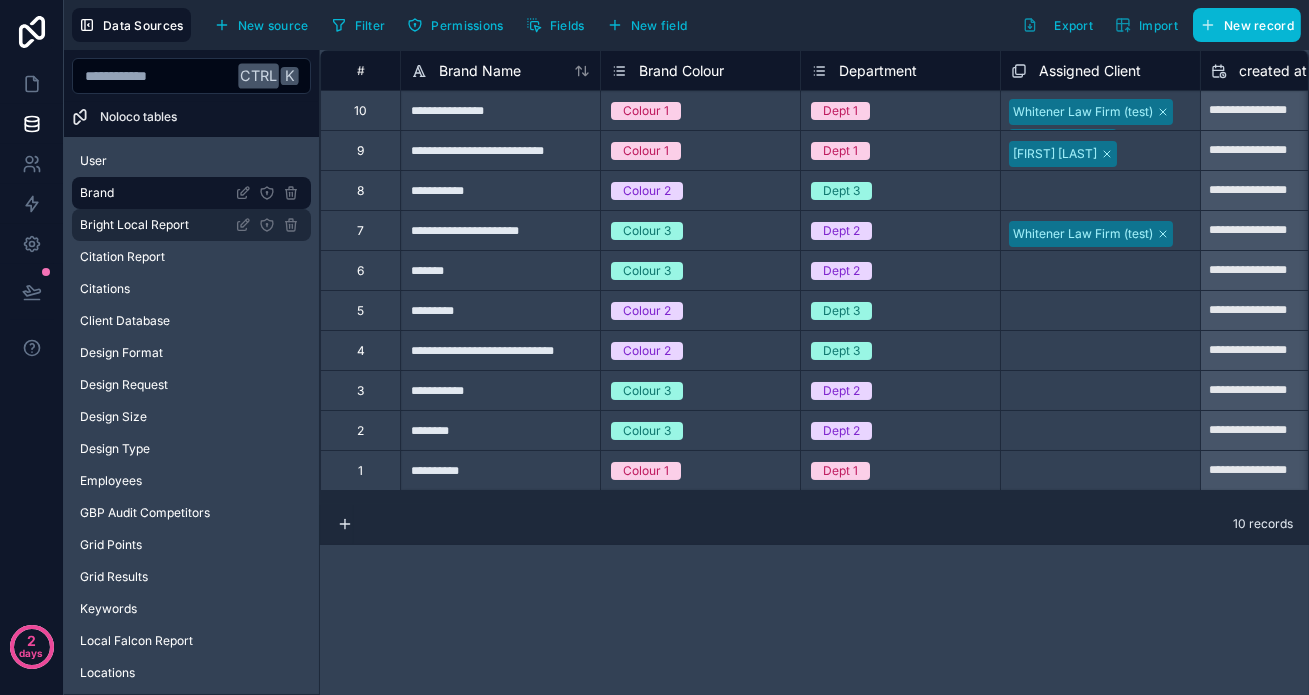 click on "Bright Local Report" at bounding box center [134, 225] 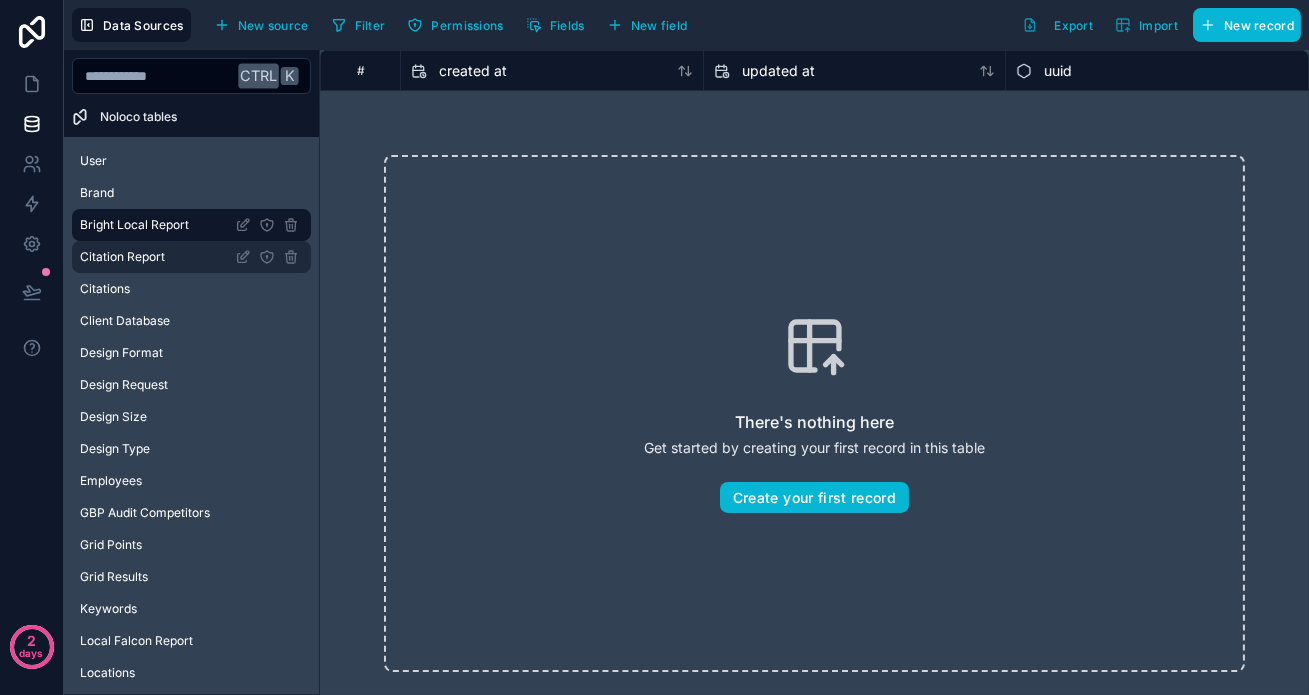 click on "Citation Report" at bounding box center (191, 257) 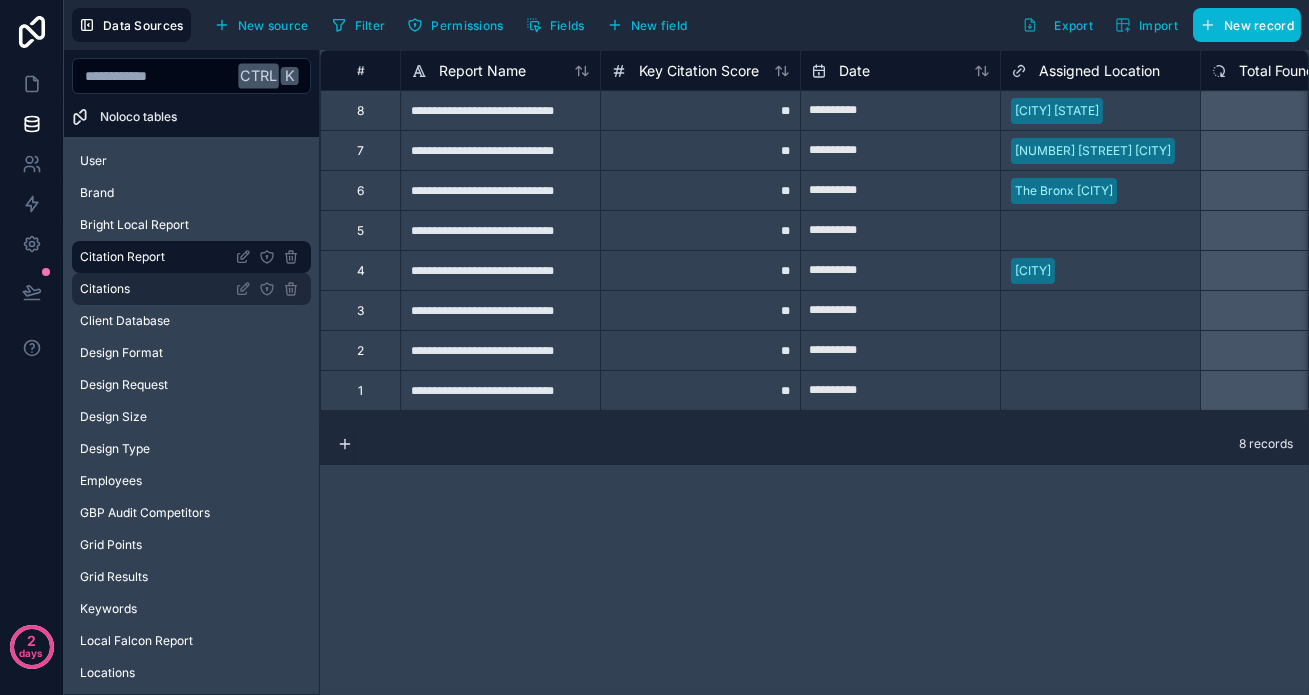 click on "Citations" at bounding box center [191, 289] 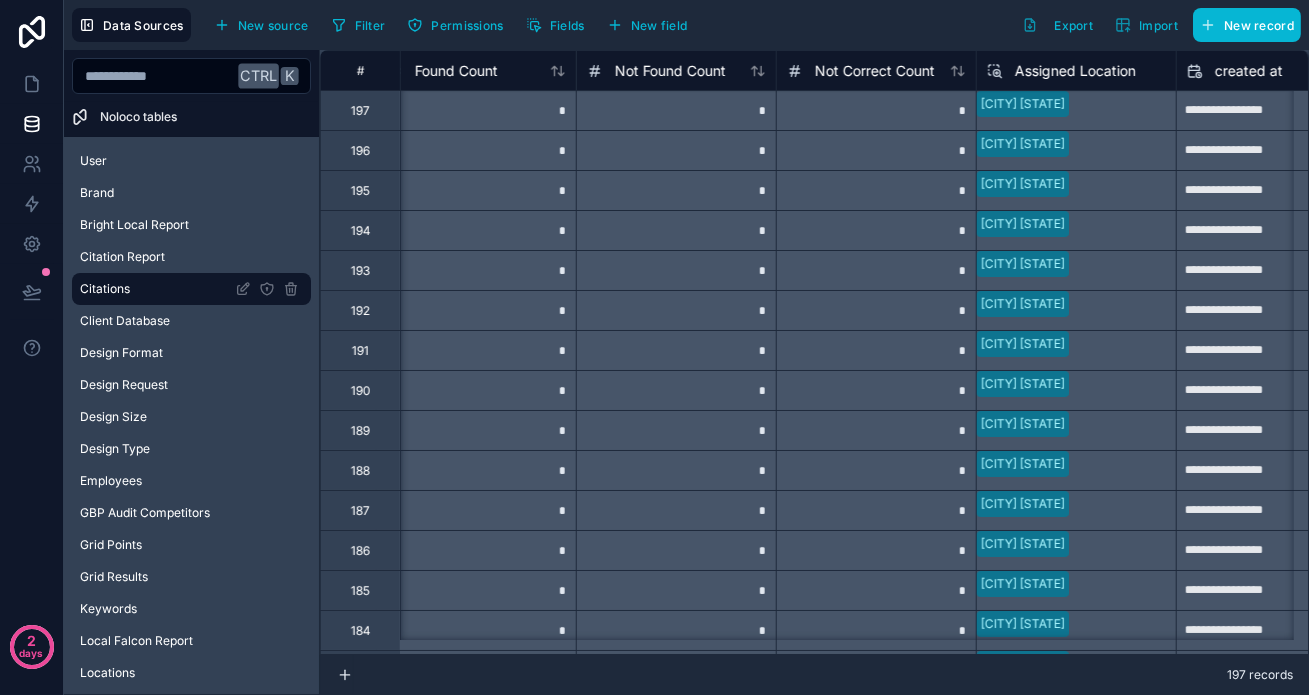 scroll, scrollTop: 0, scrollLeft: 3890, axis: horizontal 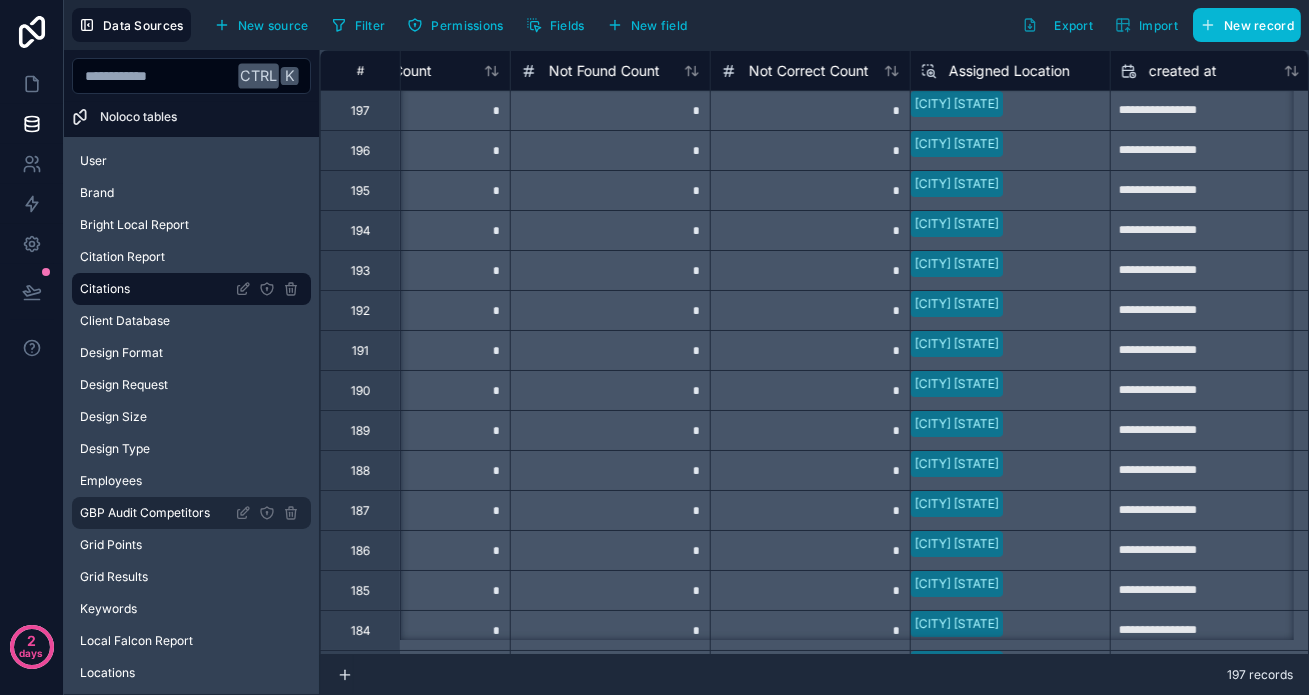 click on "GBP Audit Competitors" at bounding box center [145, 513] 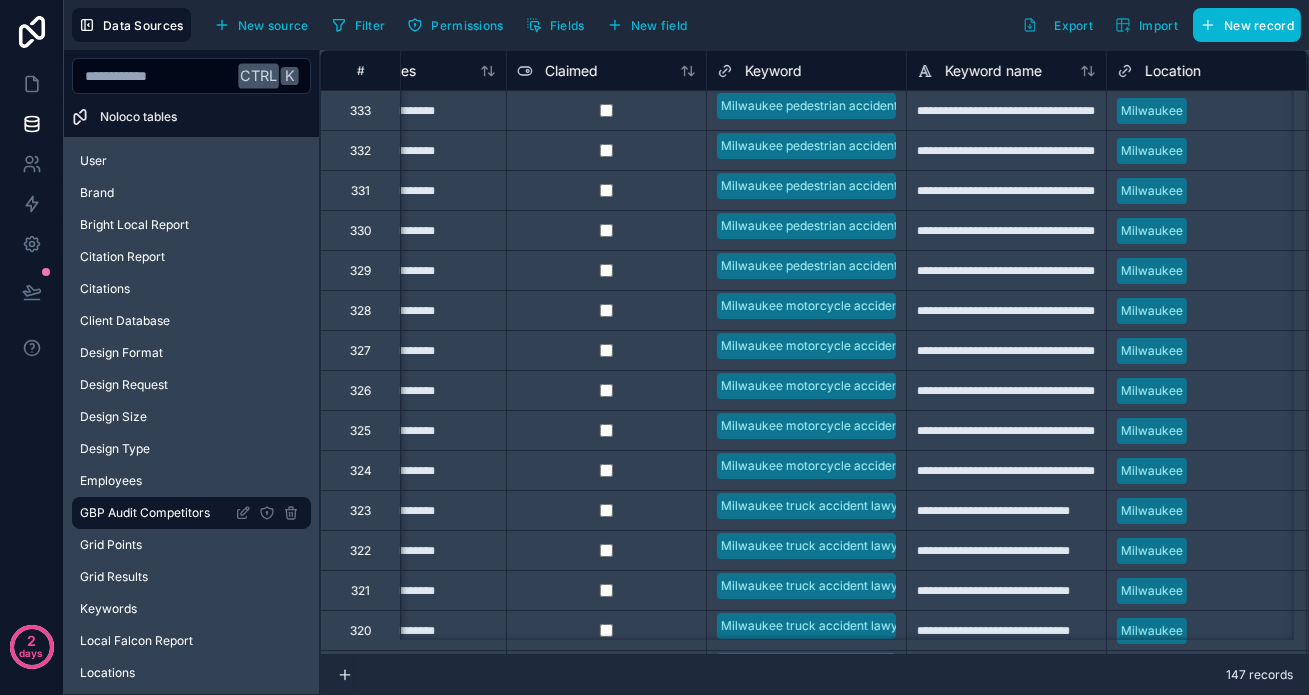 scroll, scrollTop: 0, scrollLeft: 1704, axis: horizontal 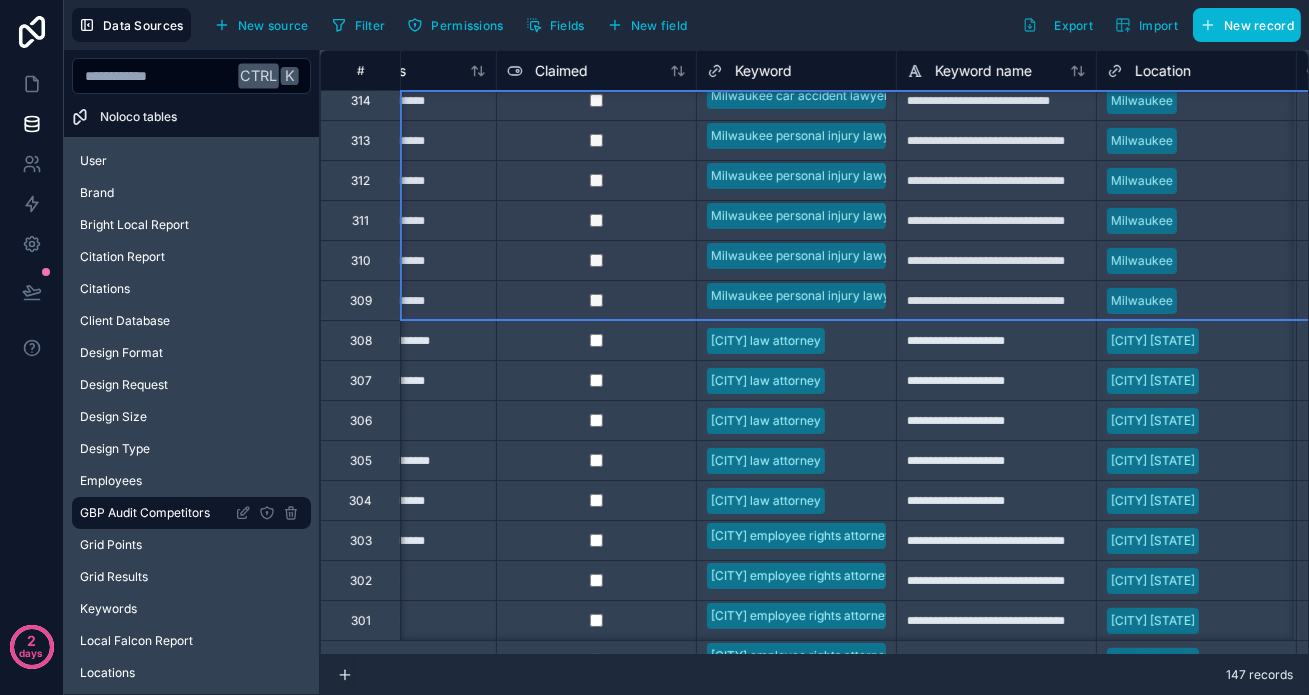 drag, startPoint x: 330, startPoint y: 110, endPoint x: 372, endPoint y: 280, distance: 175.11139 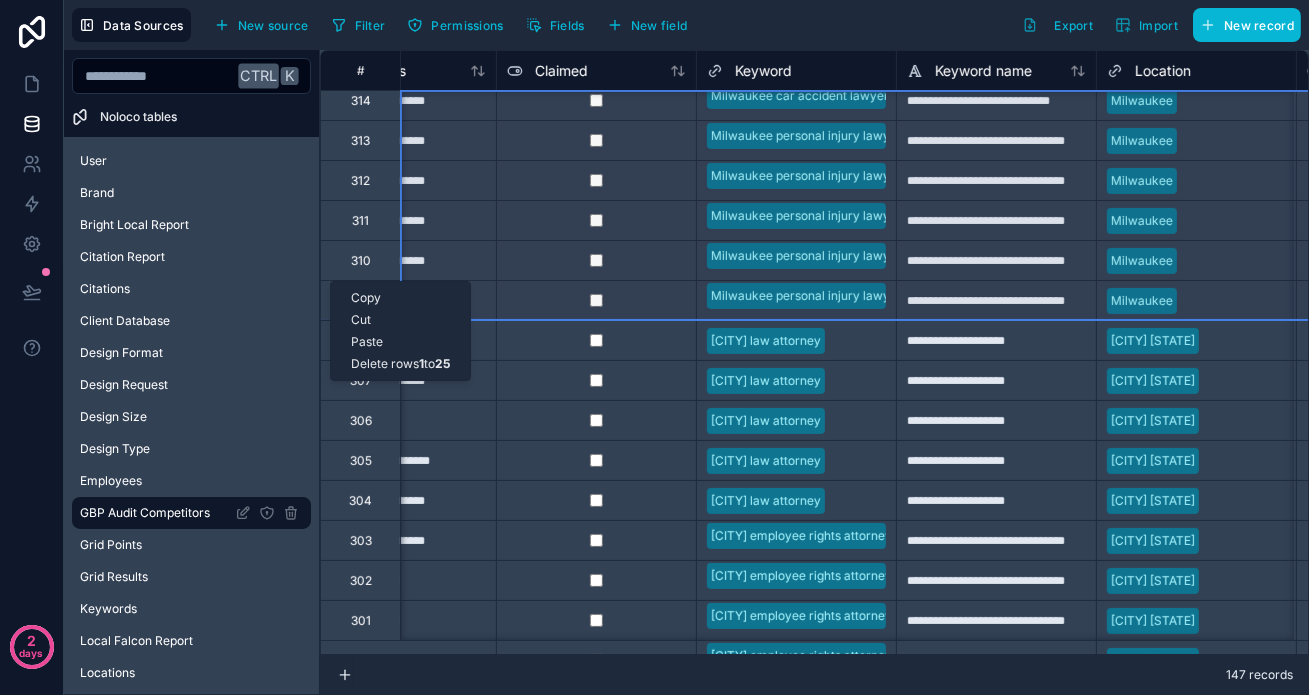 drag, startPoint x: 330, startPoint y: 281, endPoint x: 322, endPoint y: 298, distance: 18.788294 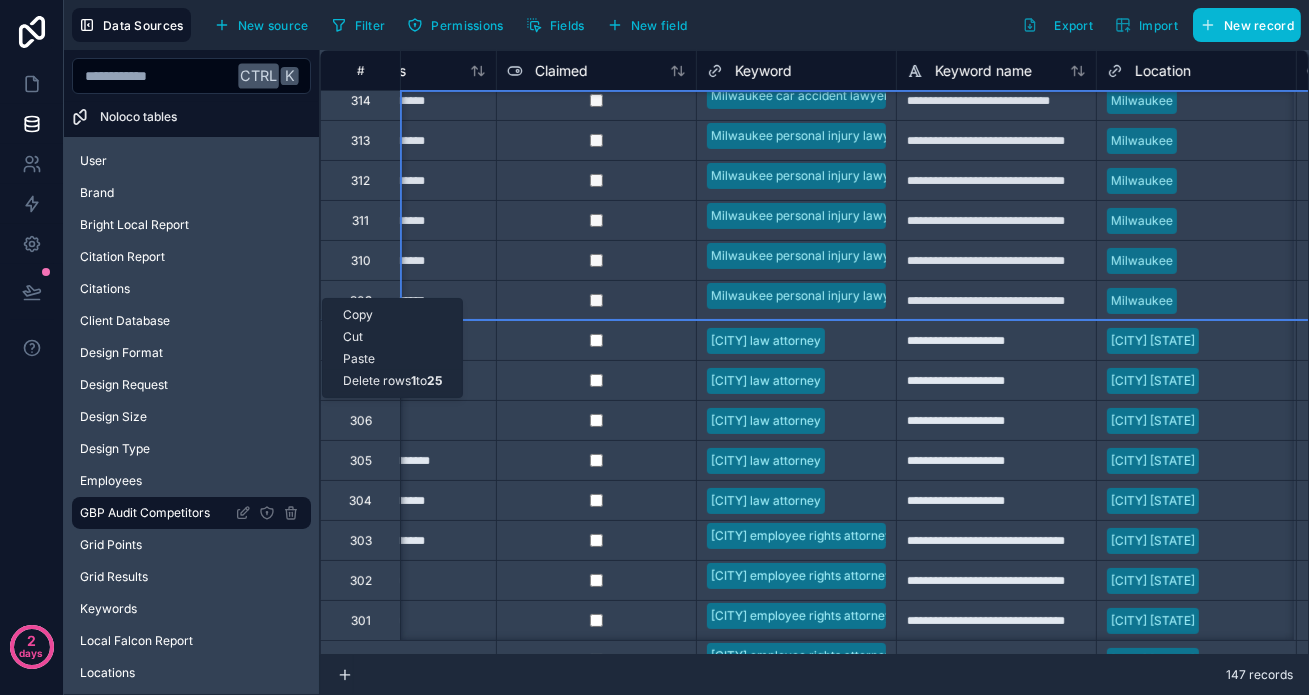 click on "Delete rows  1  to  25" at bounding box center [392, 381] 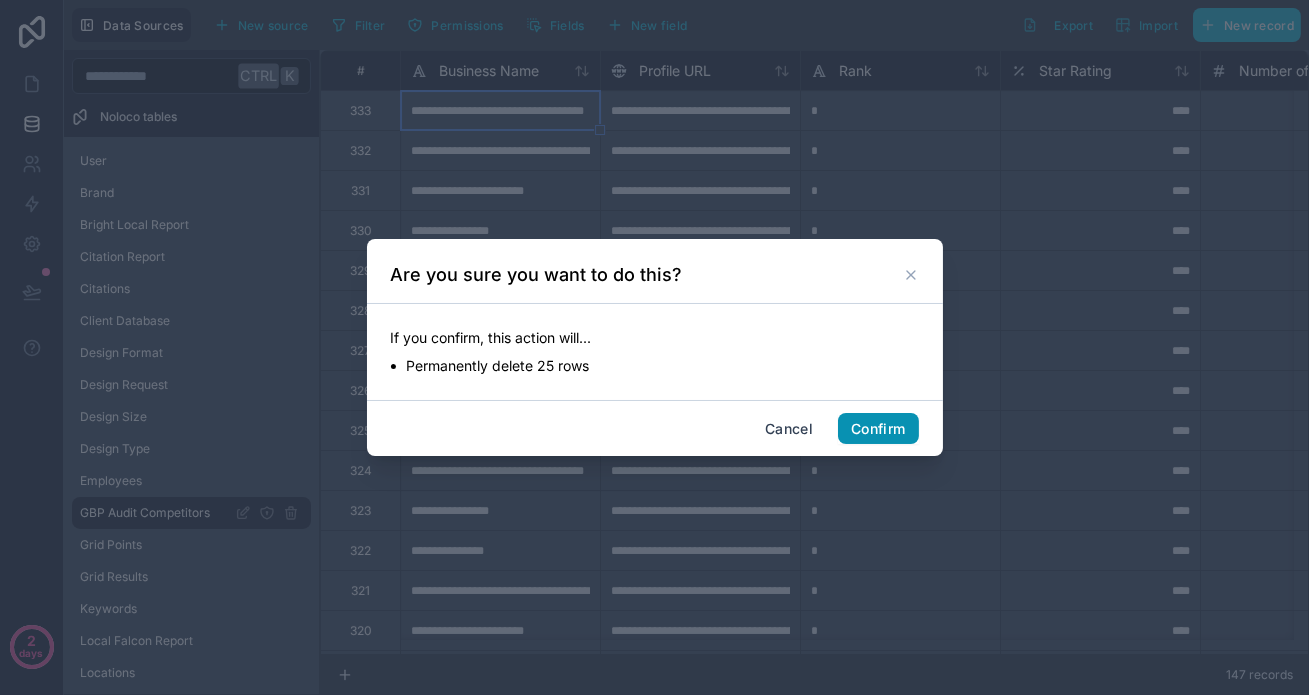 click on "Confirm" at bounding box center [878, 429] 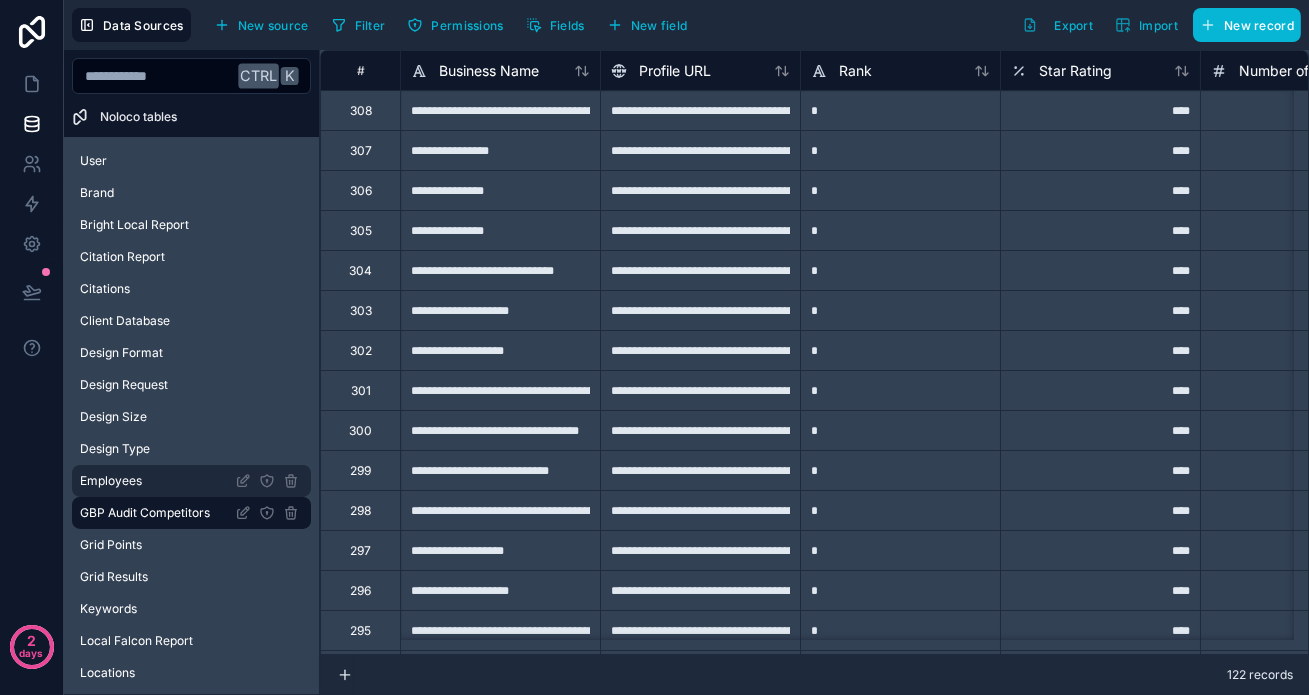 click on "Employees" at bounding box center [191, 481] 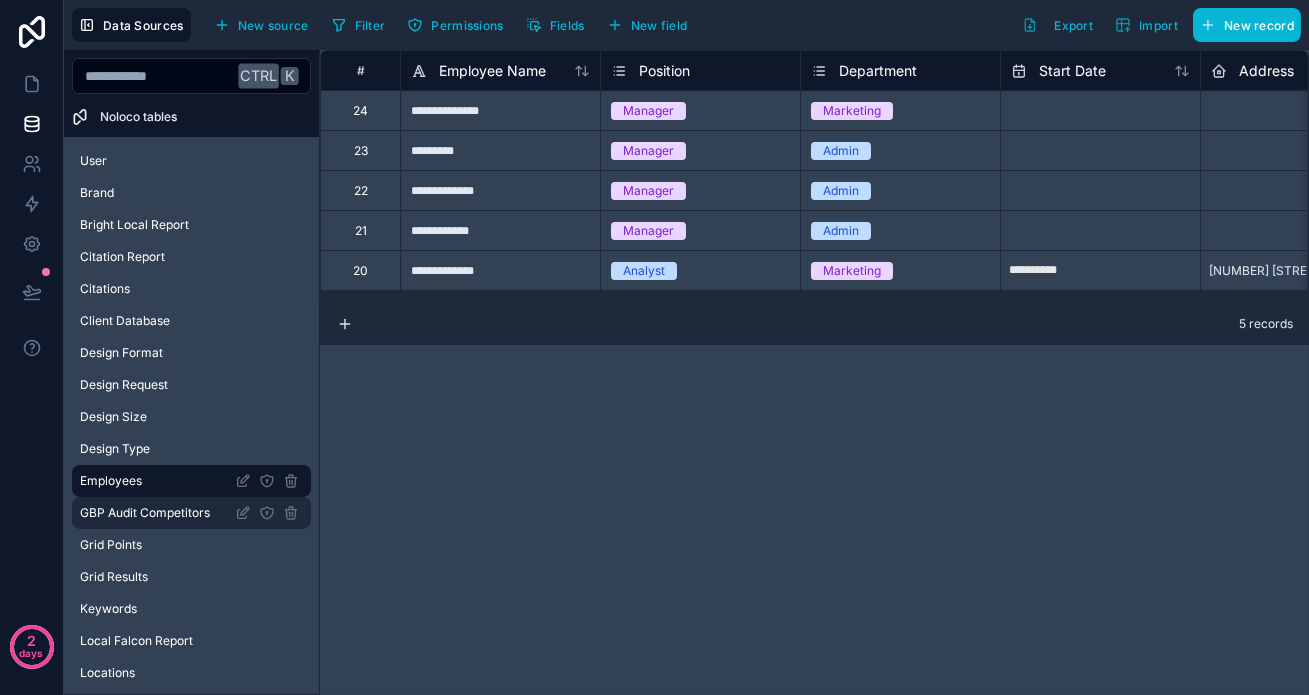 click on "GBP Audit Competitors" at bounding box center (145, 513) 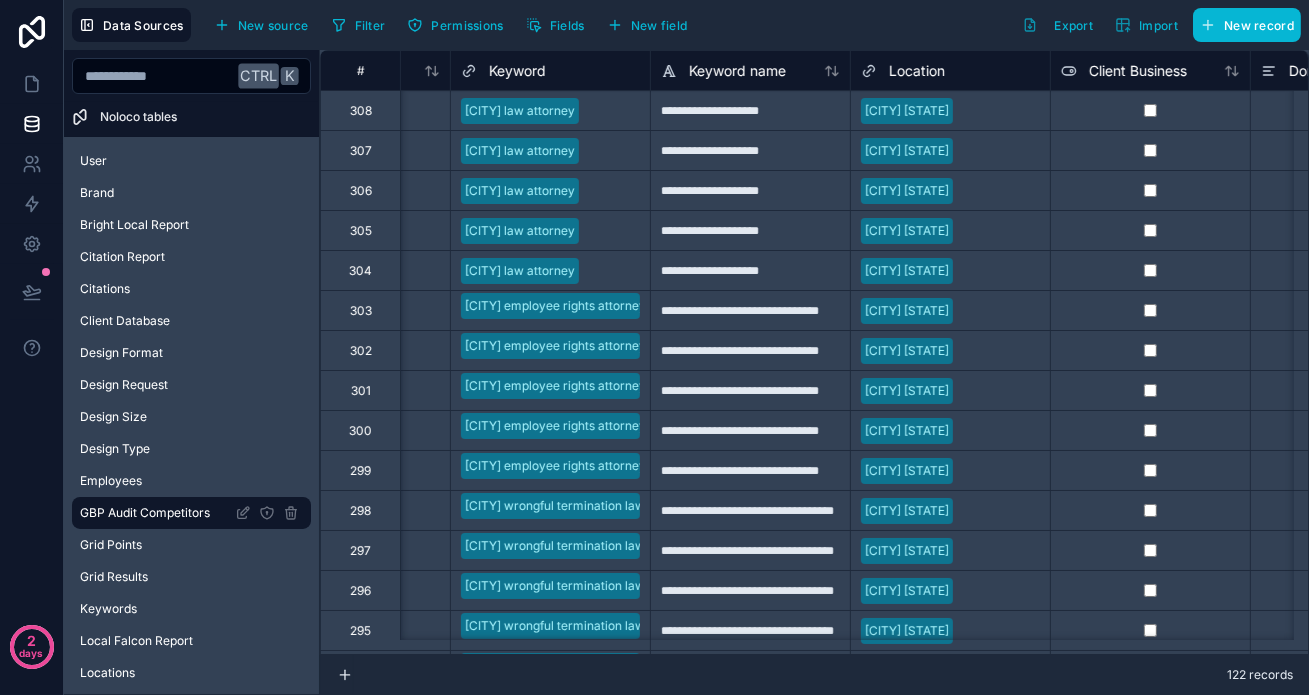 scroll, scrollTop: 0, scrollLeft: 1945, axis: horizontal 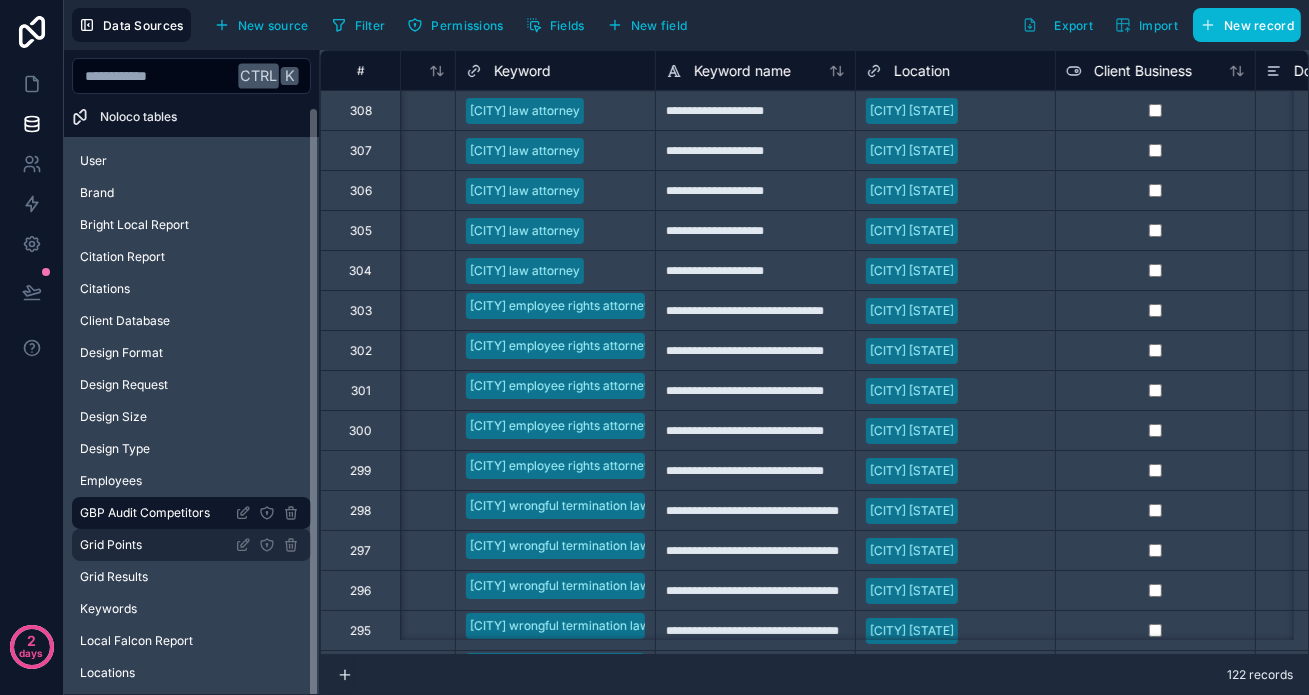 click on "Grid Points" at bounding box center (191, 545) 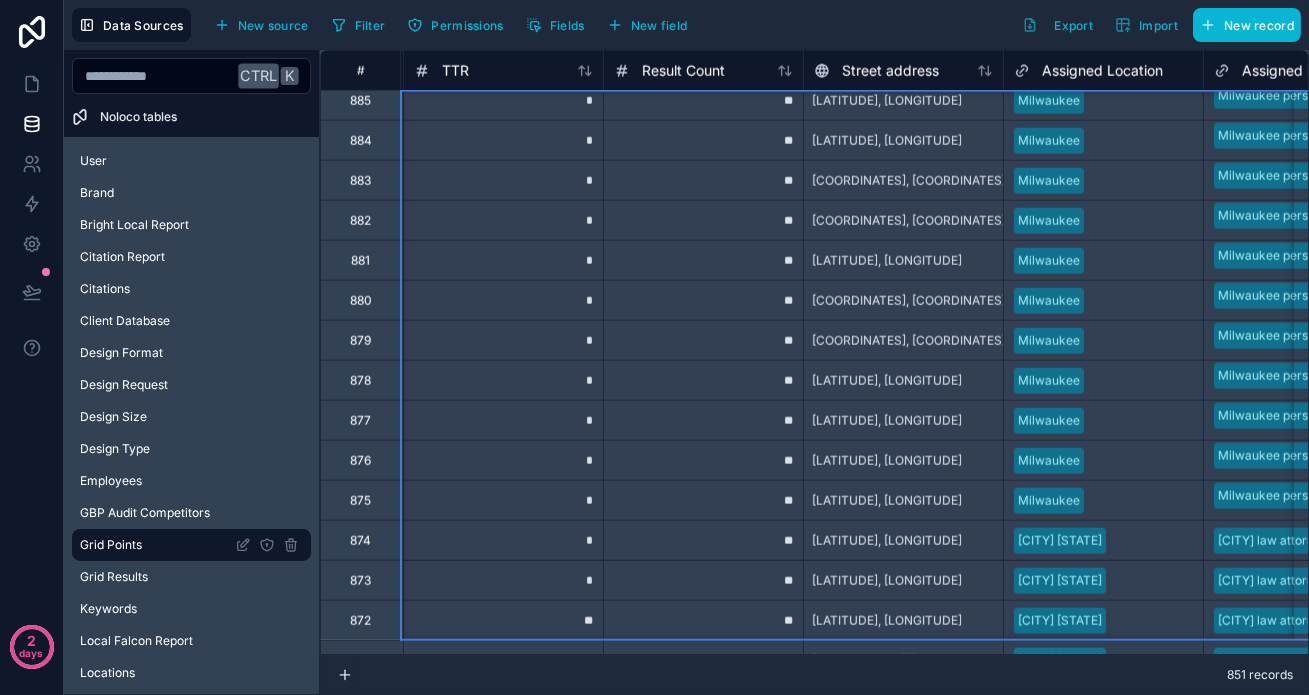 scroll, scrollTop: 4690, scrollLeft: 597, axis: both 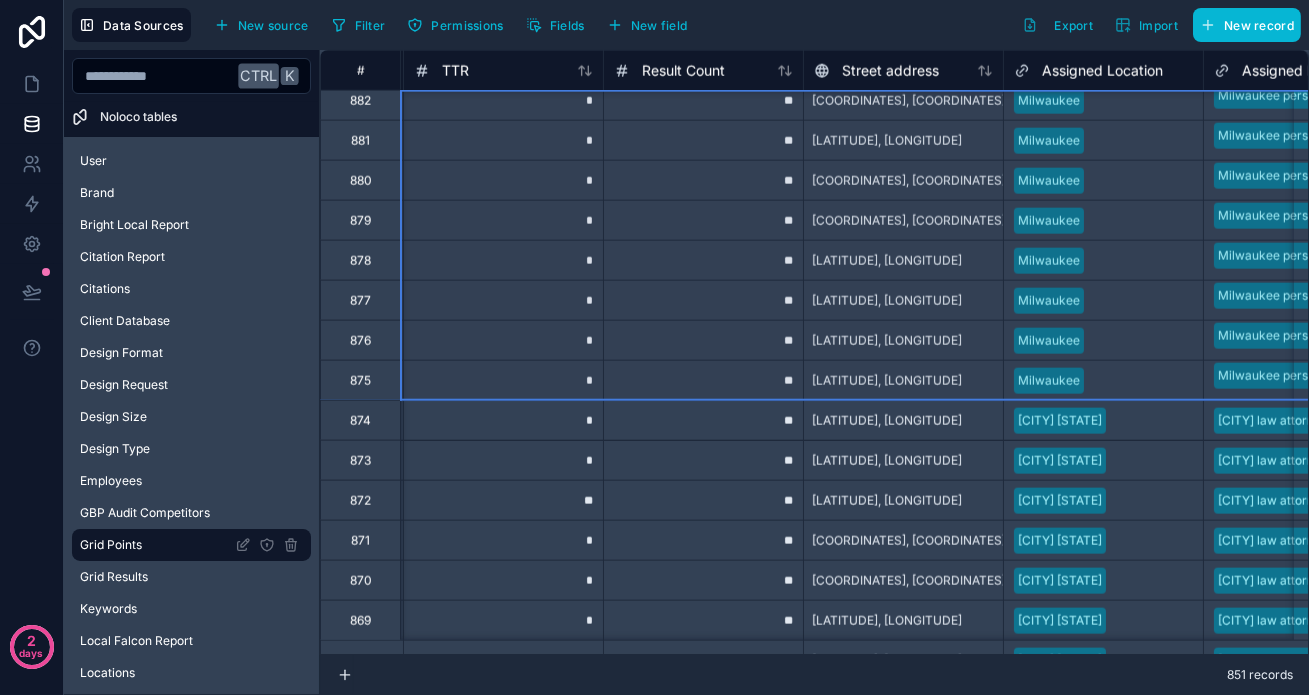 drag, startPoint x: 332, startPoint y: 112, endPoint x: 592, endPoint y: 378, distance: 371.96237 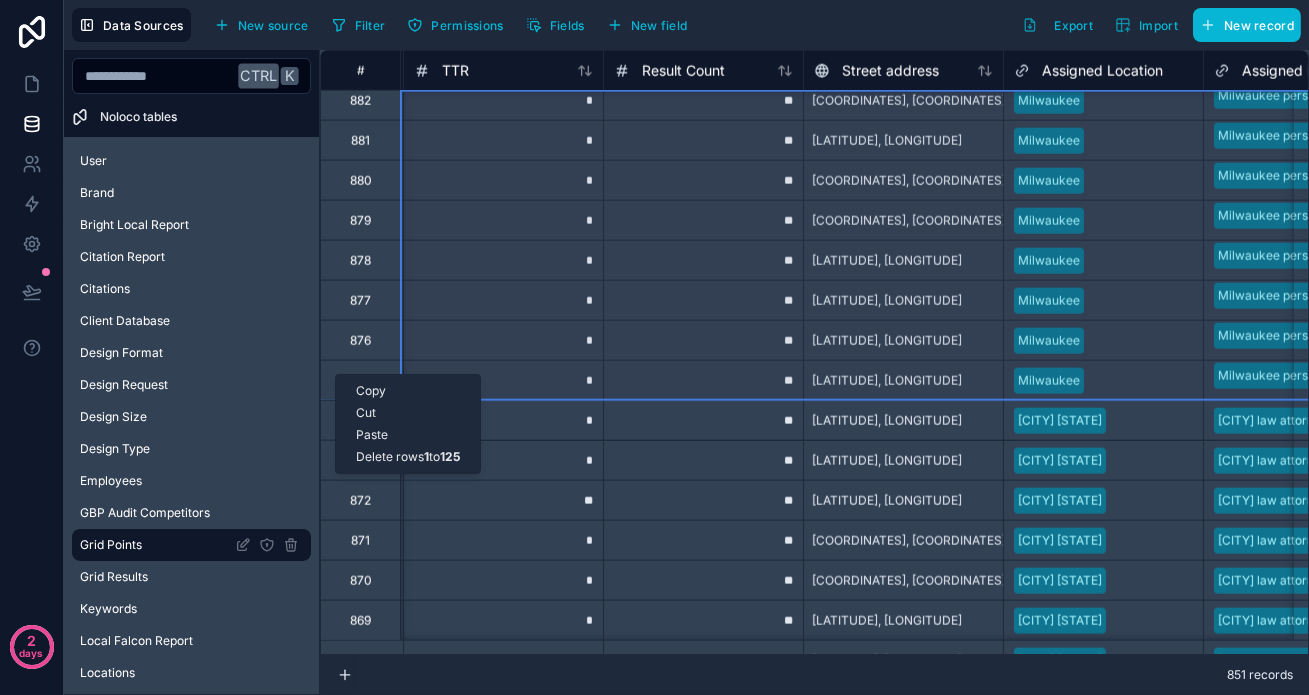 click on "Delete rows  1  to  125" at bounding box center [408, 457] 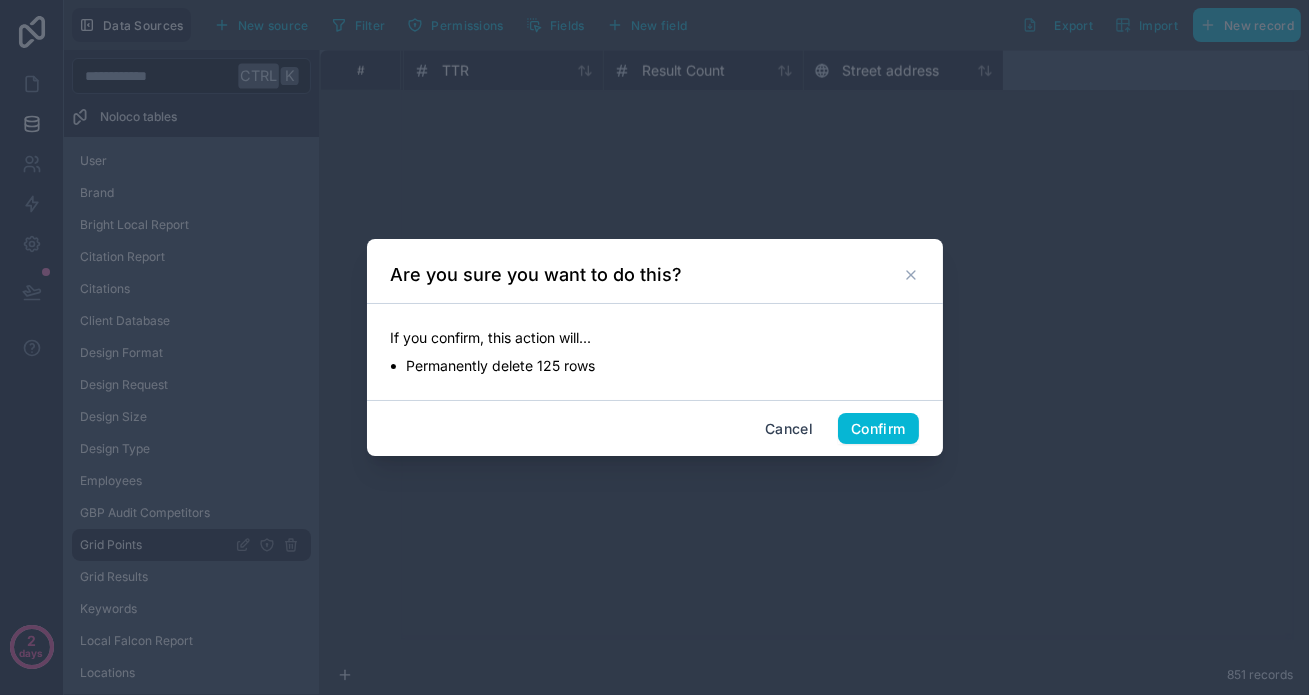scroll, scrollTop: 0, scrollLeft: 0, axis: both 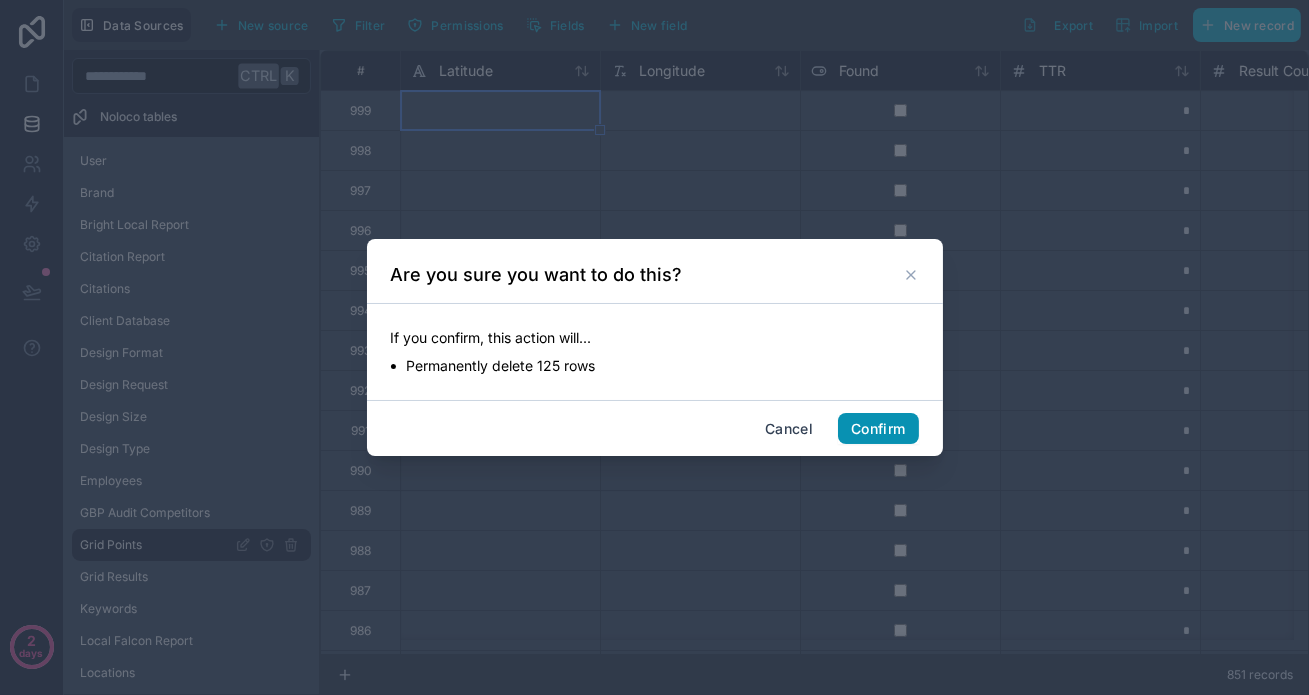 click on "Confirm" at bounding box center [878, 429] 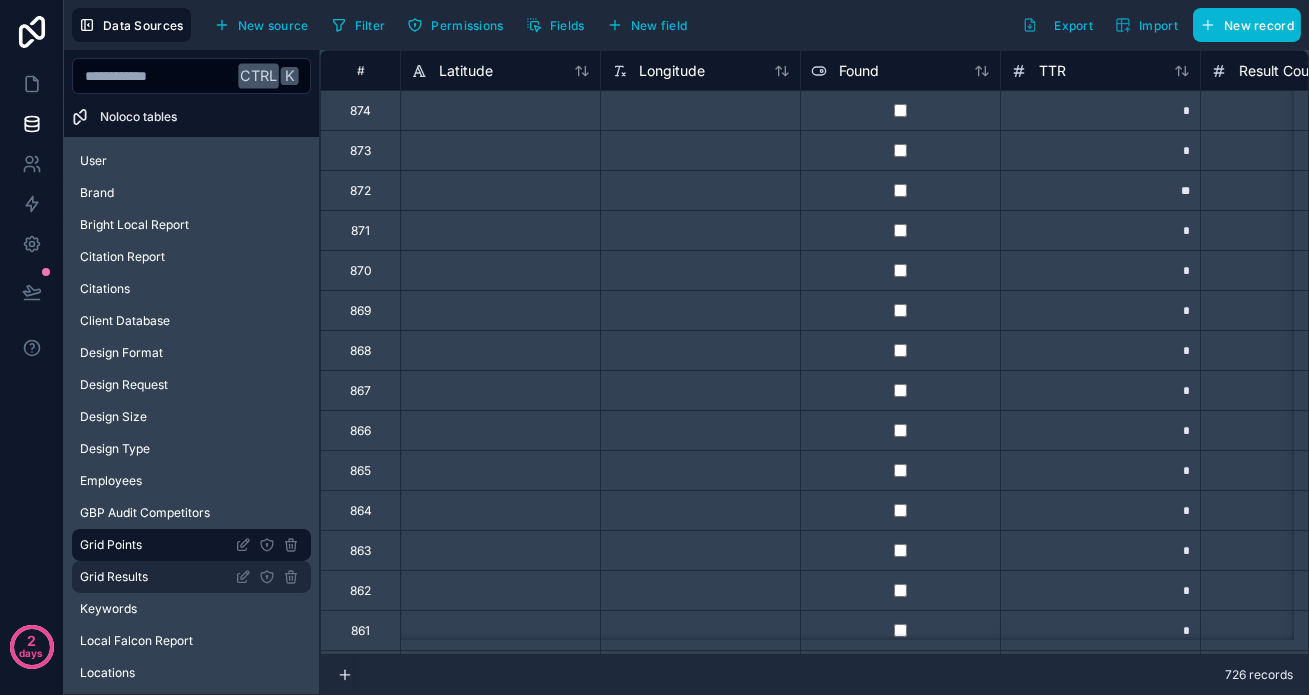 click on "Grid Results" at bounding box center [191, 577] 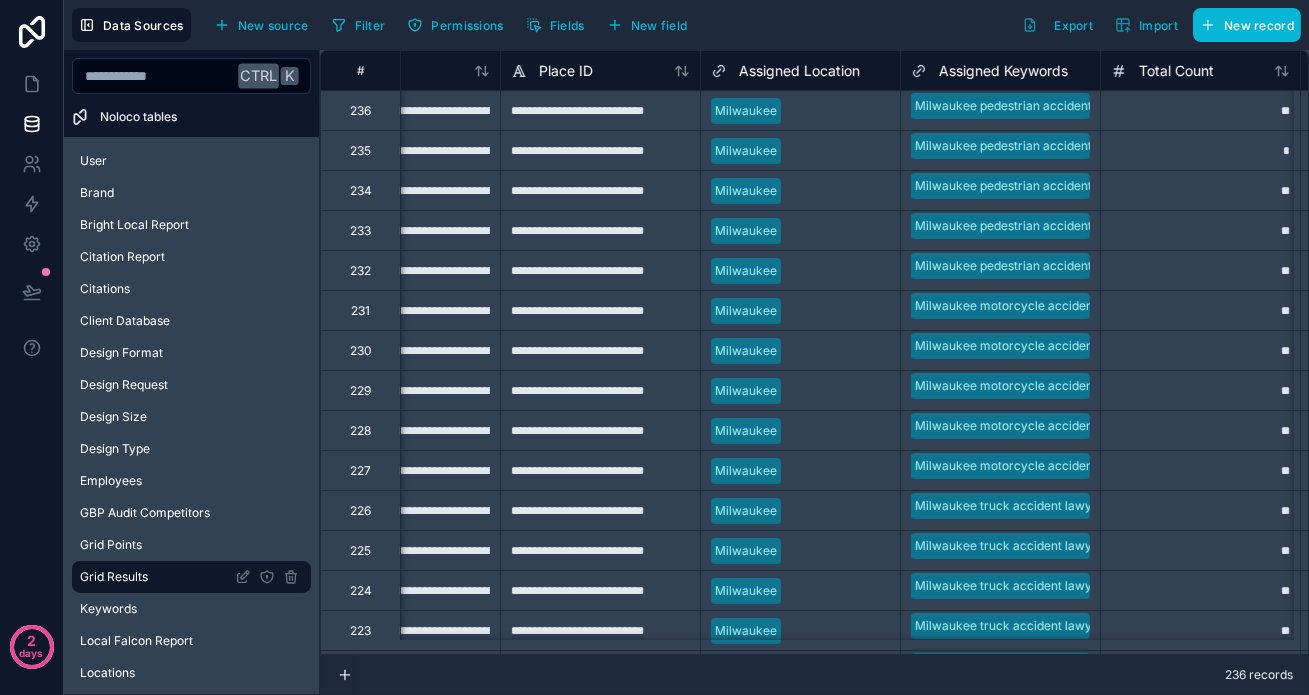 scroll, scrollTop: 0, scrollLeft: 1500, axis: horizontal 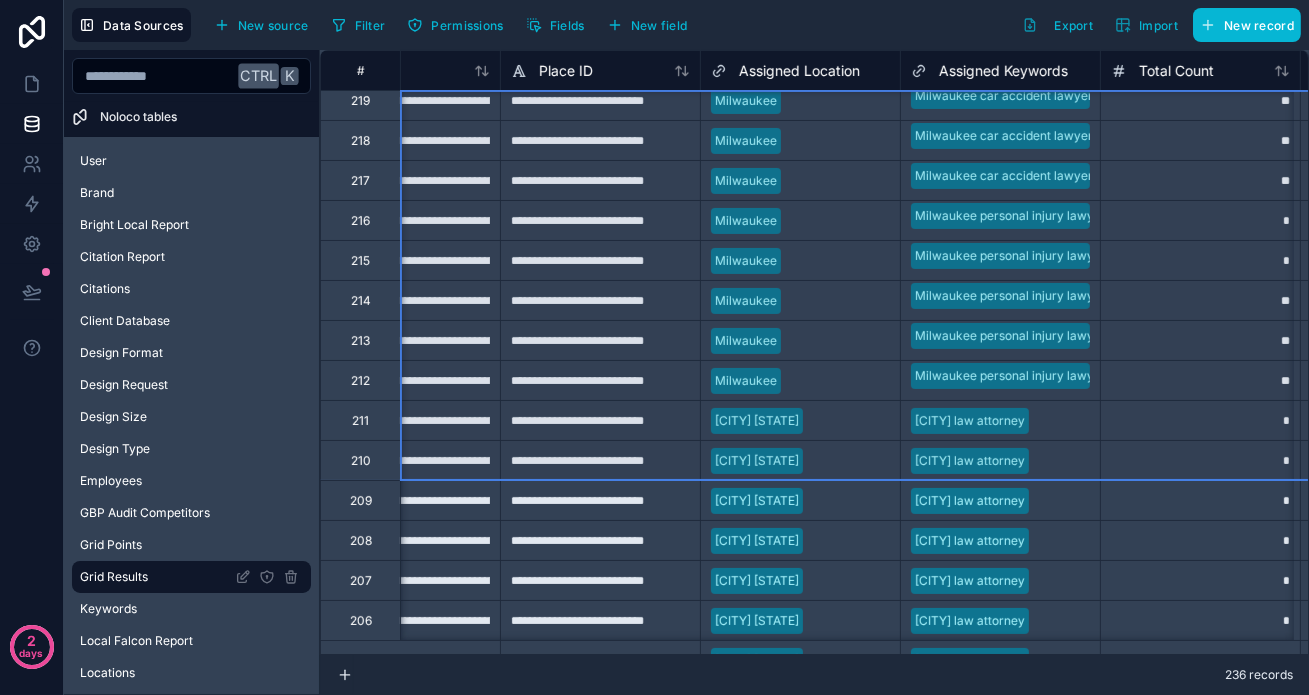 drag, startPoint x: 327, startPoint y: 113, endPoint x: 426, endPoint y: 446, distance: 347.40466 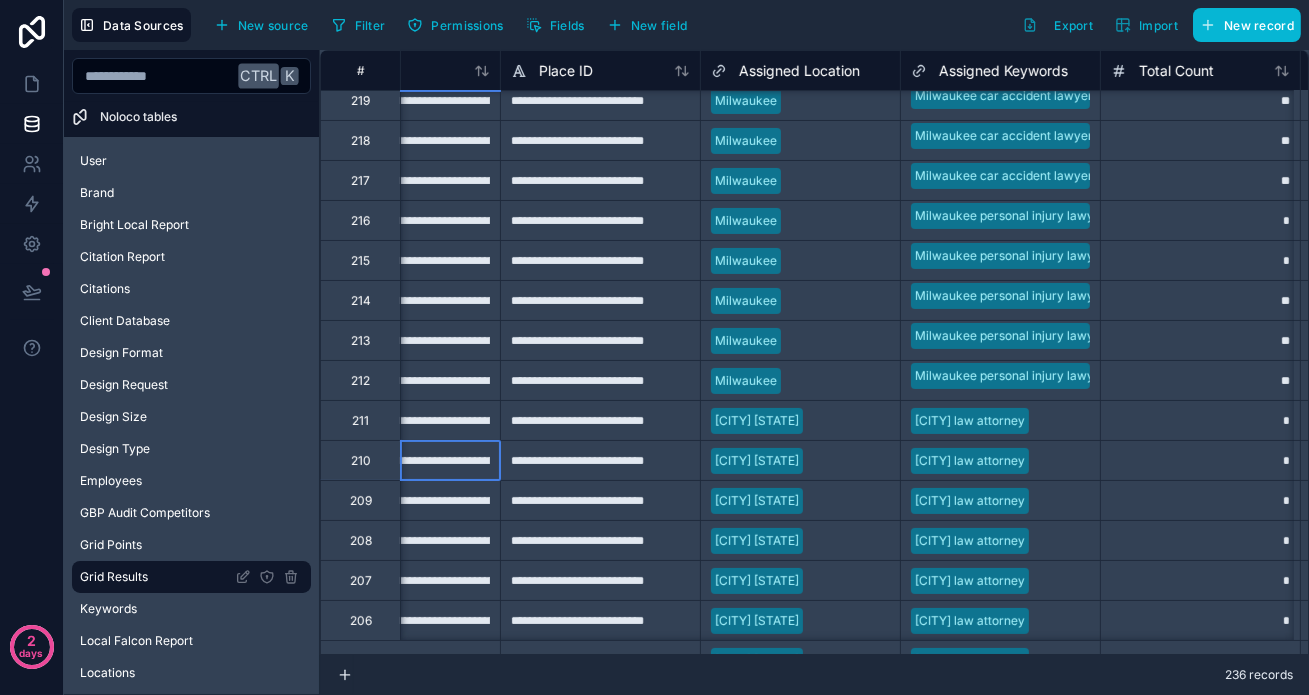 scroll, scrollTop: 690, scrollLeft: 1400, axis: both 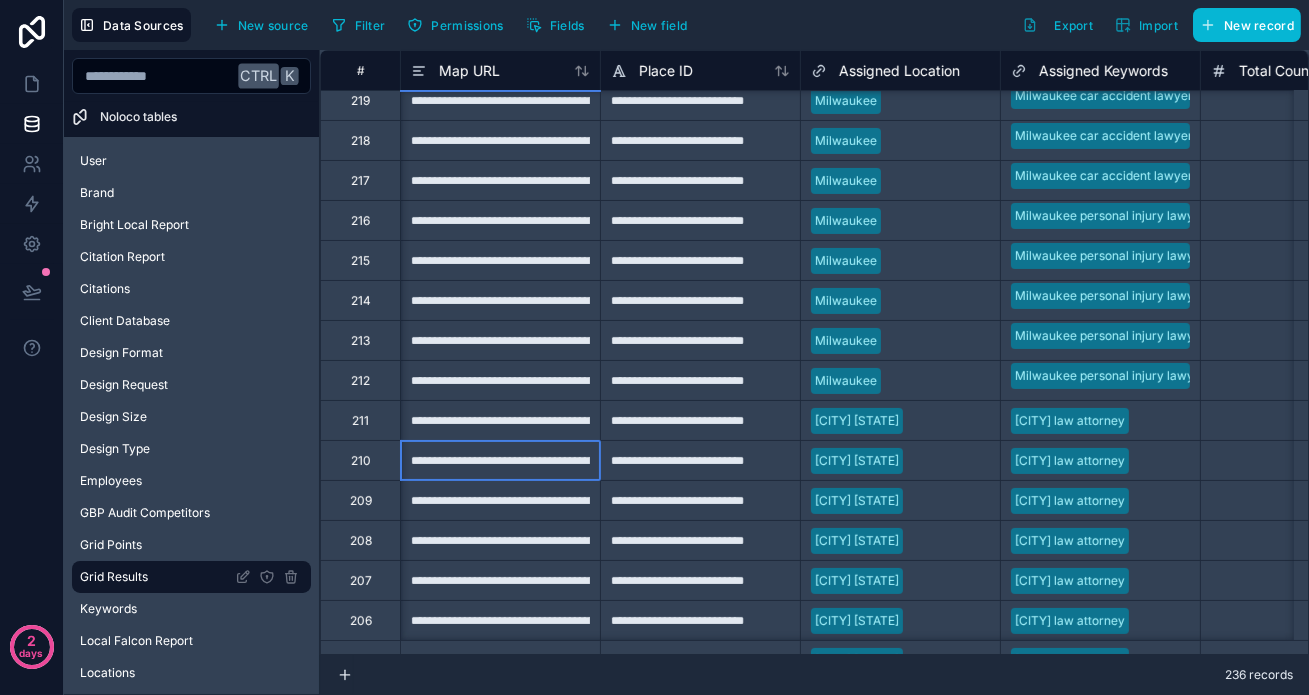 click on "**********" at bounding box center [500, 460] 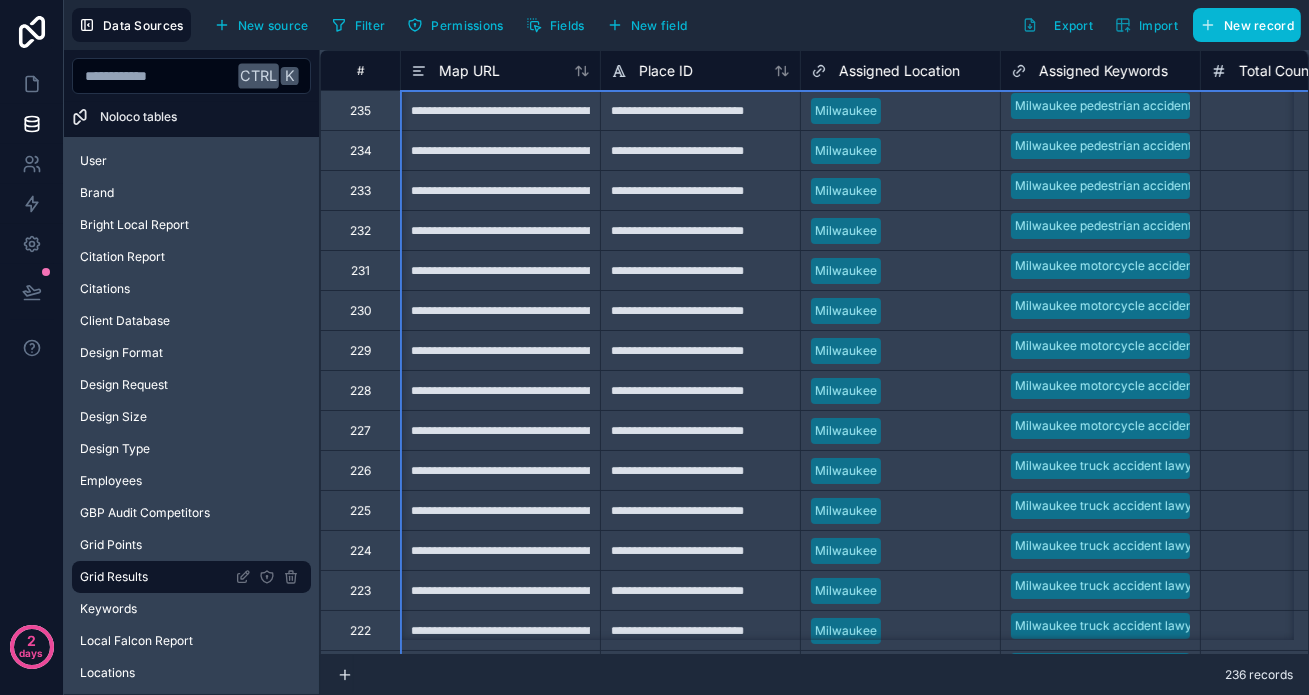 scroll, scrollTop: 0, scrollLeft: 1400, axis: horizontal 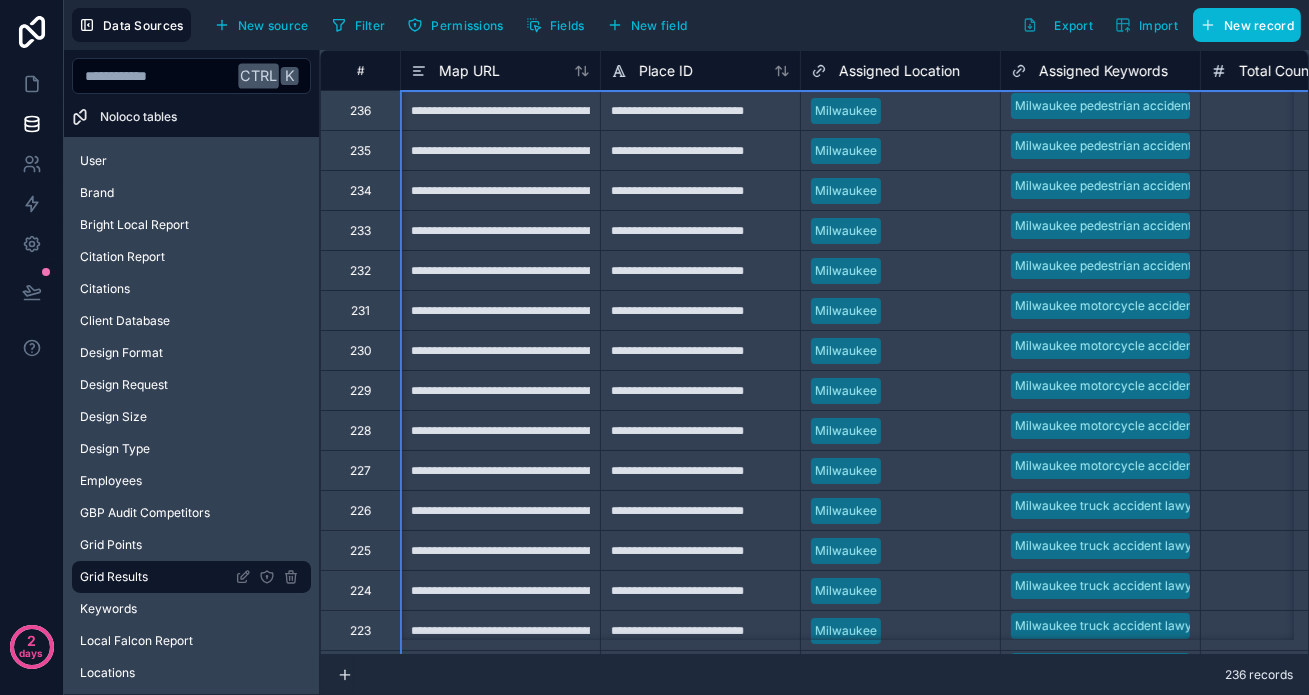 drag, startPoint x: 345, startPoint y: 382, endPoint x: 349, endPoint y: -34, distance: 416.01923 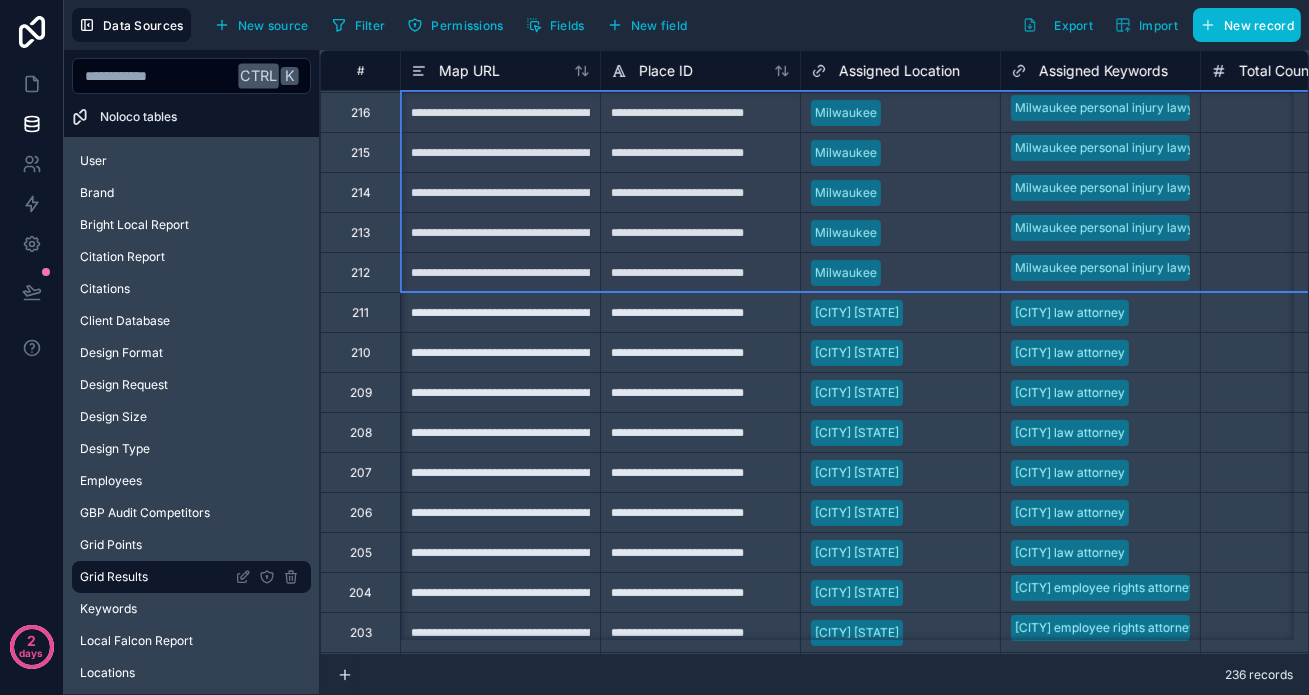 scroll, scrollTop: 797, scrollLeft: 1400, axis: both 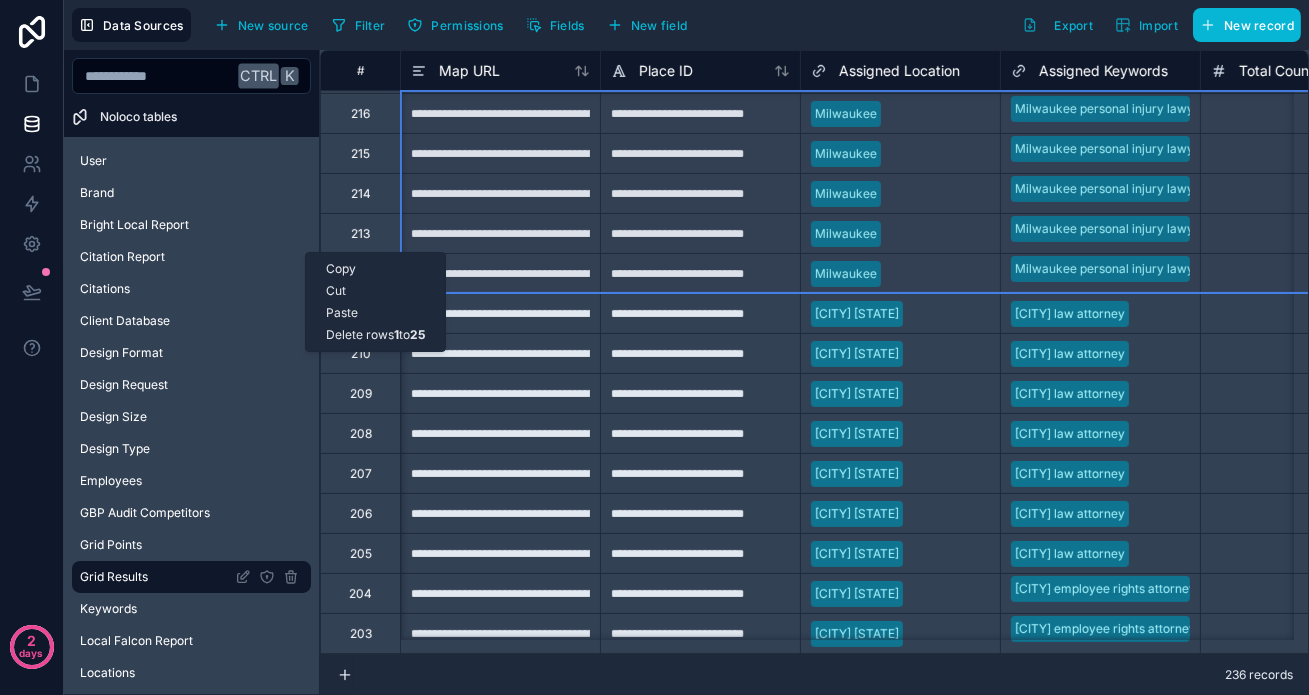 click on "1" at bounding box center (396, 334) 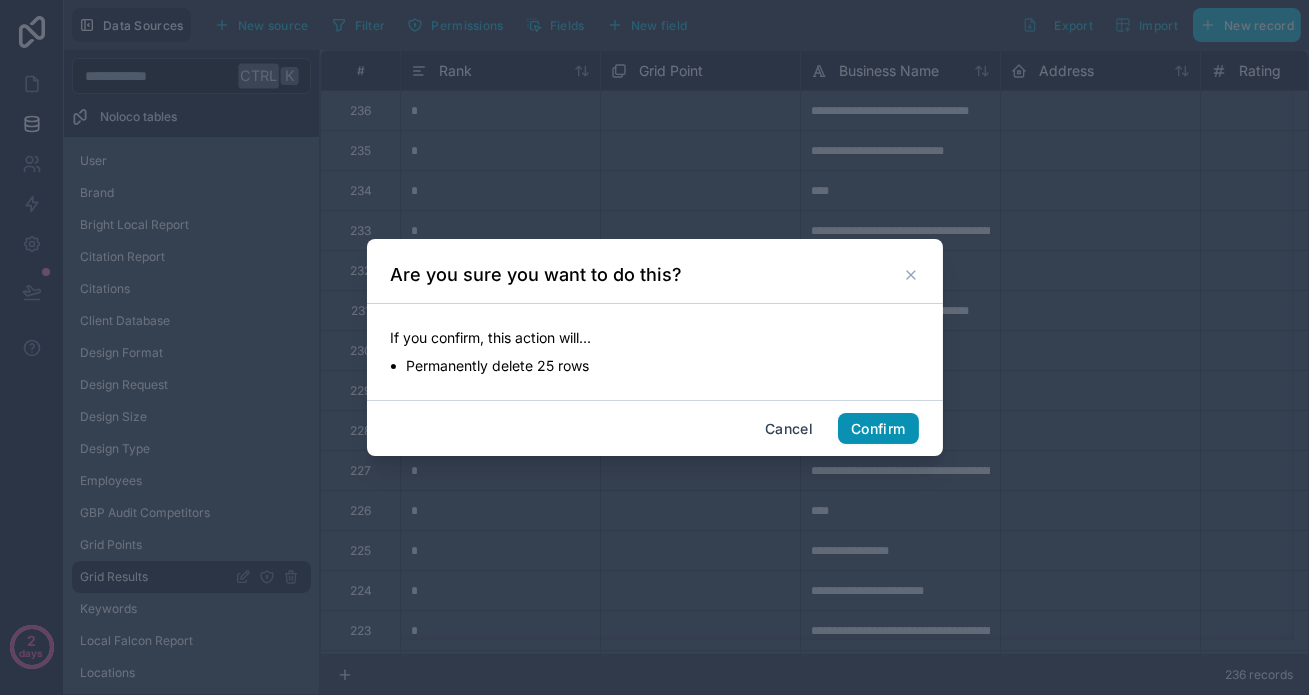 click on "Confirm" at bounding box center (878, 429) 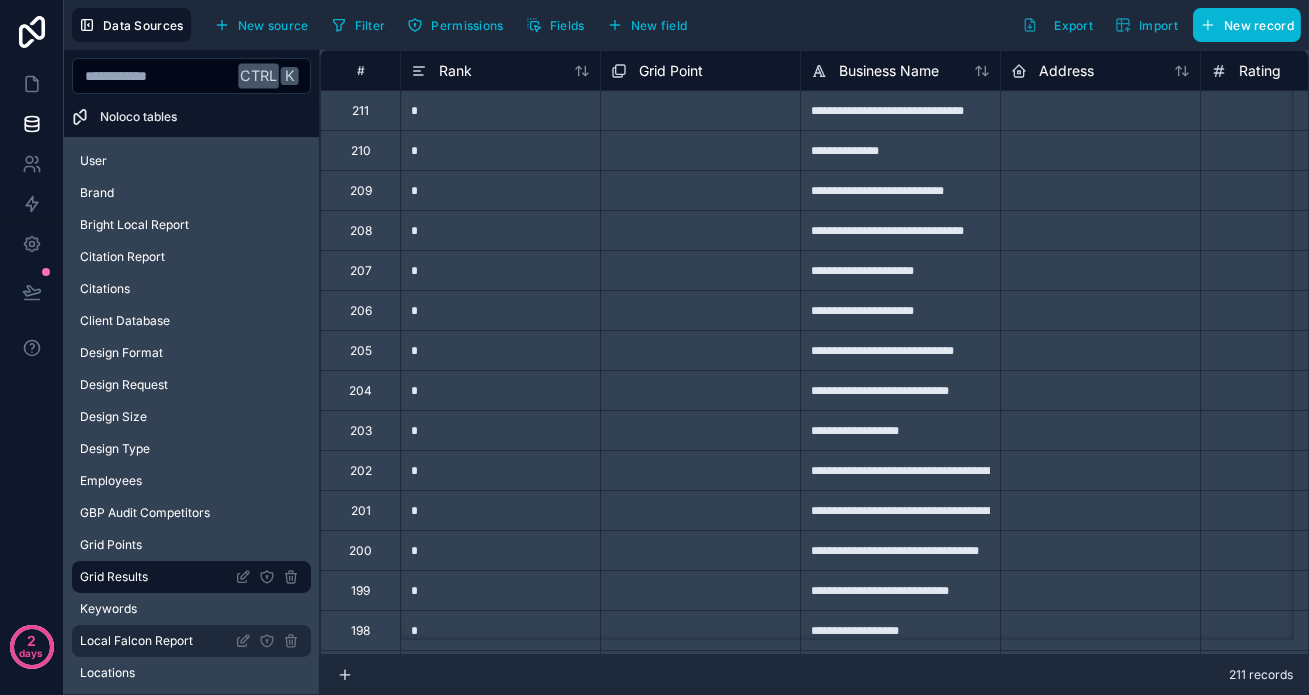 click on "Local Falcon Report" at bounding box center (136, 641) 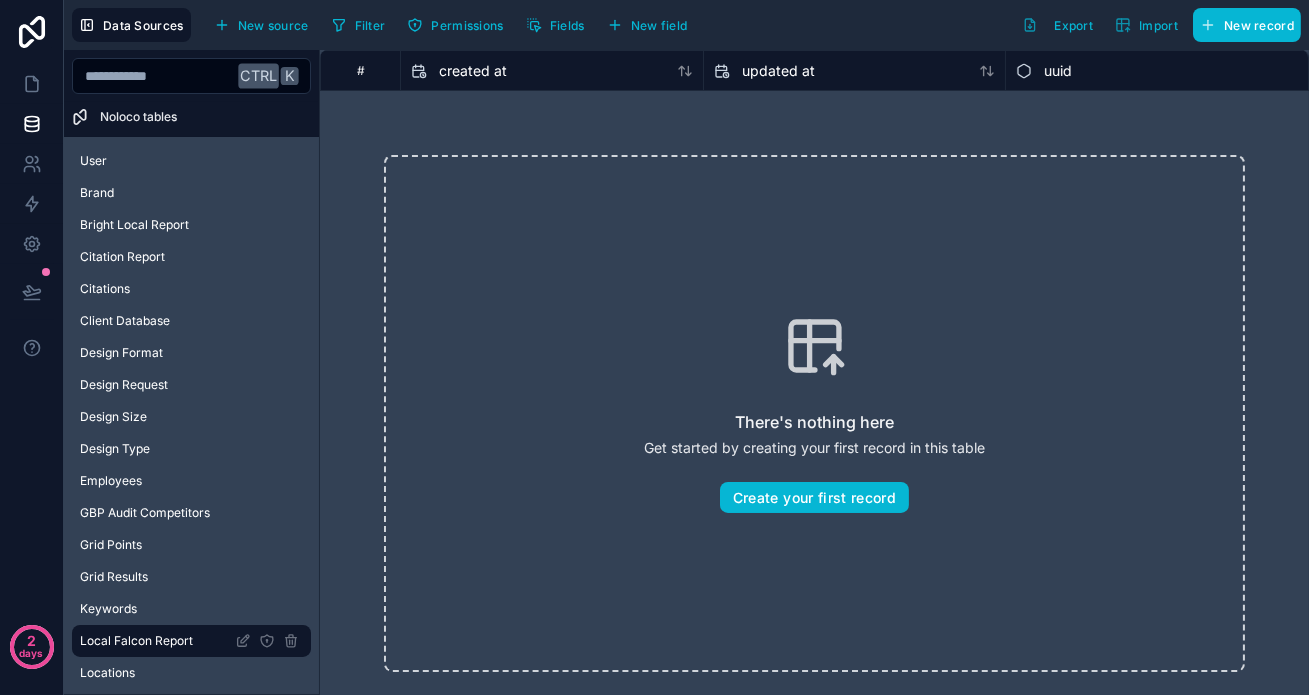 click on "Task" at bounding box center (191, 737) 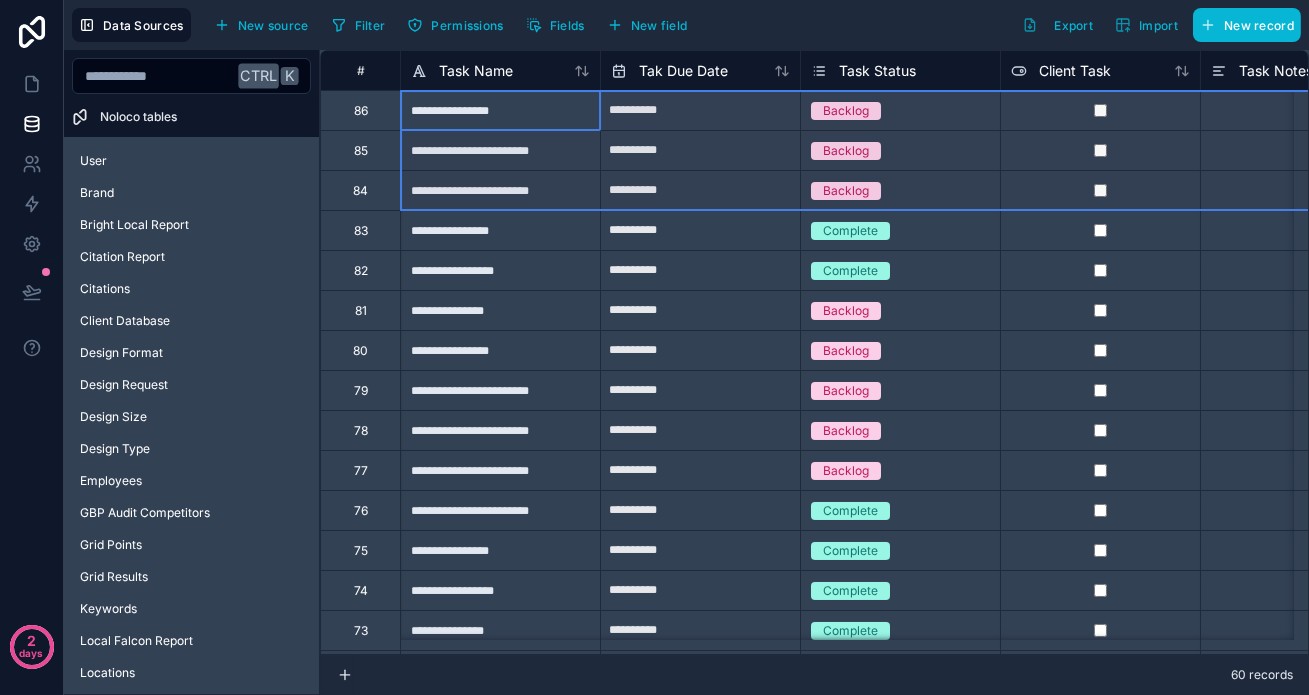 drag, startPoint x: 322, startPoint y: 115, endPoint x: 321, endPoint y: 190, distance: 75.00667 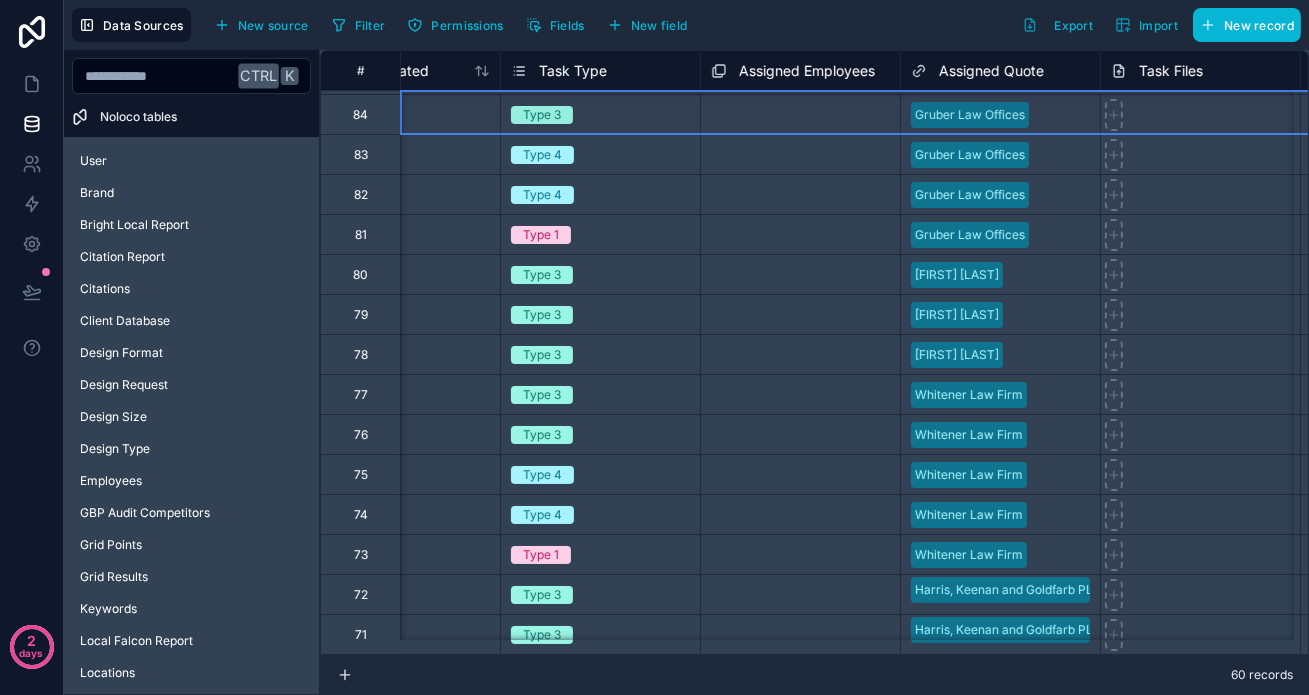 scroll, scrollTop: 76, scrollLeft: 1300, axis: both 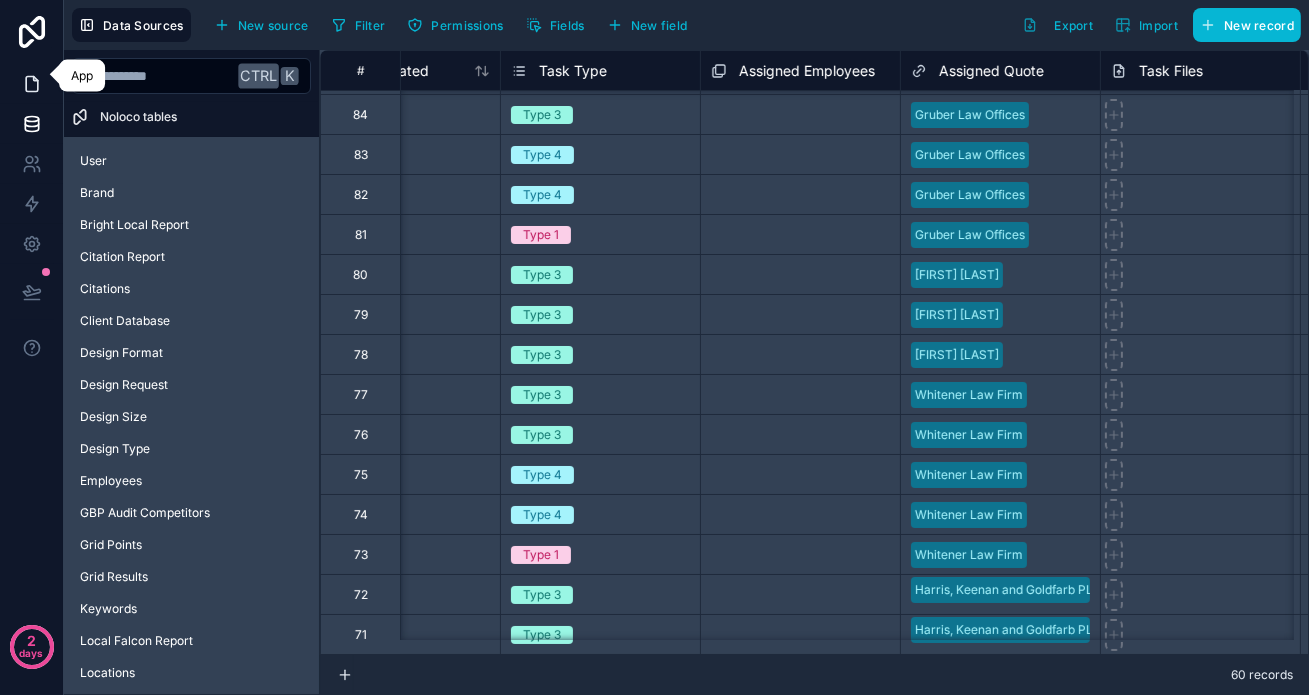 click at bounding box center (31, 84) 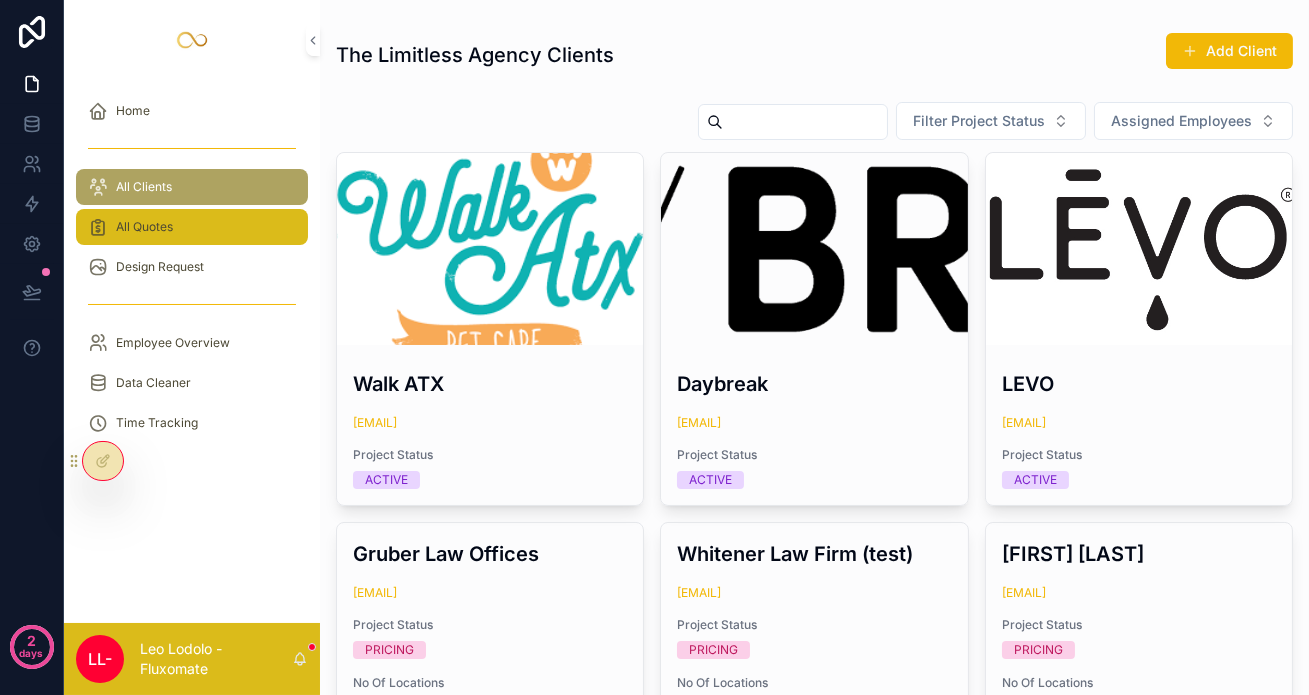 click on "All Quotes" at bounding box center [192, 227] 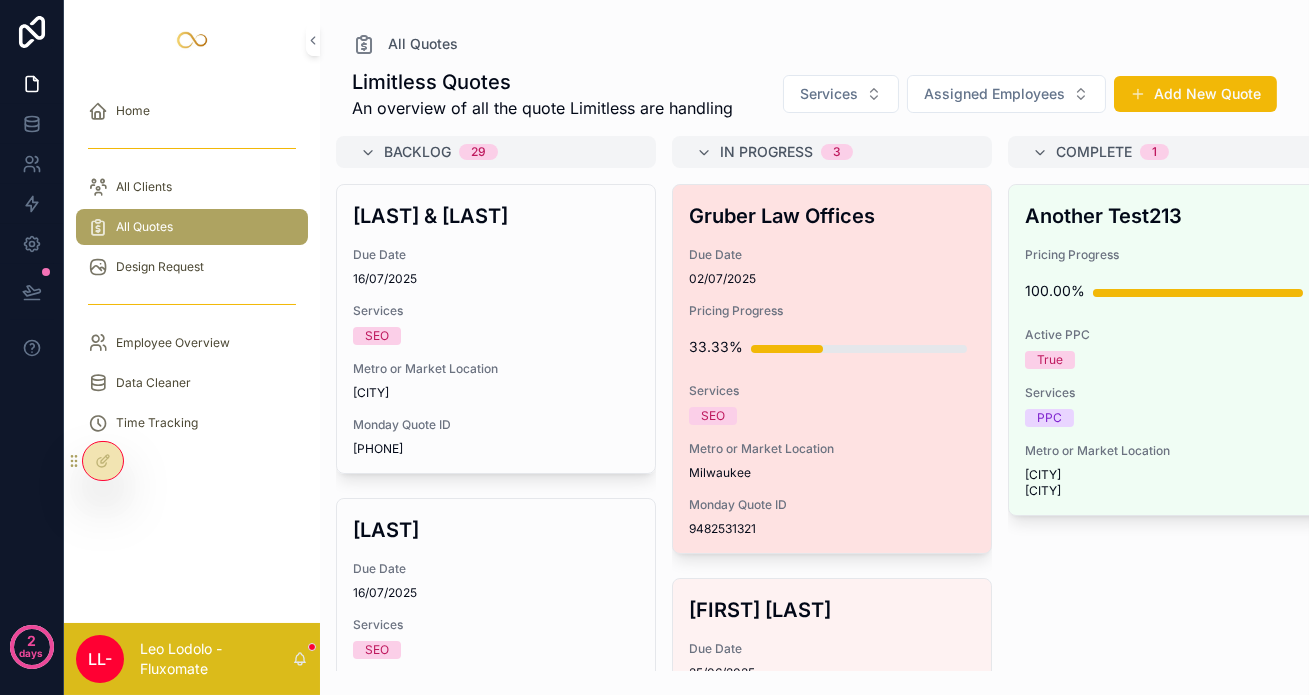 click on "02/07/2025" at bounding box center (832, 279) 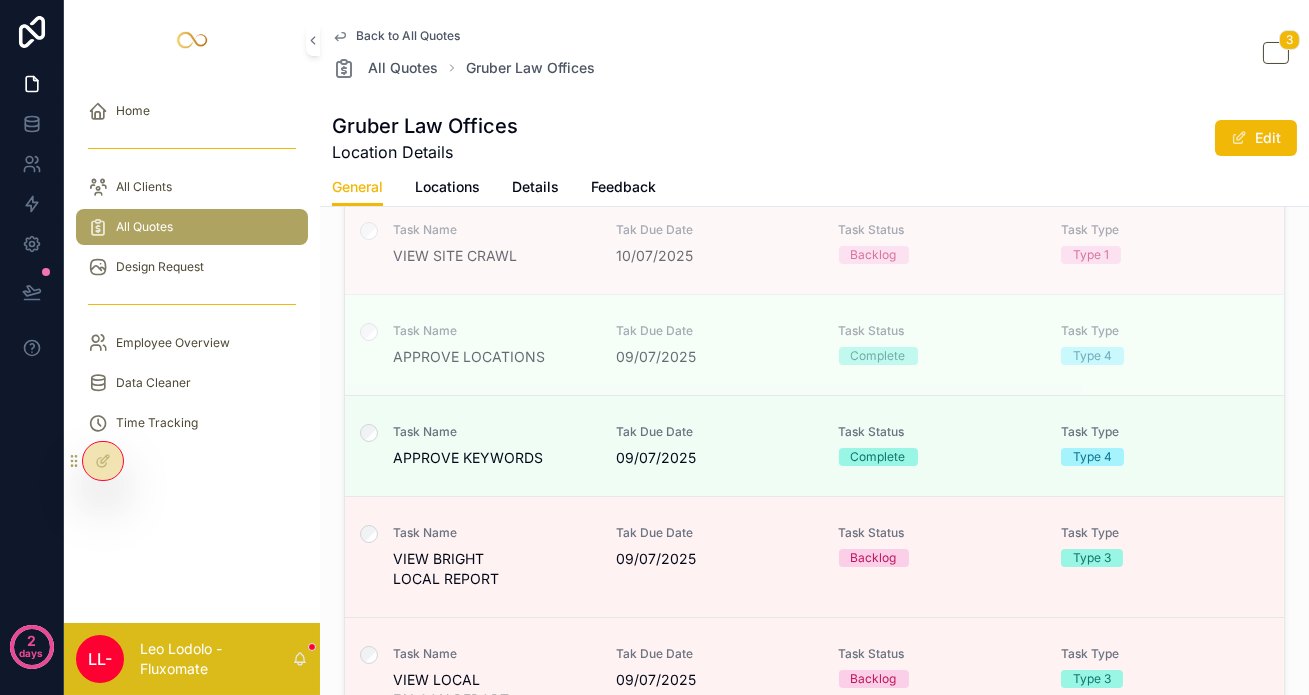 scroll, scrollTop: 476, scrollLeft: 0, axis: vertical 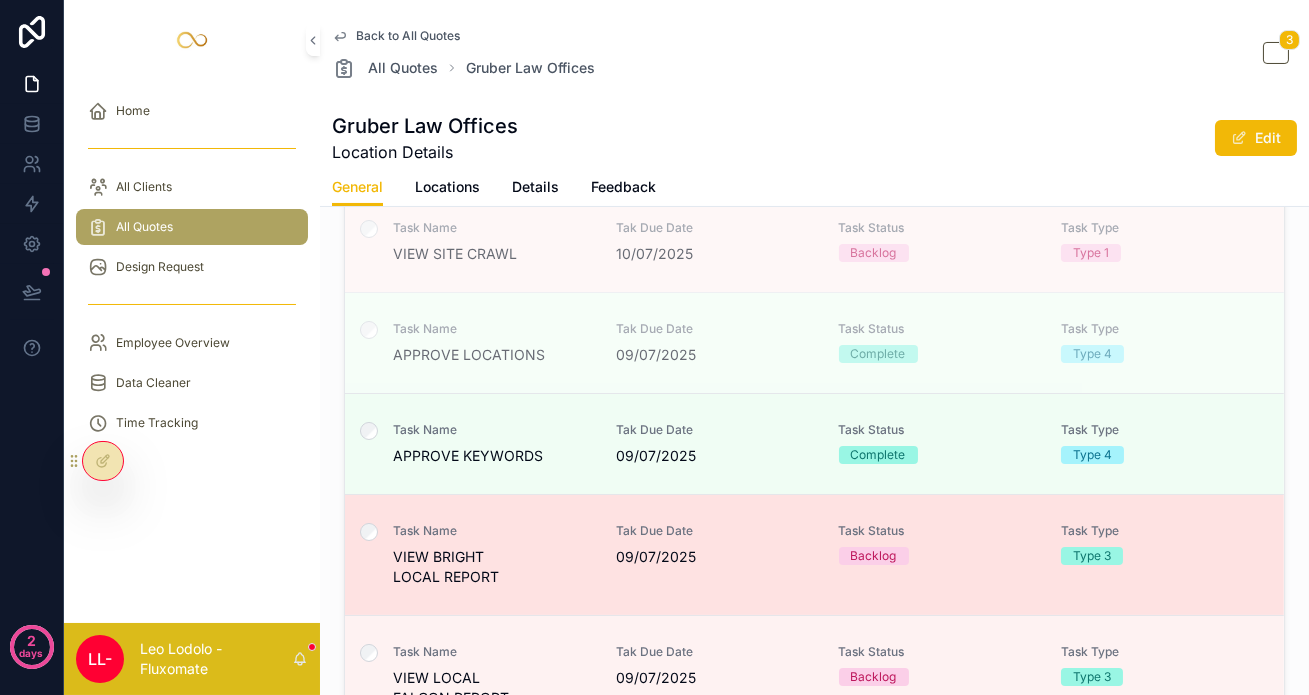 click on "Task Name VIEW BRIGHT LOCAL REPORT" at bounding box center [492, 555] 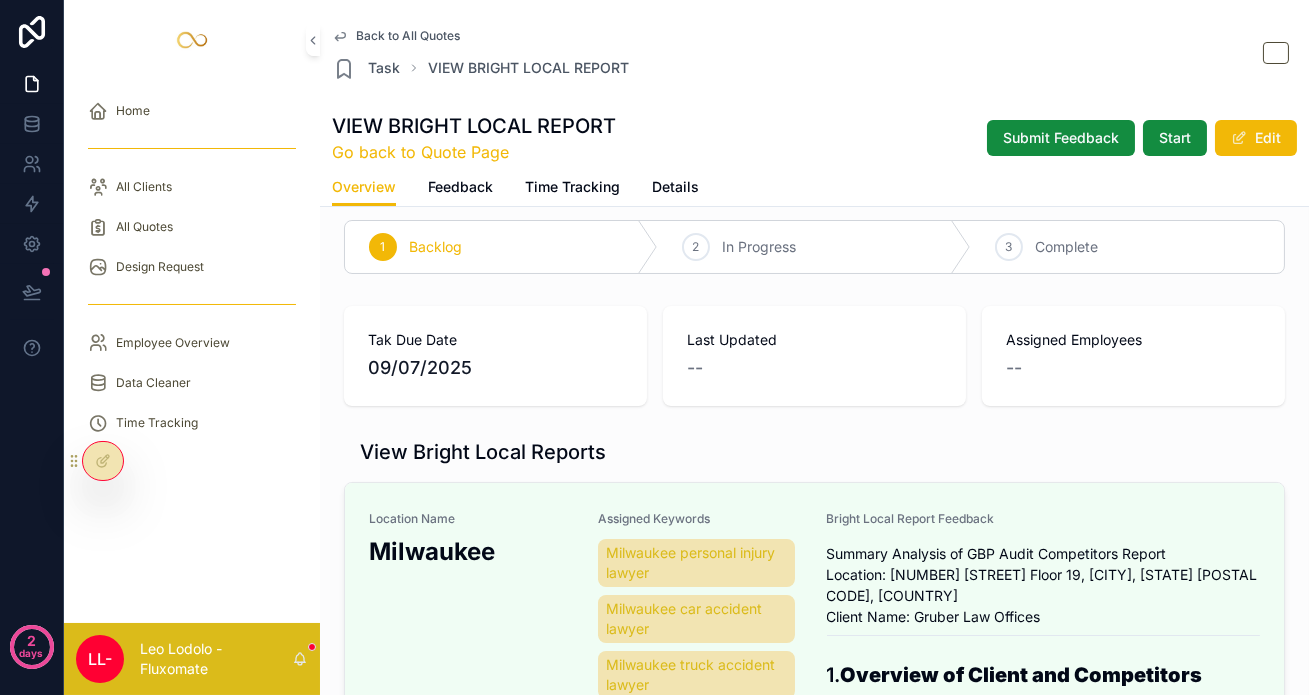 scroll, scrollTop: 20, scrollLeft: 0, axis: vertical 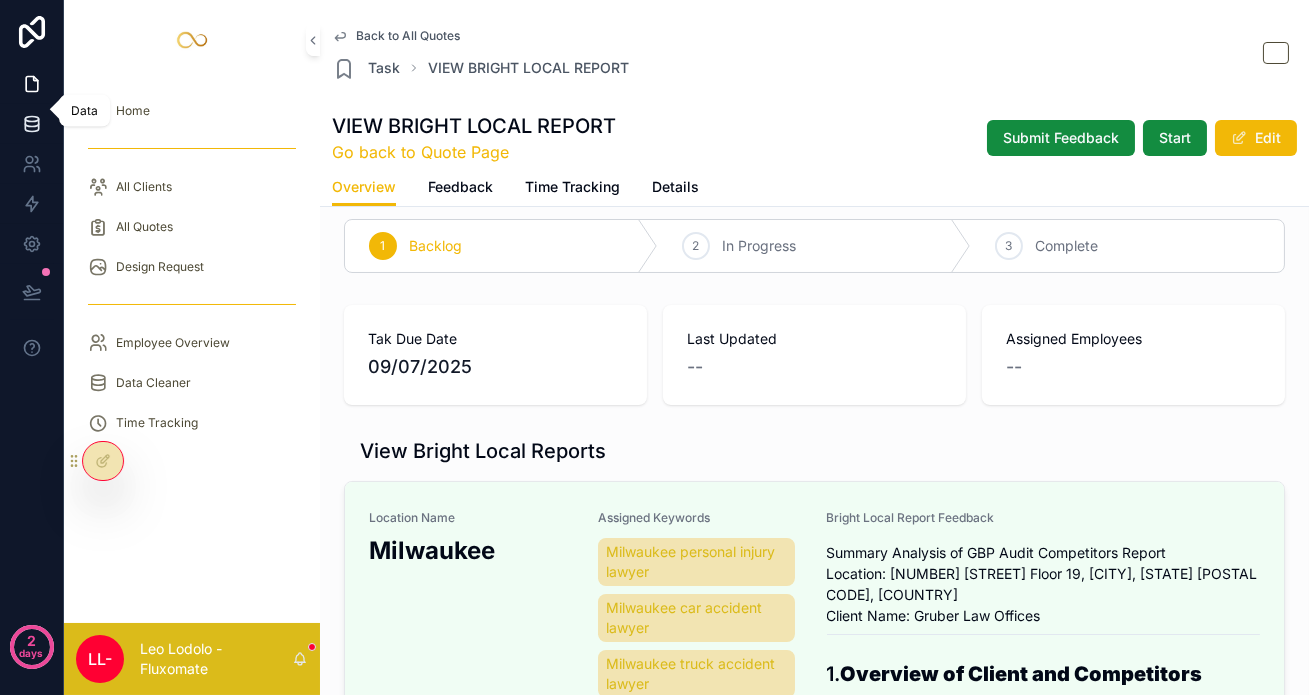 click 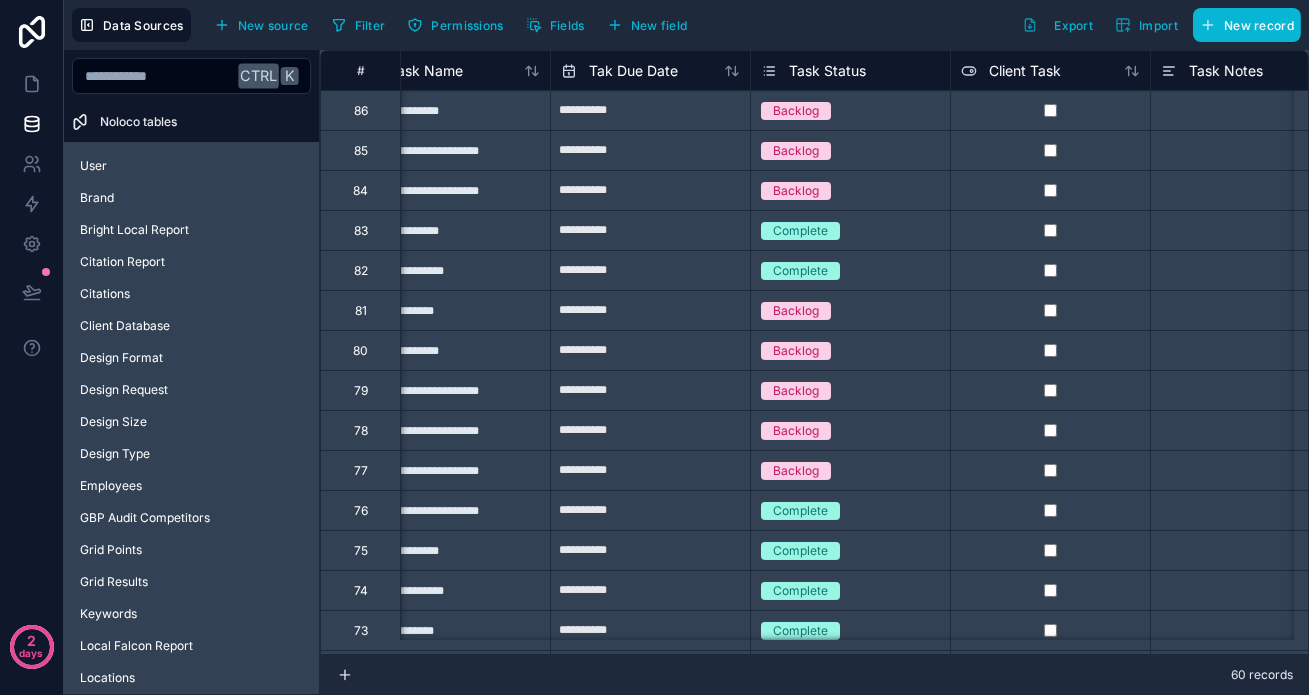 scroll, scrollTop: 0, scrollLeft: 0, axis: both 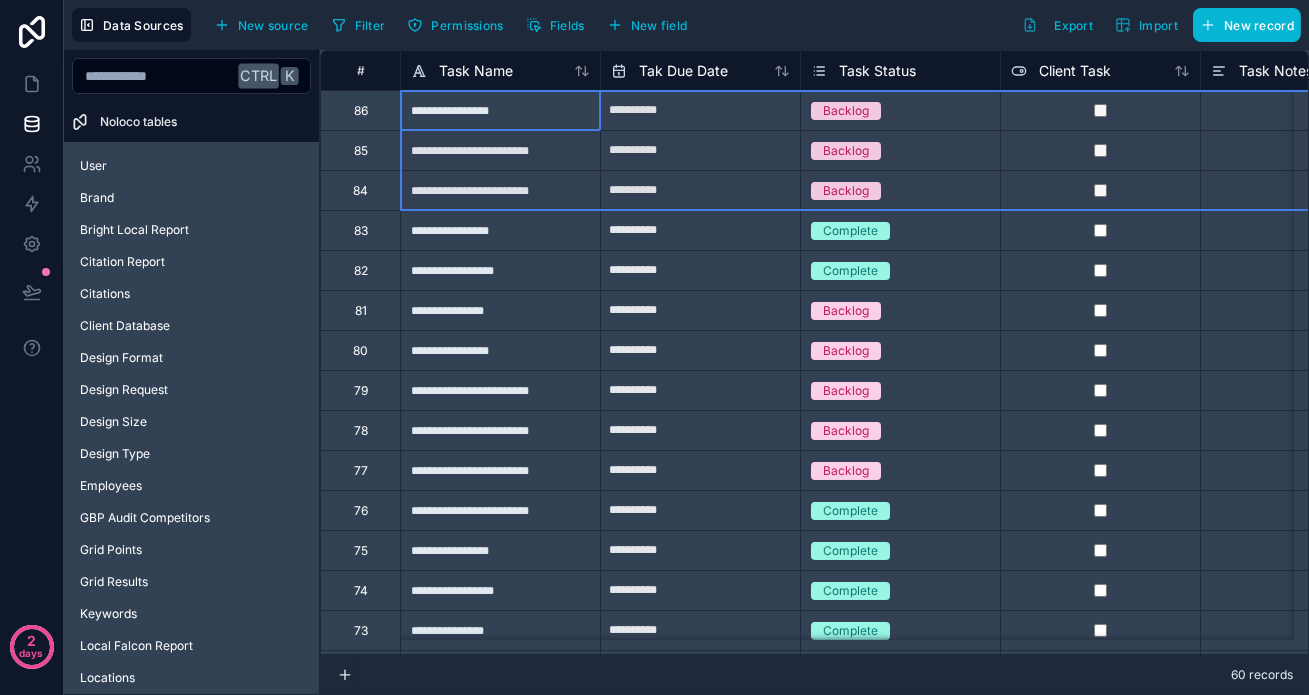 drag, startPoint x: 333, startPoint y: 114, endPoint x: 330, endPoint y: 195, distance: 81.055534 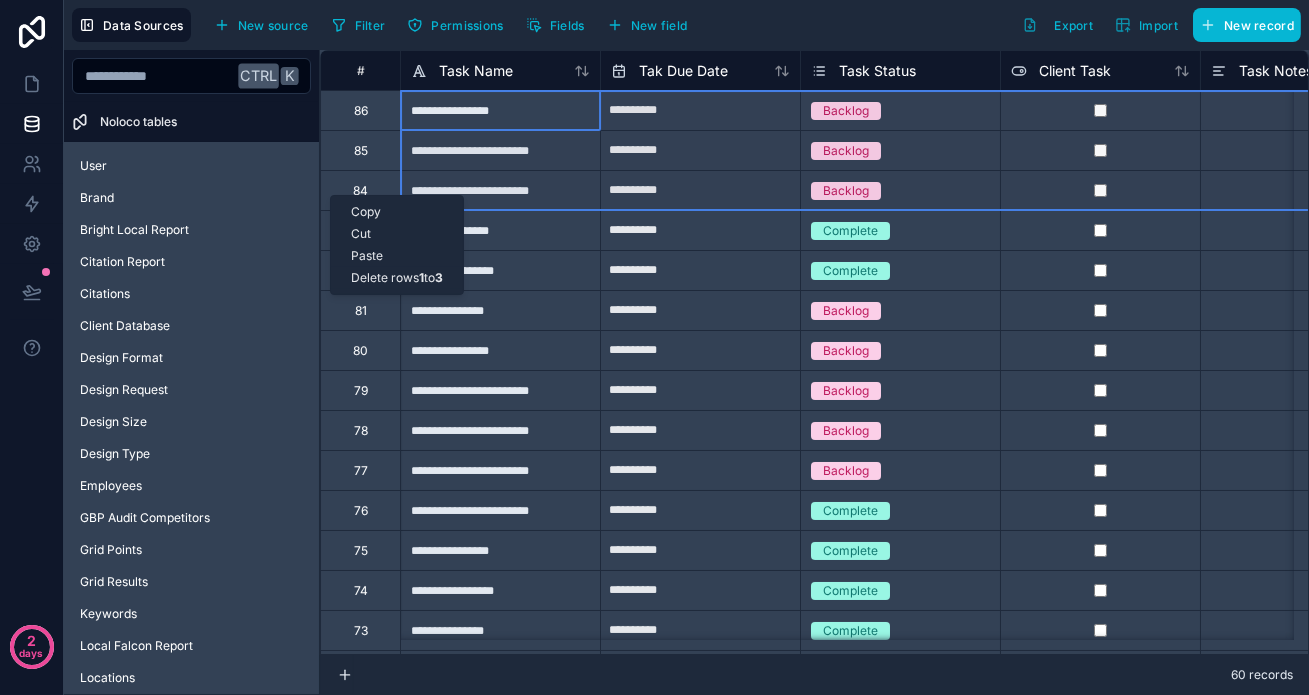 click on "Delete rows  1  to  3" at bounding box center [397, 278] 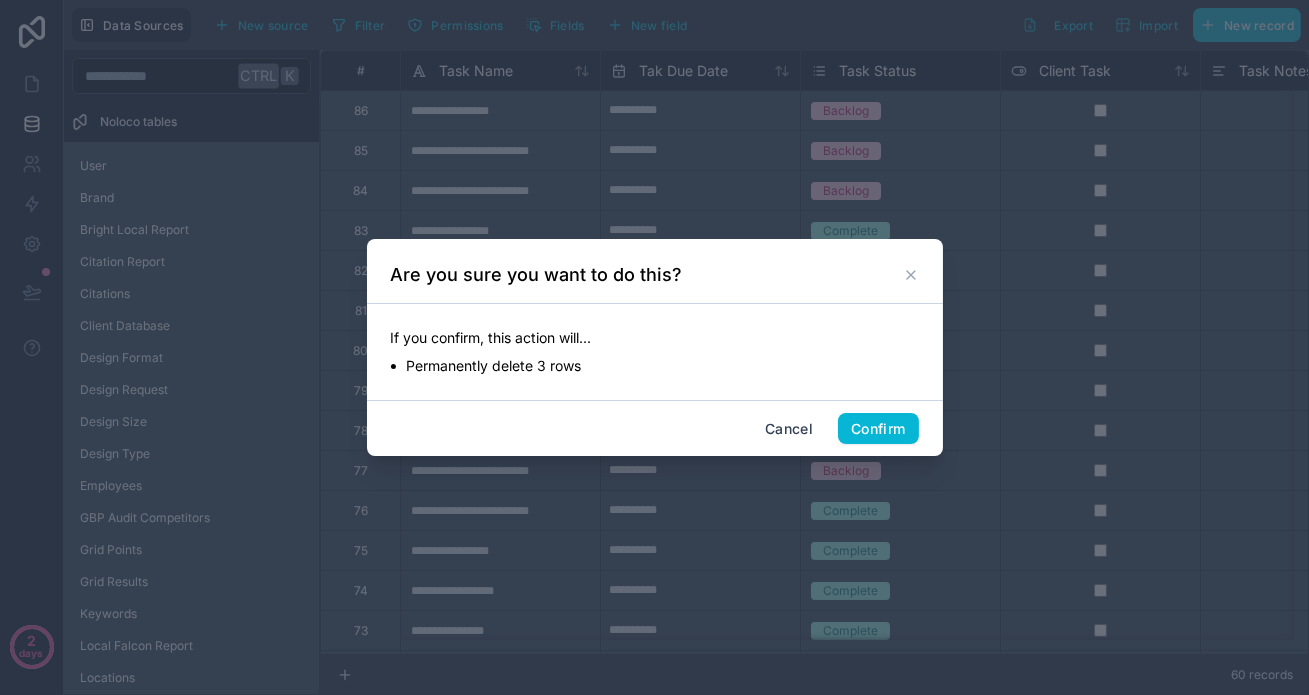 click on "Cancel Confirm" at bounding box center (655, 428) 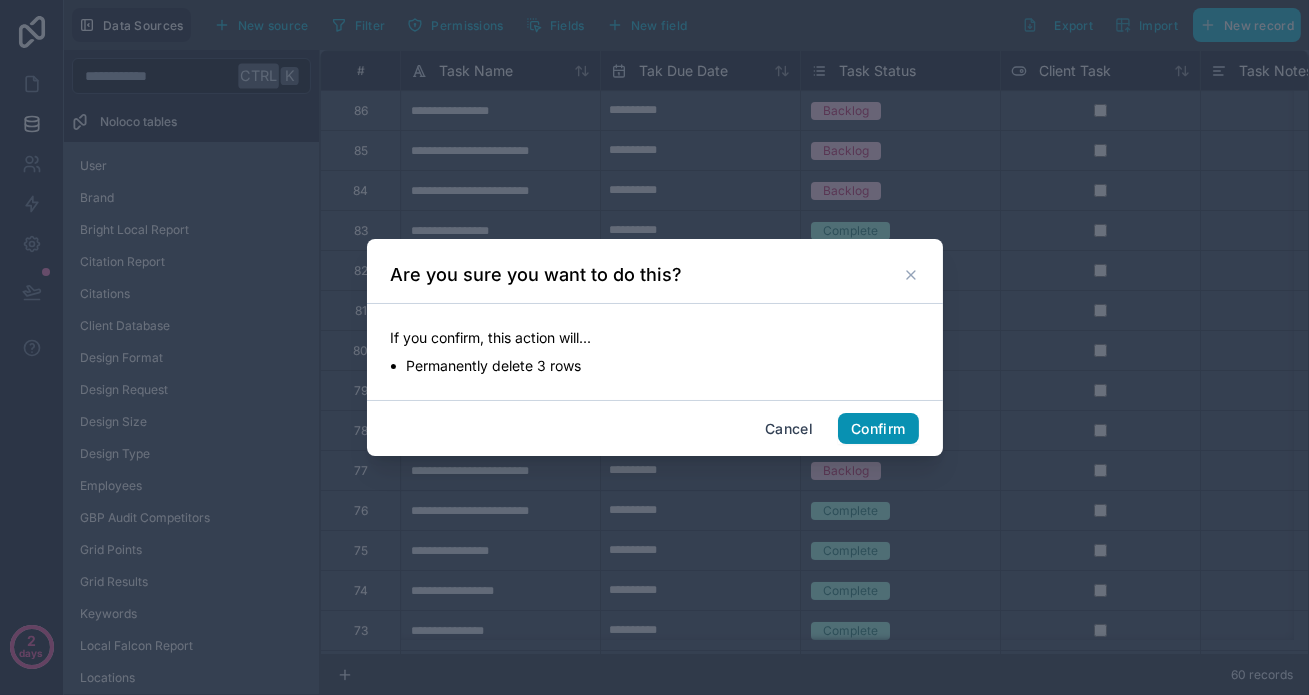 click on "Confirm" at bounding box center [878, 429] 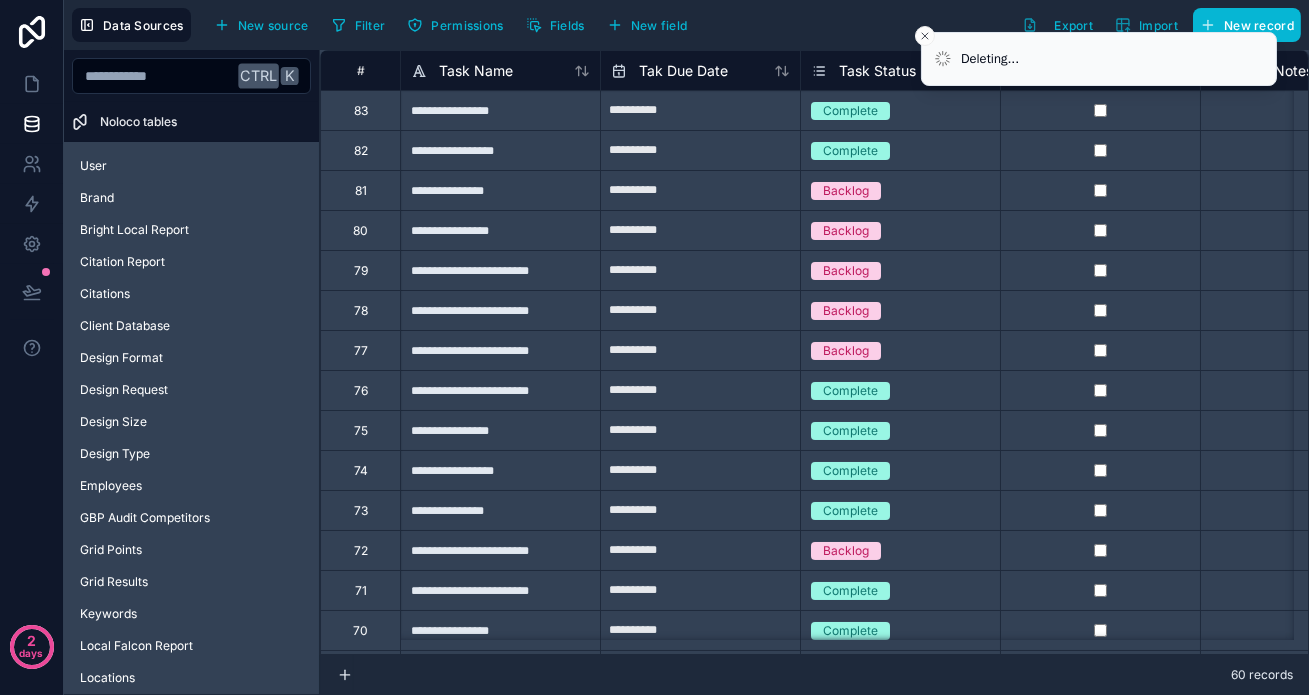 type on "**********" 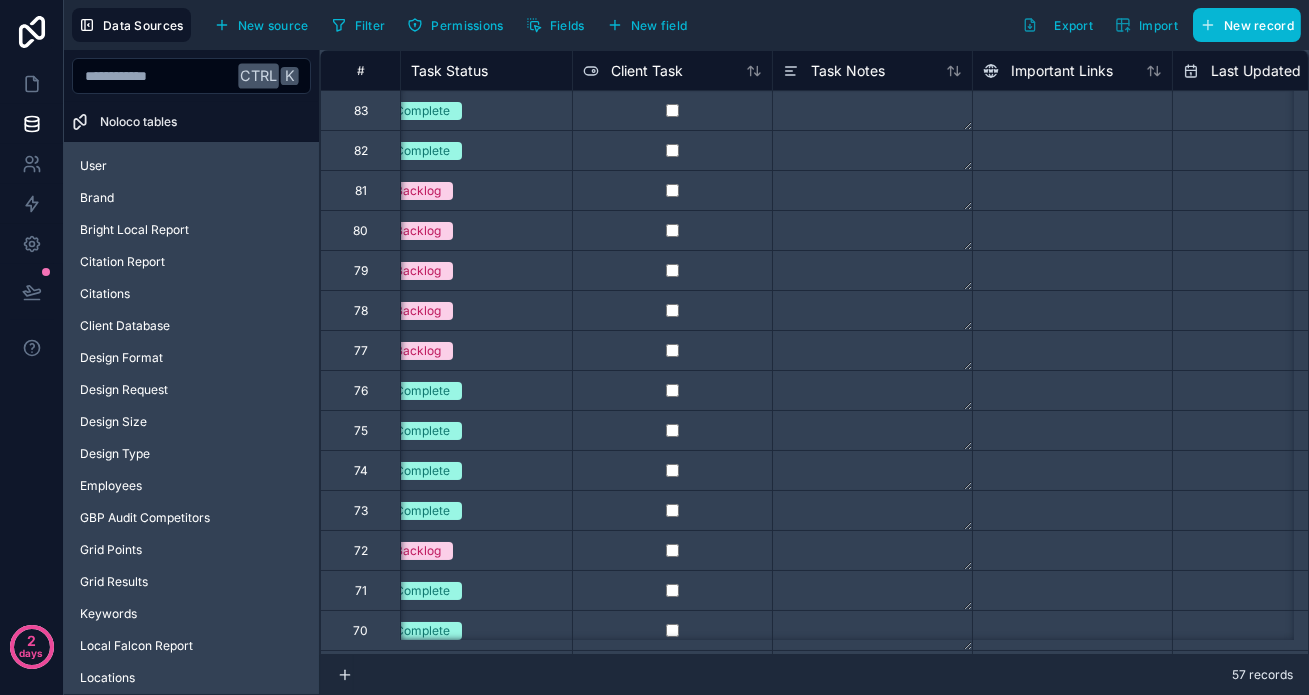 scroll, scrollTop: 0, scrollLeft: 333, axis: horizontal 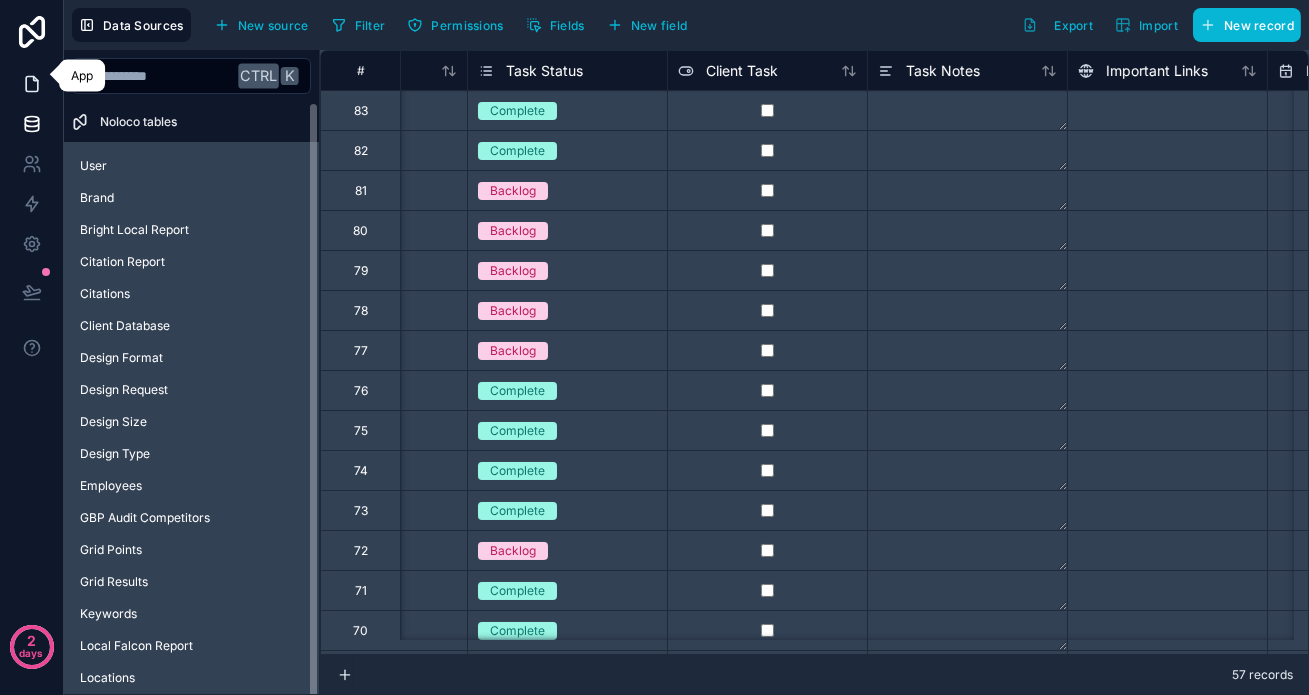 click at bounding box center [31, 84] 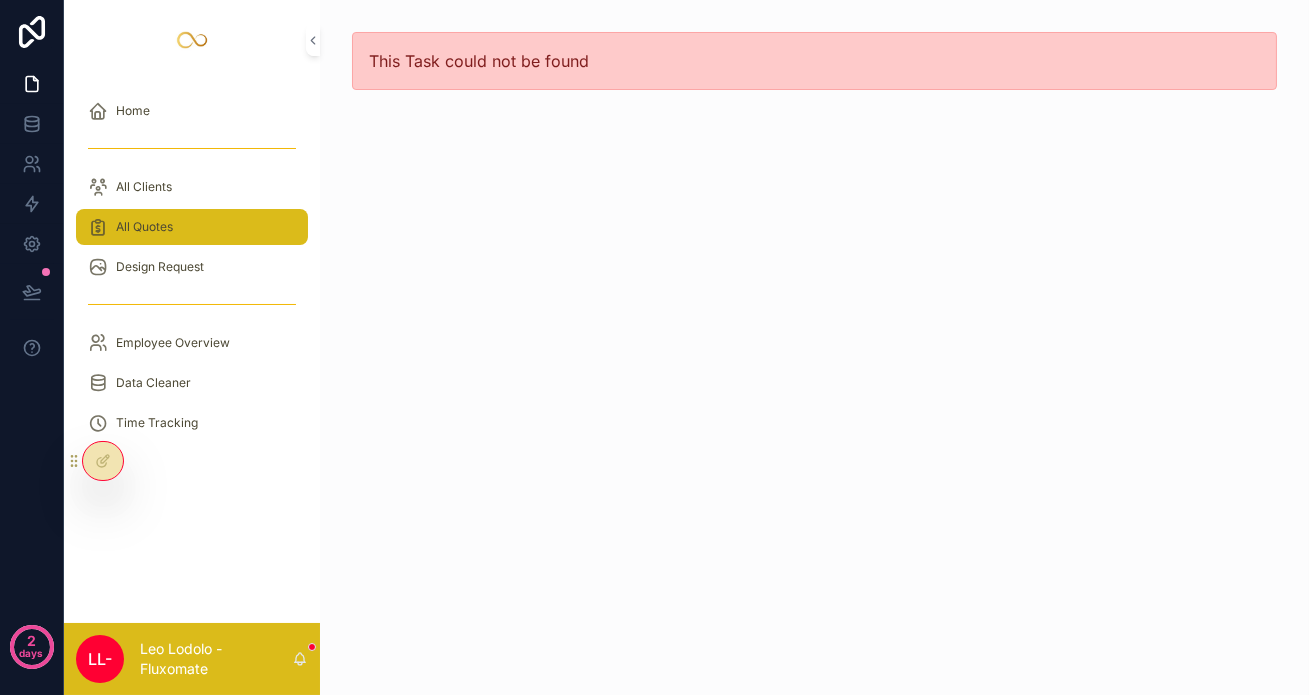 click on "All Quotes" at bounding box center [192, 227] 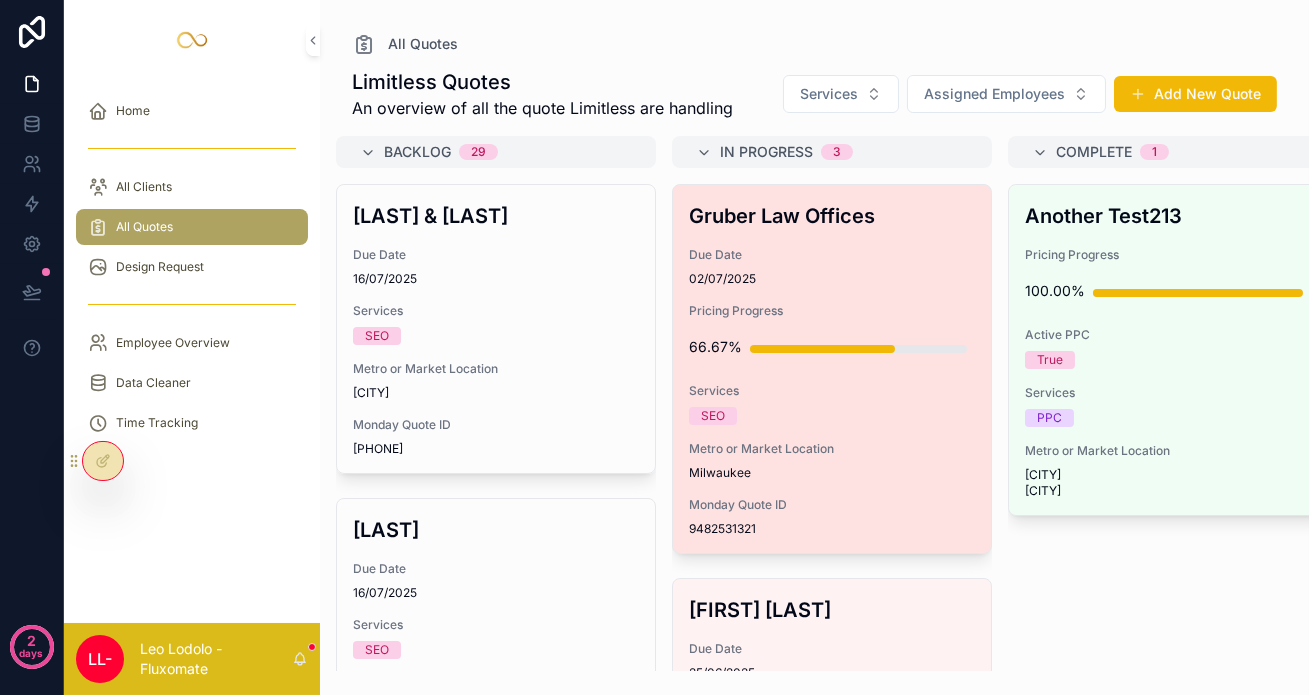 click on "Due Date [DATE]/[YEAR]" at bounding box center (832, 267) 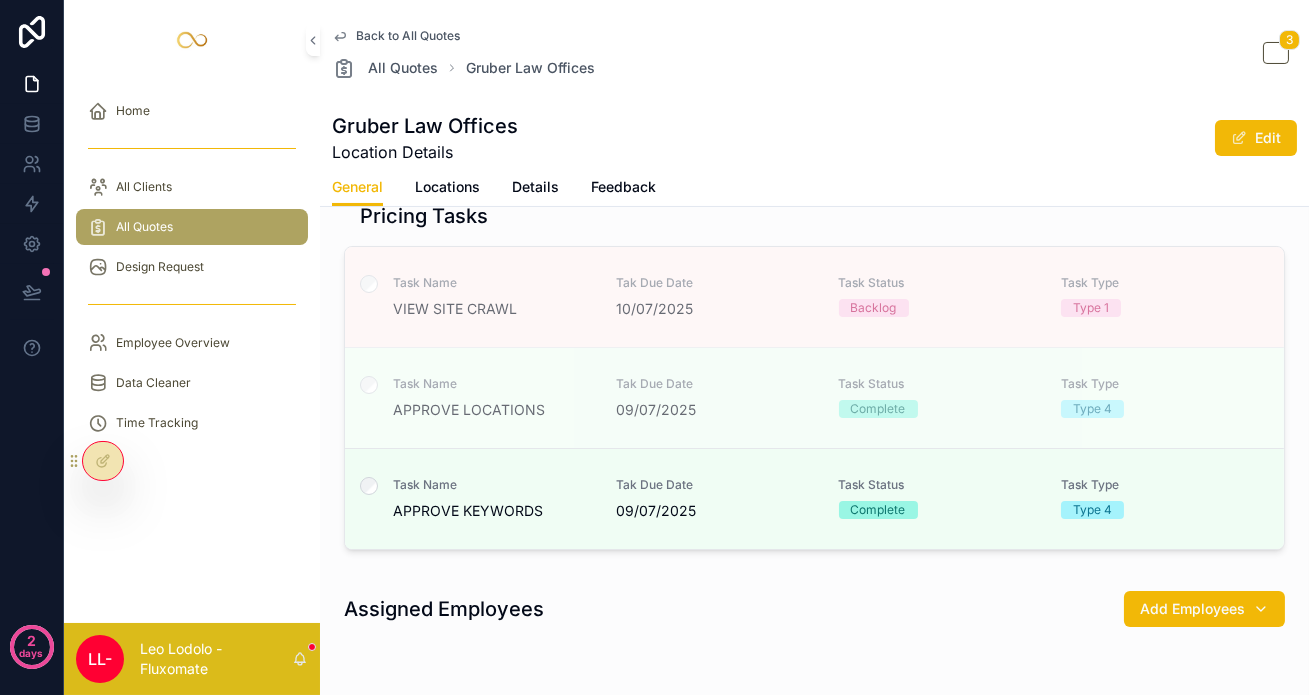 scroll, scrollTop: 423, scrollLeft: 0, axis: vertical 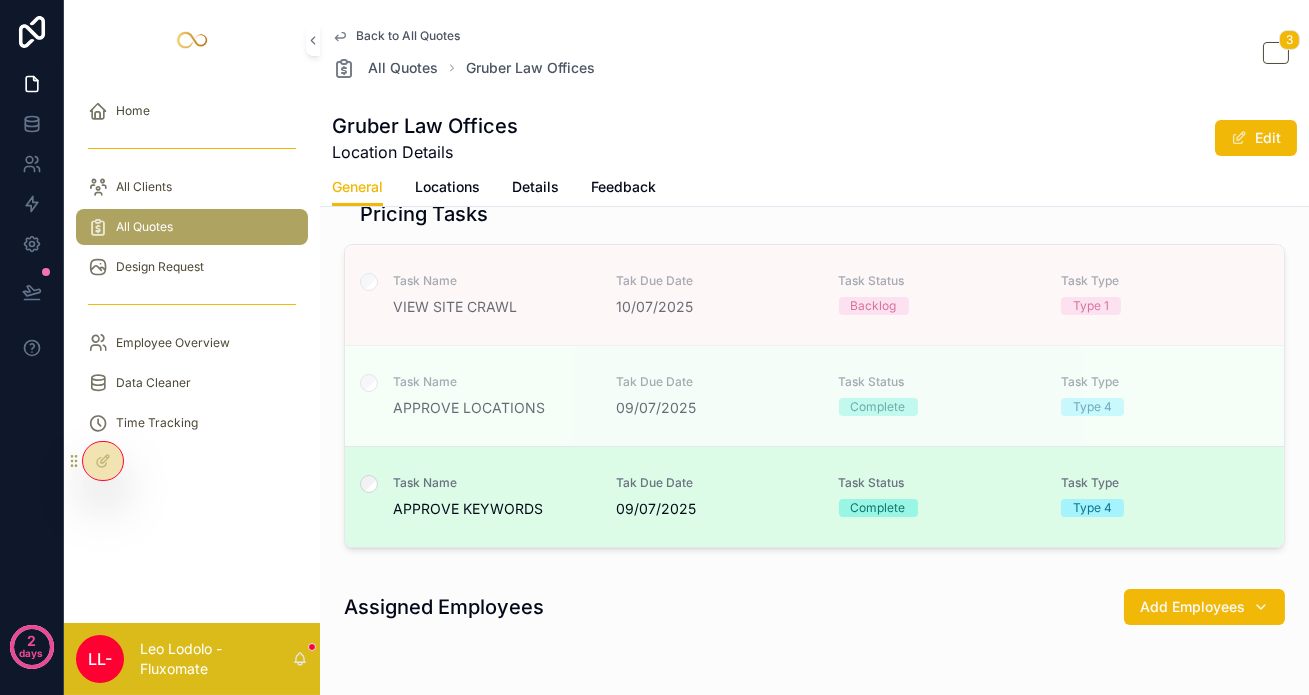 click on "Task Name" at bounding box center [492, 483] 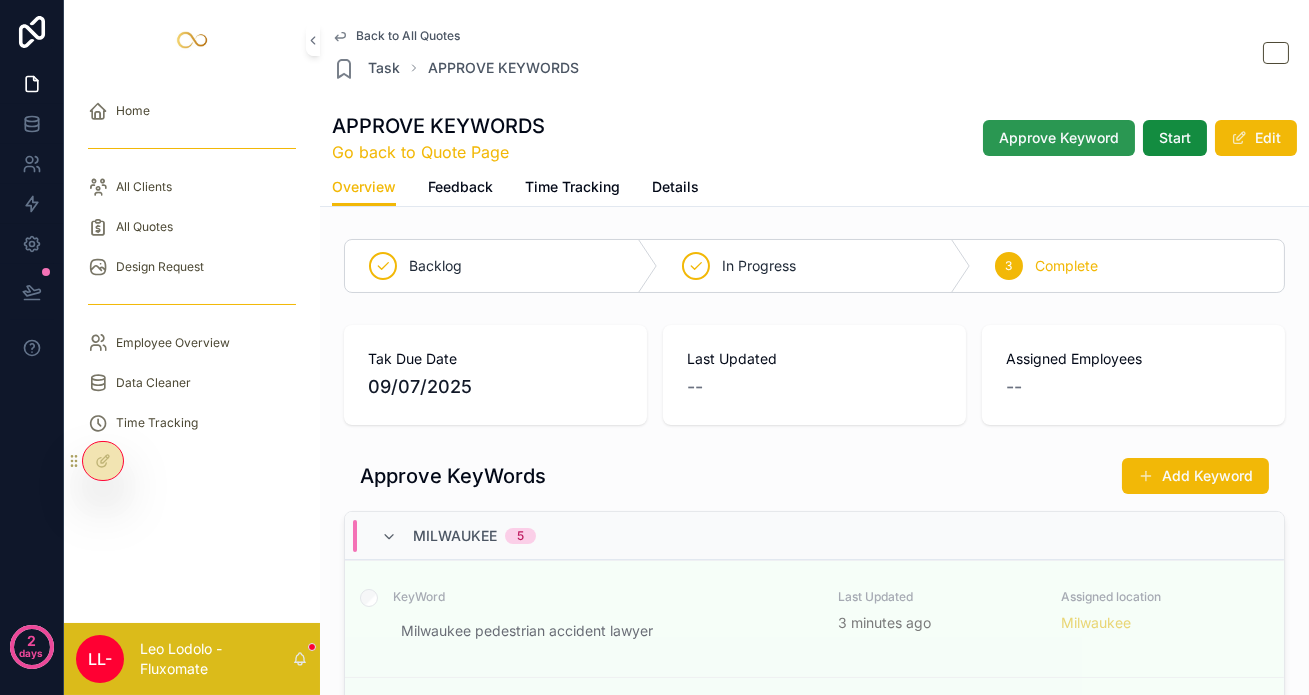 click on "Approve Keyword" at bounding box center (1059, 138) 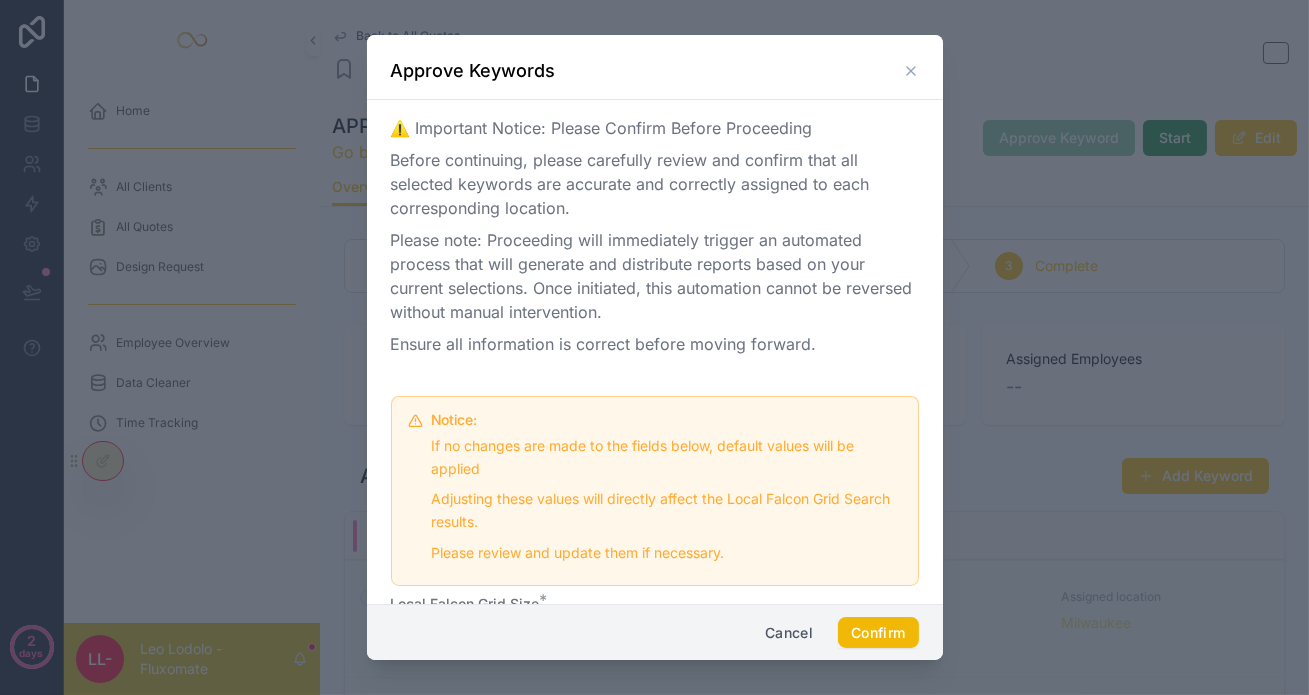 scroll, scrollTop: 108, scrollLeft: 0, axis: vertical 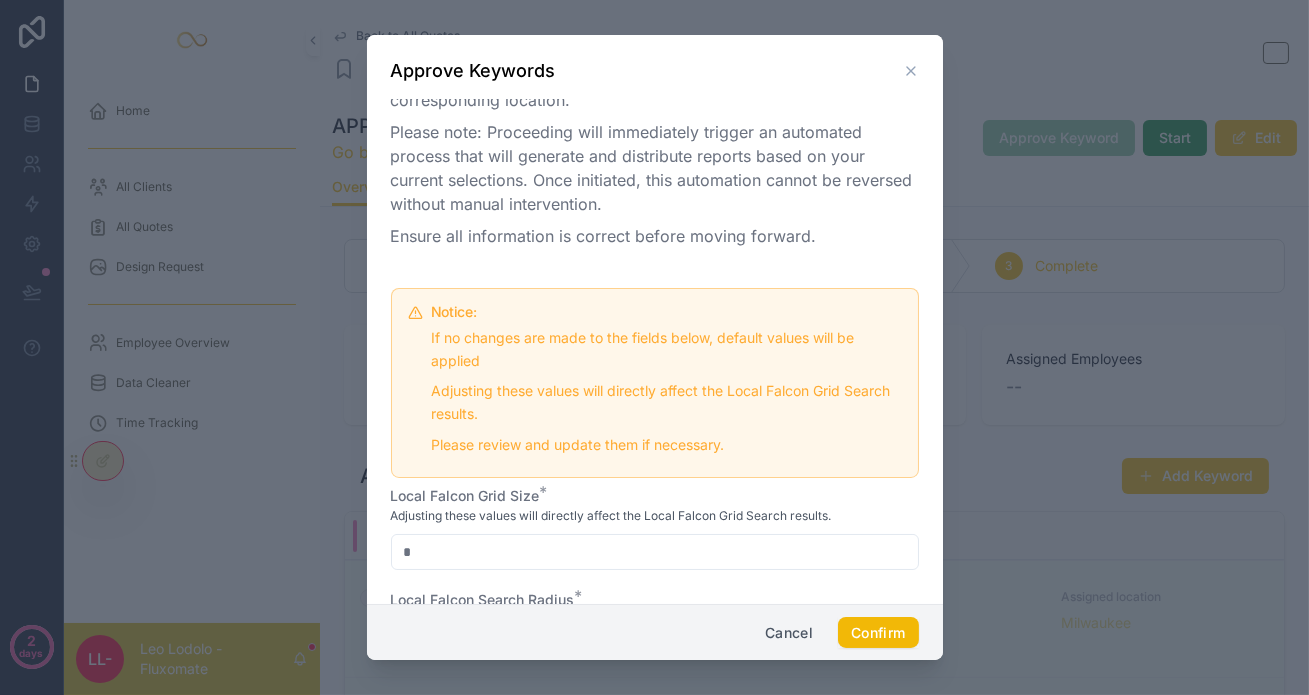 click on "*" at bounding box center (655, 552) 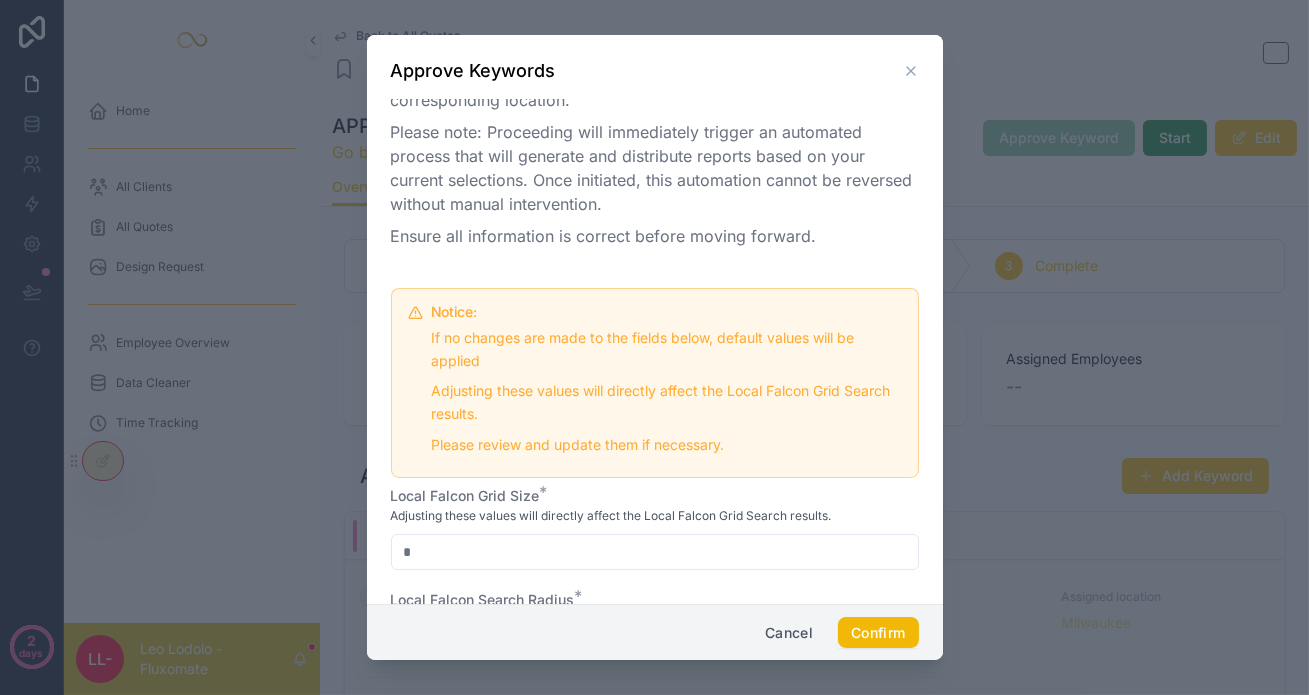 type on "*" 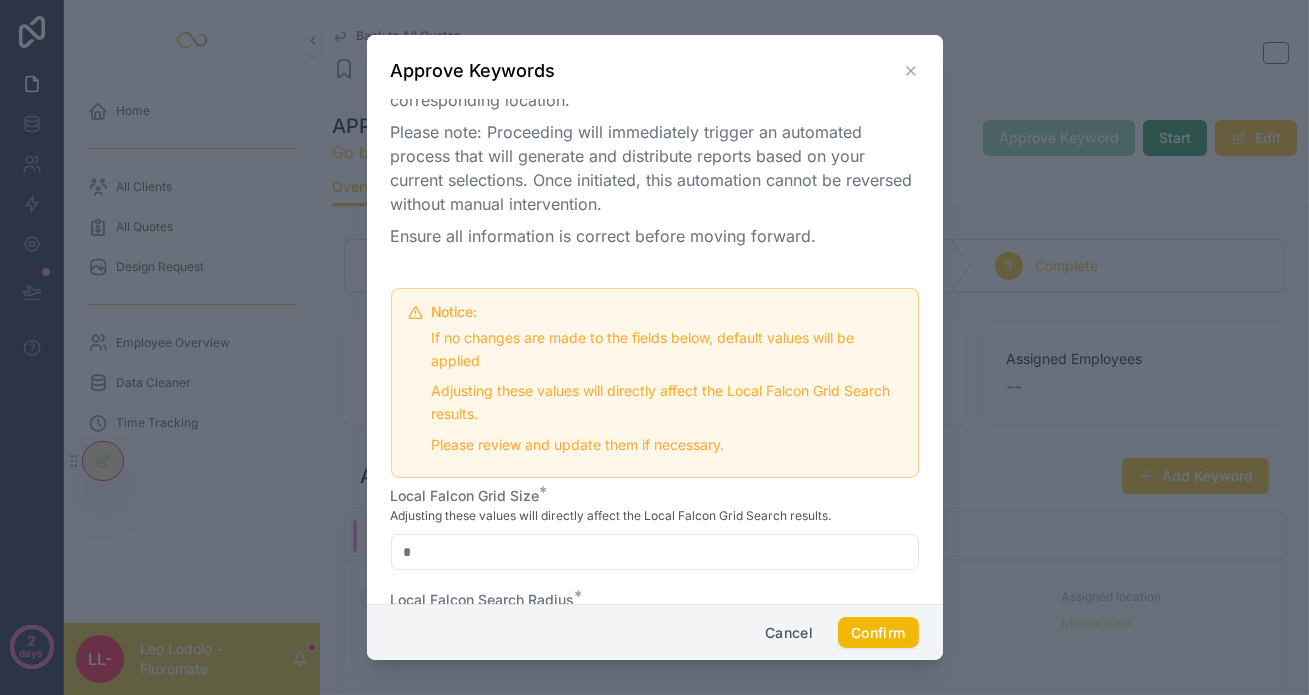 click on "Cancel" at bounding box center [789, 633] 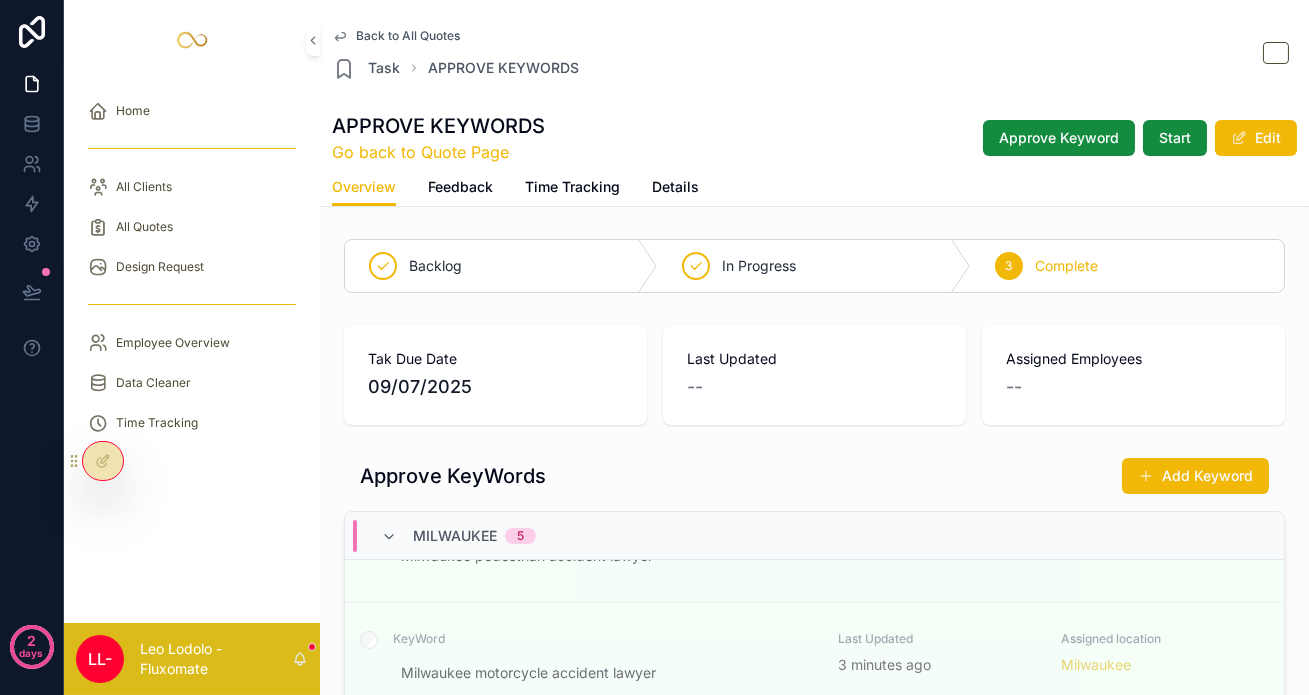 scroll, scrollTop: 75, scrollLeft: 0, axis: vertical 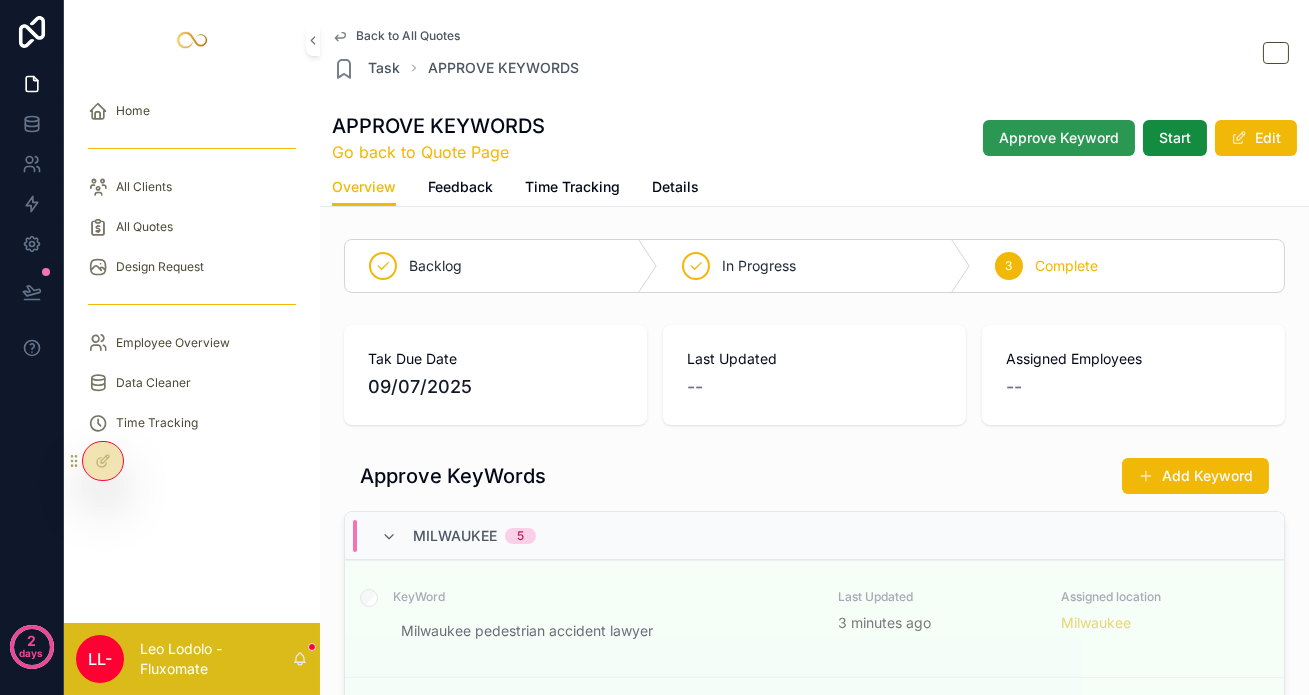 click on "Approve Keyword" at bounding box center [1059, 138] 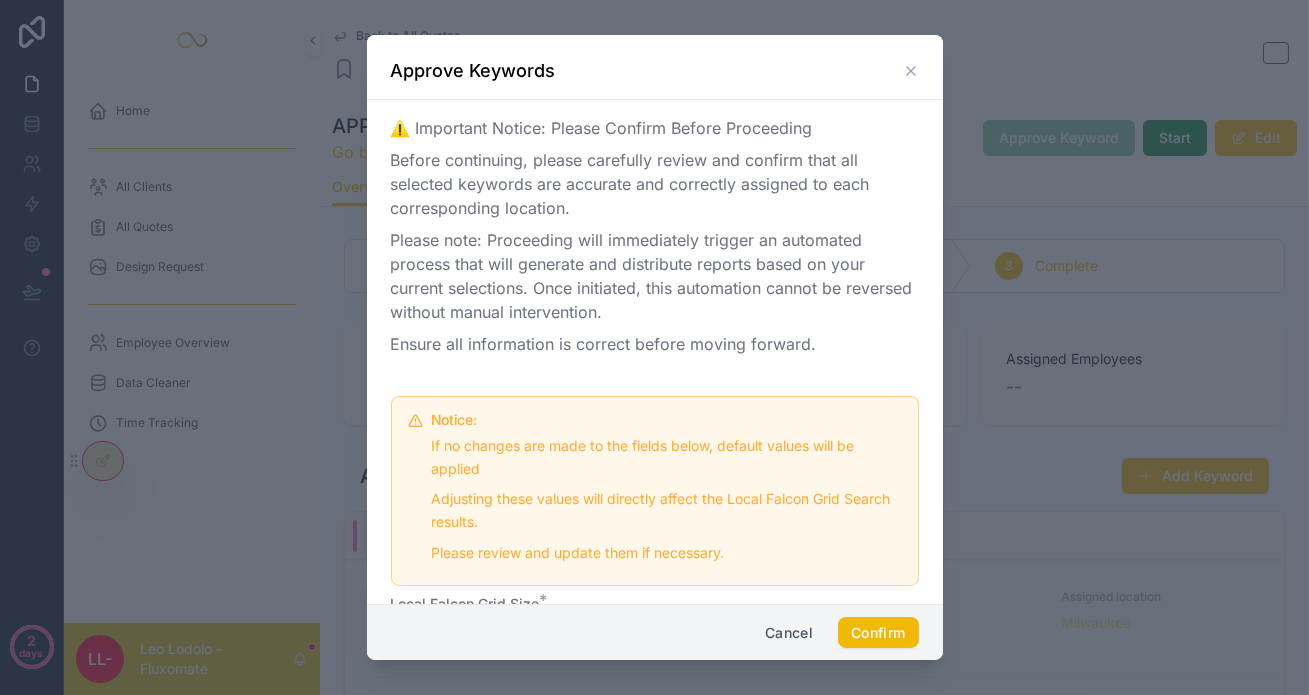 scroll, scrollTop: 108, scrollLeft: 0, axis: vertical 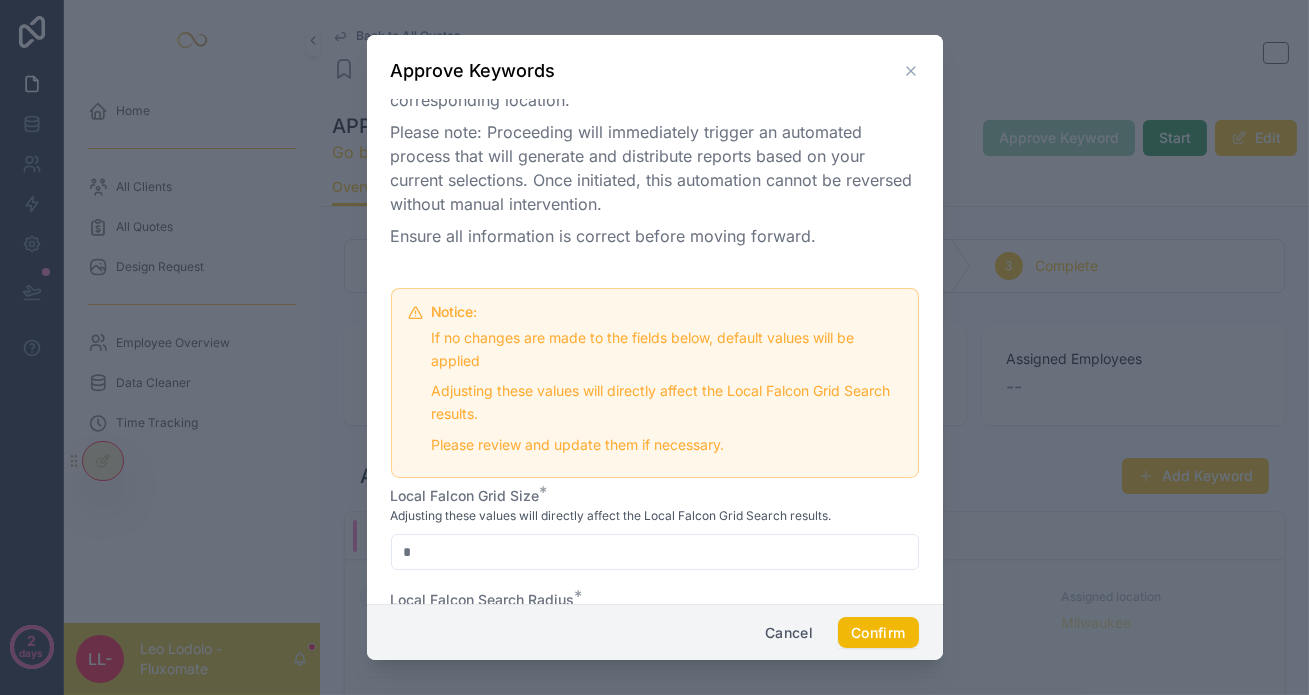 click on "*" at bounding box center [655, 552] 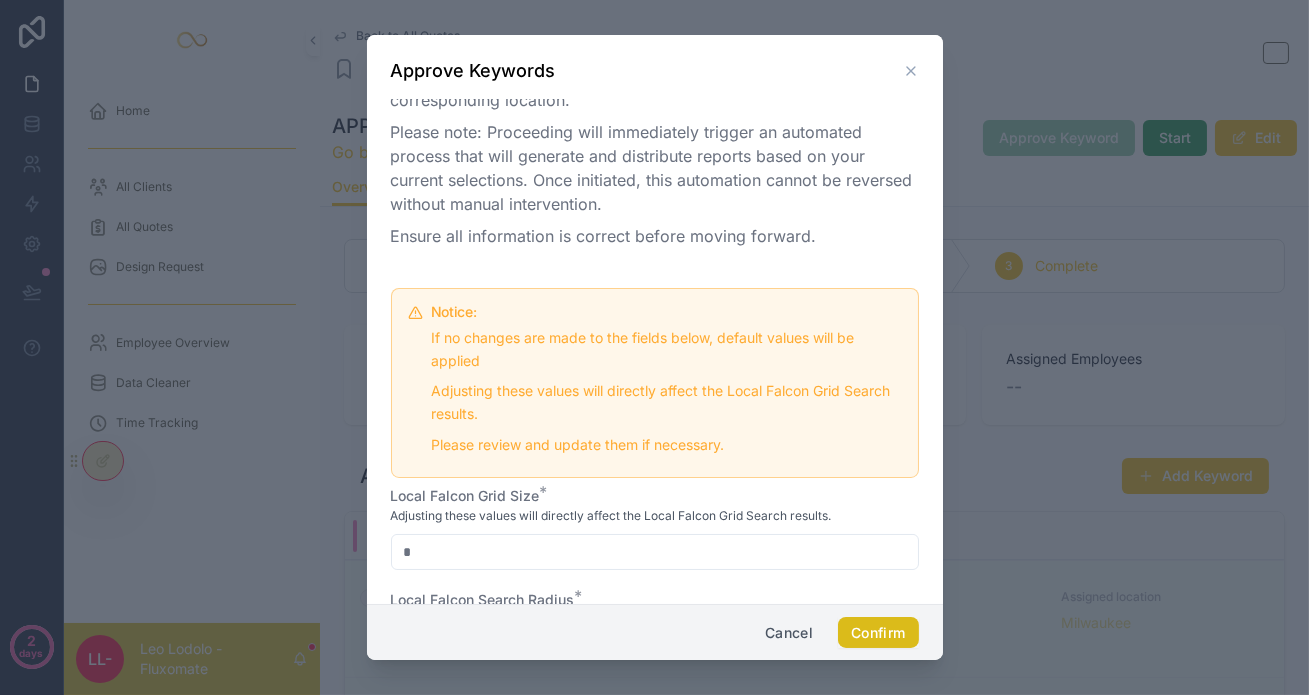 click on "Confirm" at bounding box center [878, 633] 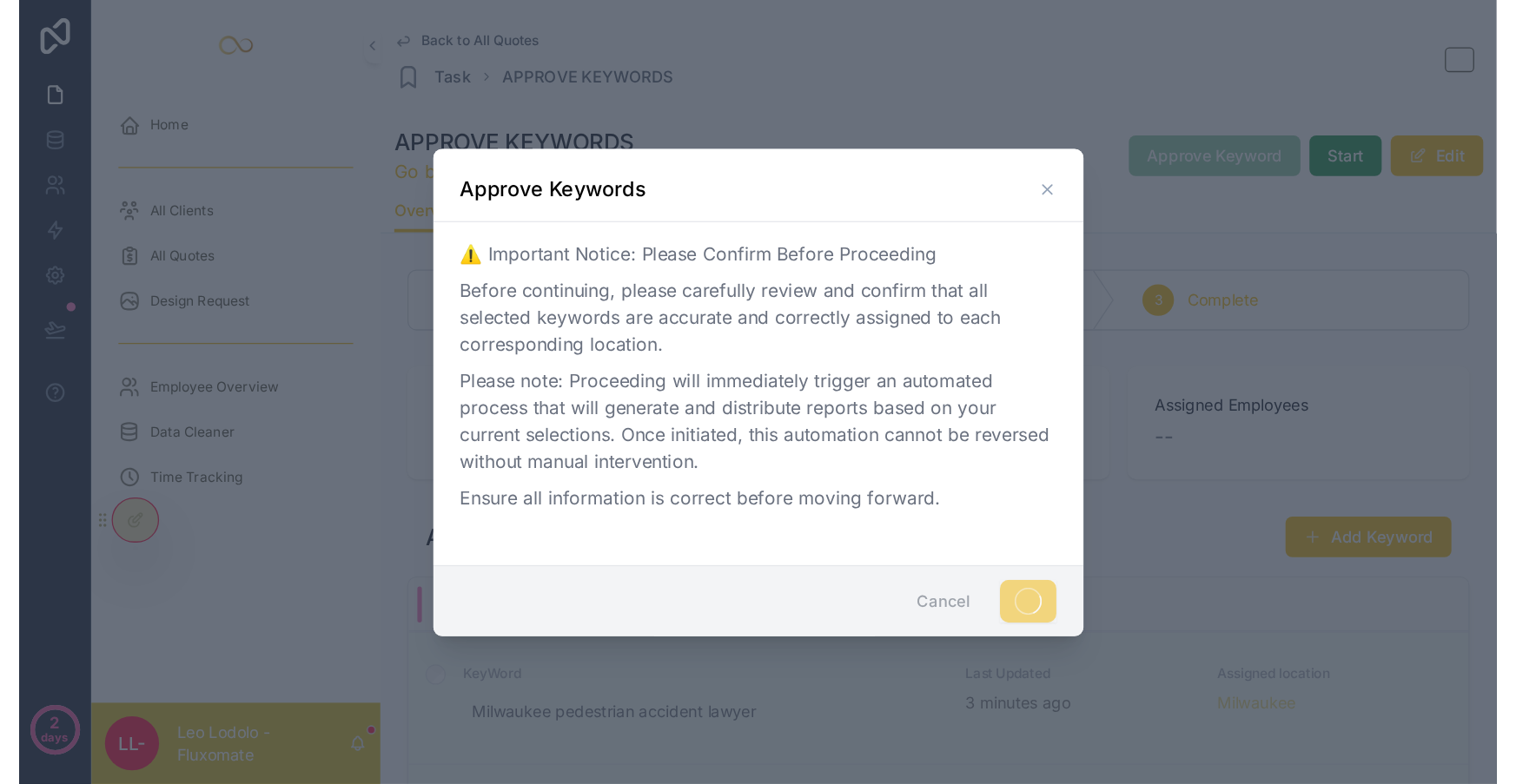 scroll, scrollTop: 0, scrollLeft: 0, axis: both 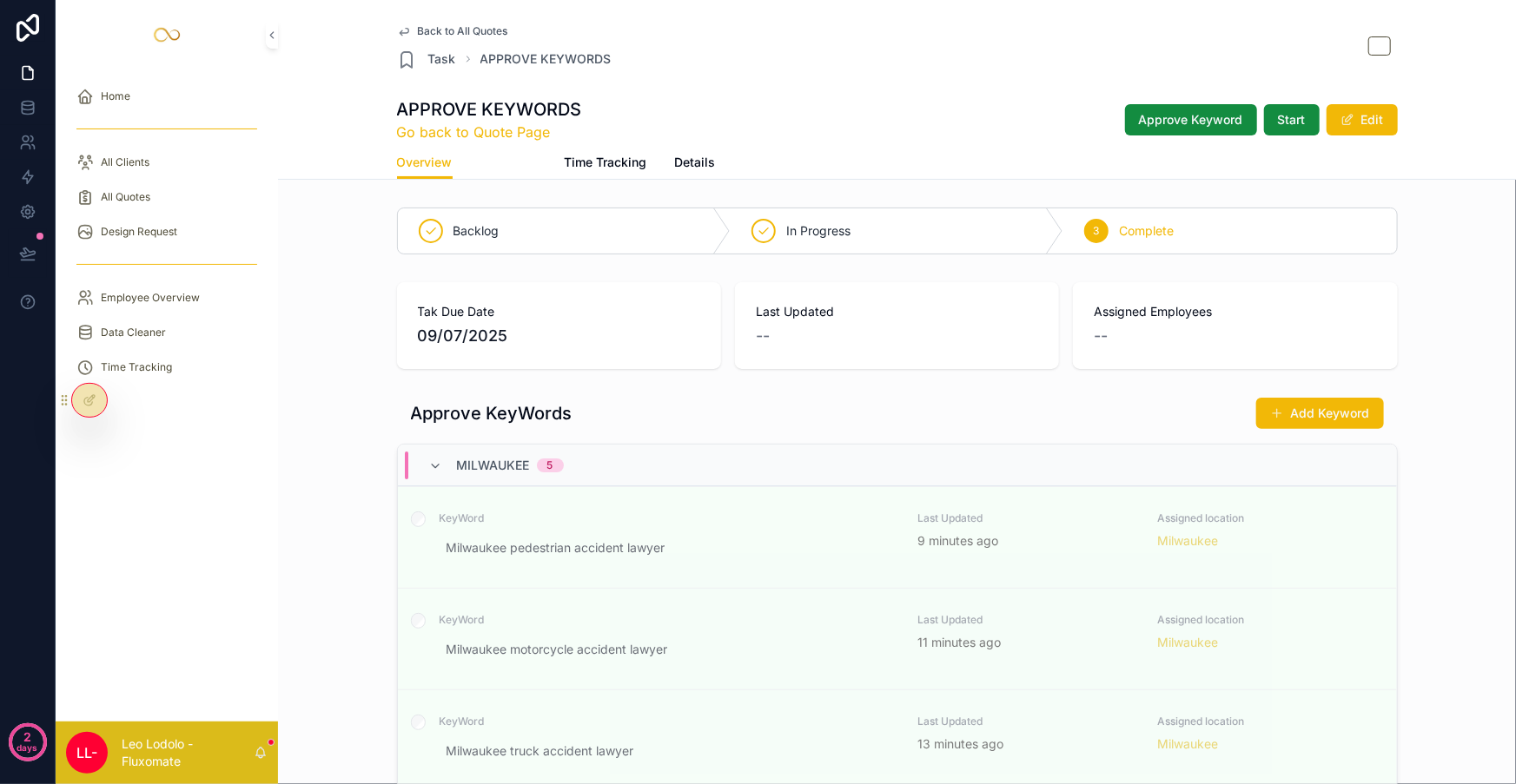 click on "Feedback" at bounding box center [508, 162] 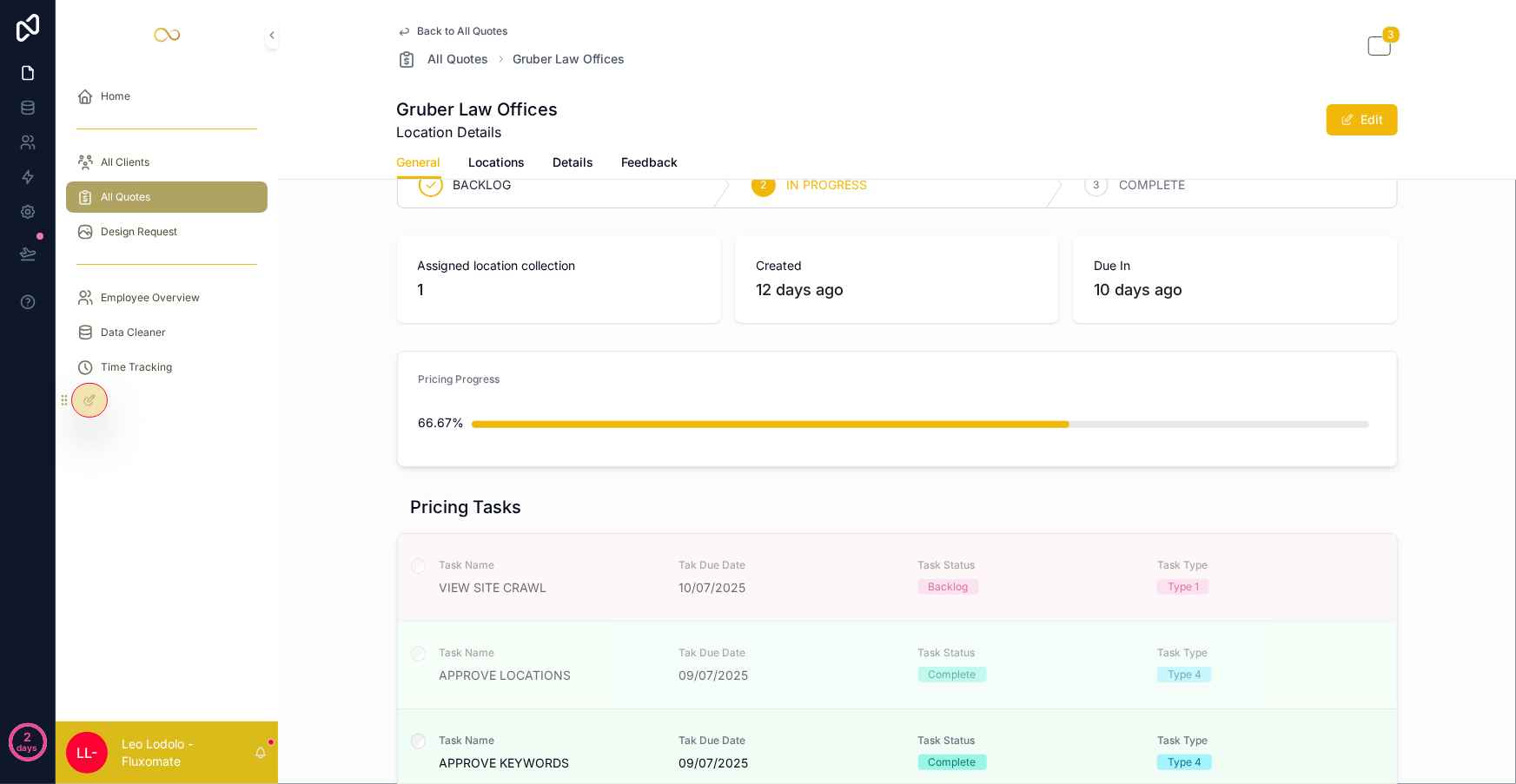 scroll, scrollTop: 0, scrollLeft: 0, axis: both 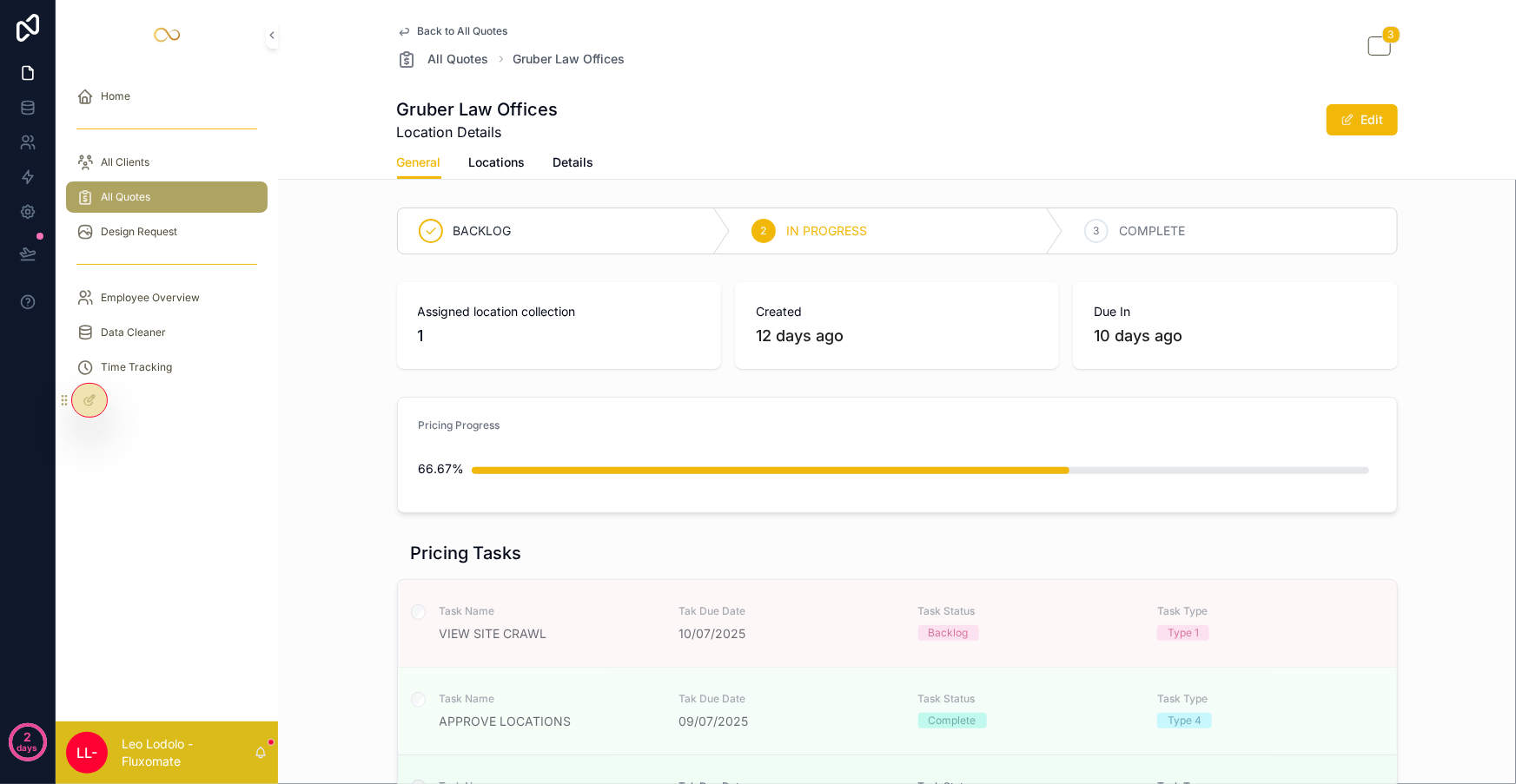 click on "Feedback" at bounding box center [650, 164] 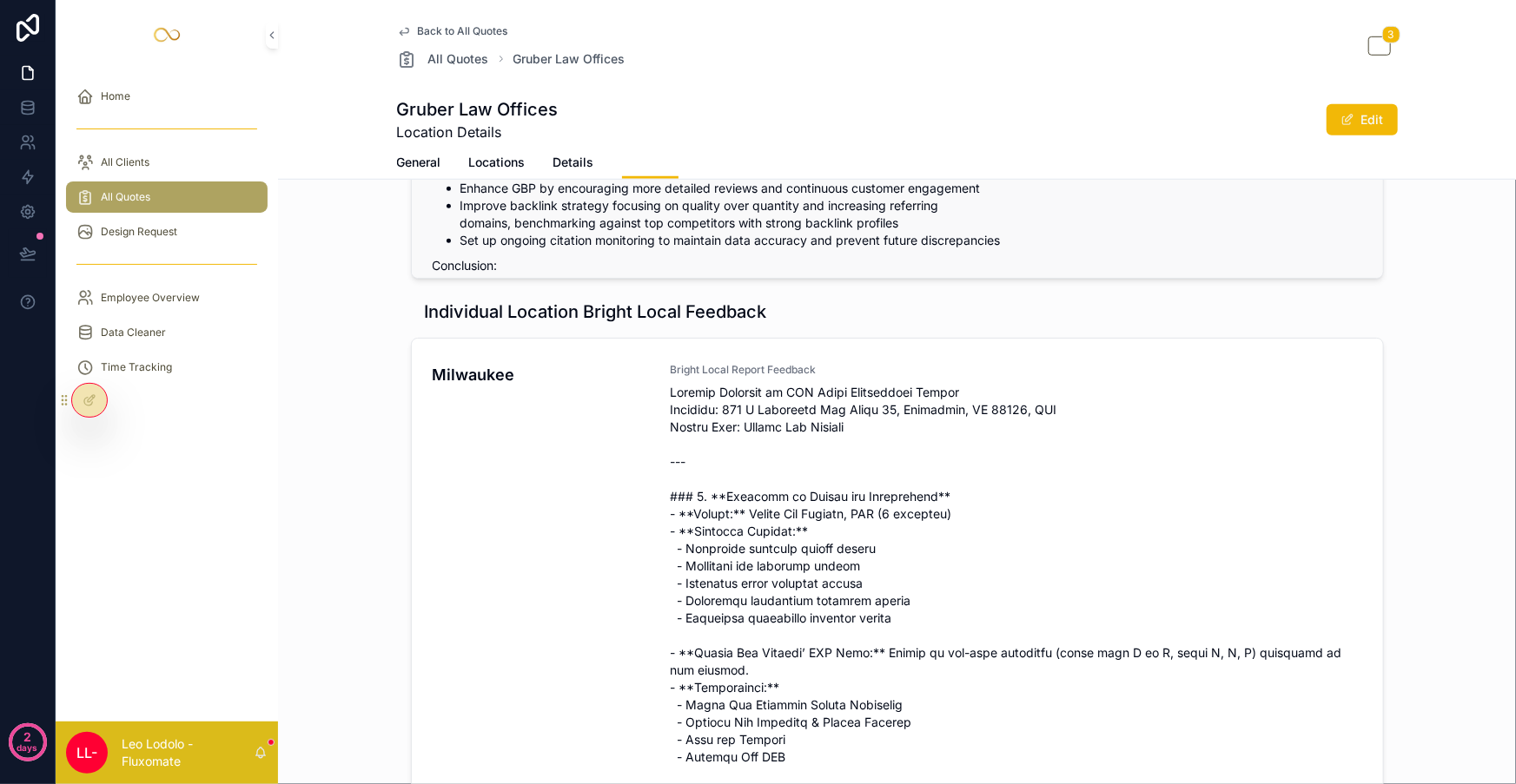 scroll, scrollTop: 631, scrollLeft: 0, axis: vertical 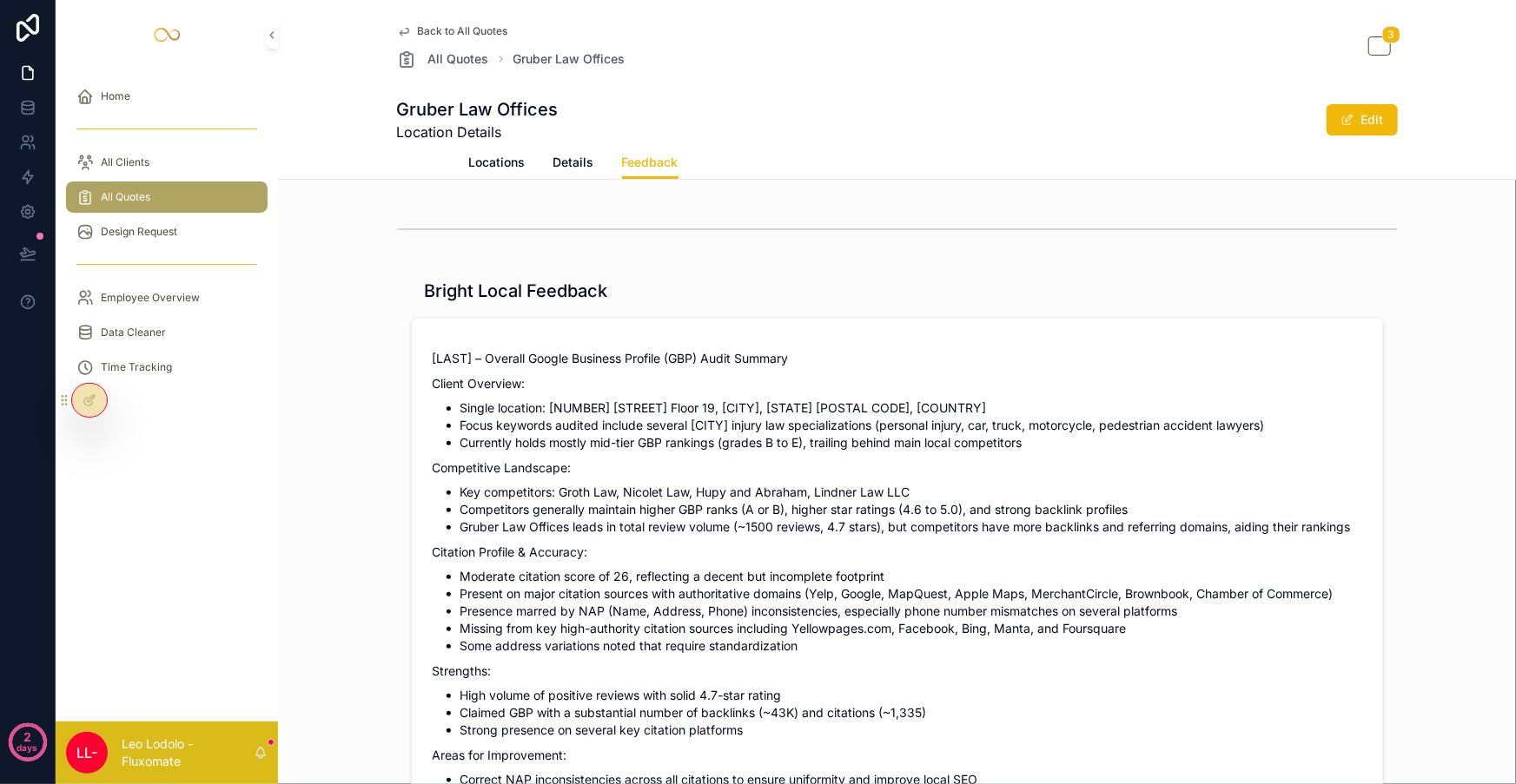 click on "General" at bounding box center (419, 162) 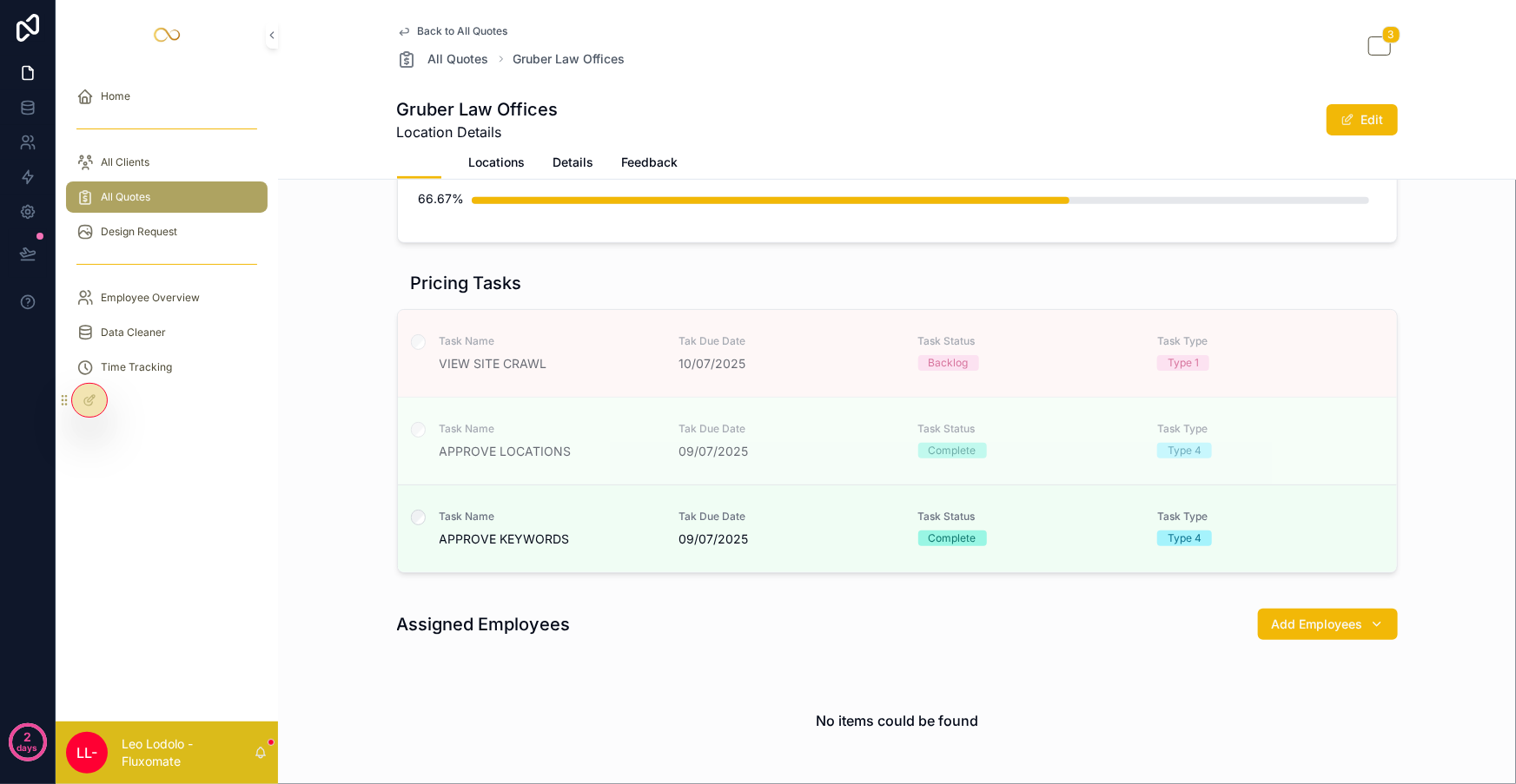 scroll, scrollTop: 298, scrollLeft: 0, axis: vertical 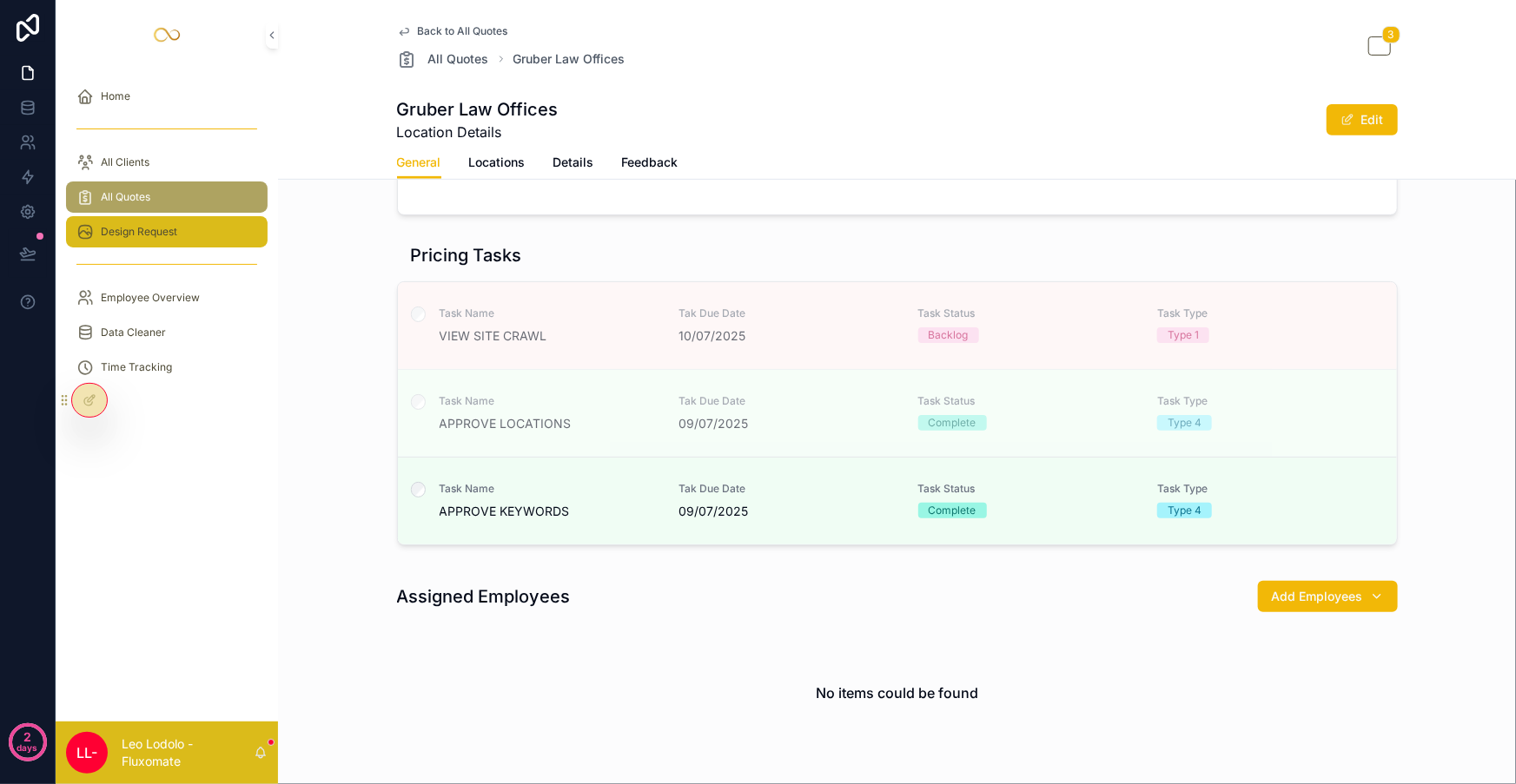 click on "Design Request" at bounding box center (167, 232) 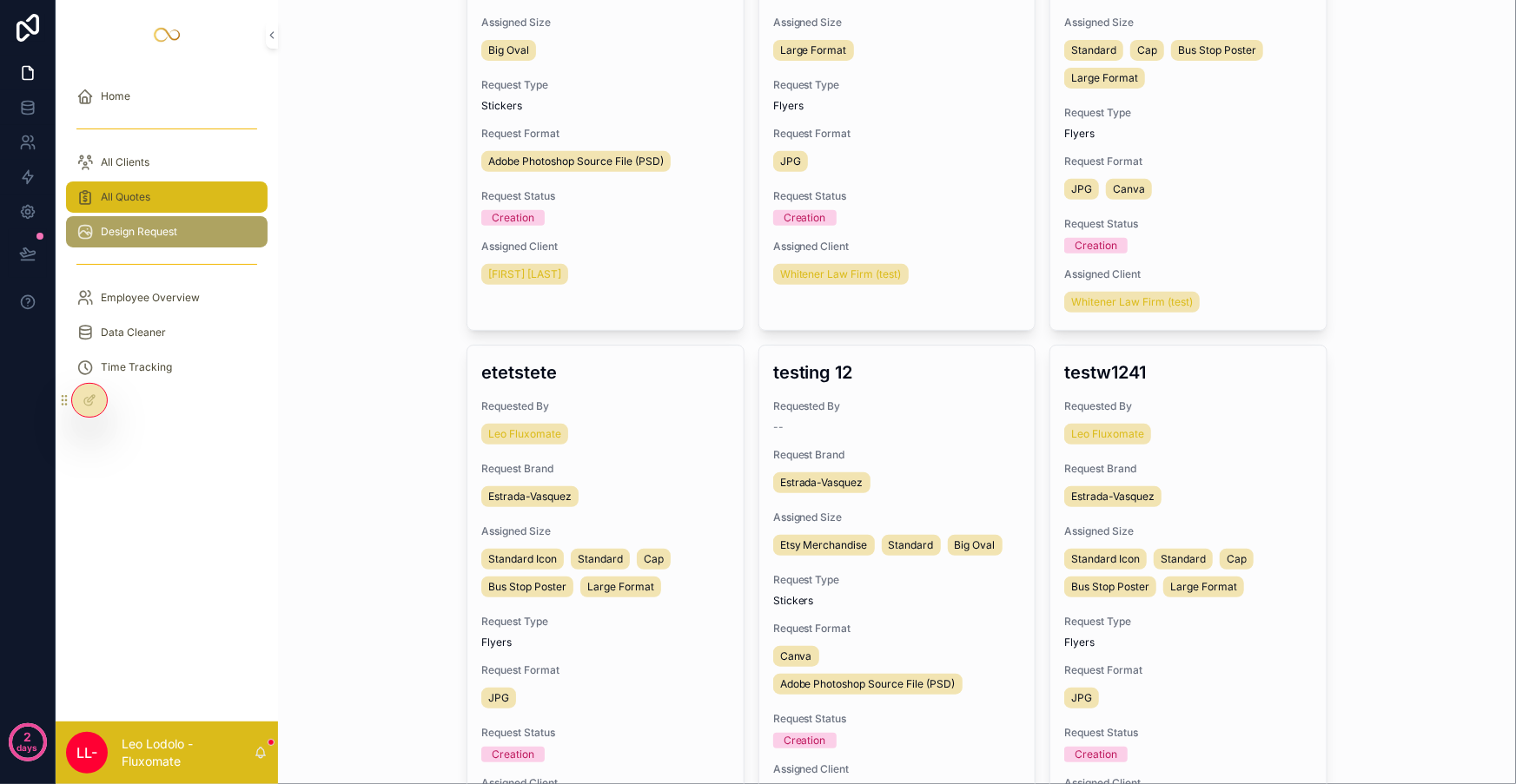 click on "All Quotes" at bounding box center [167, 197] 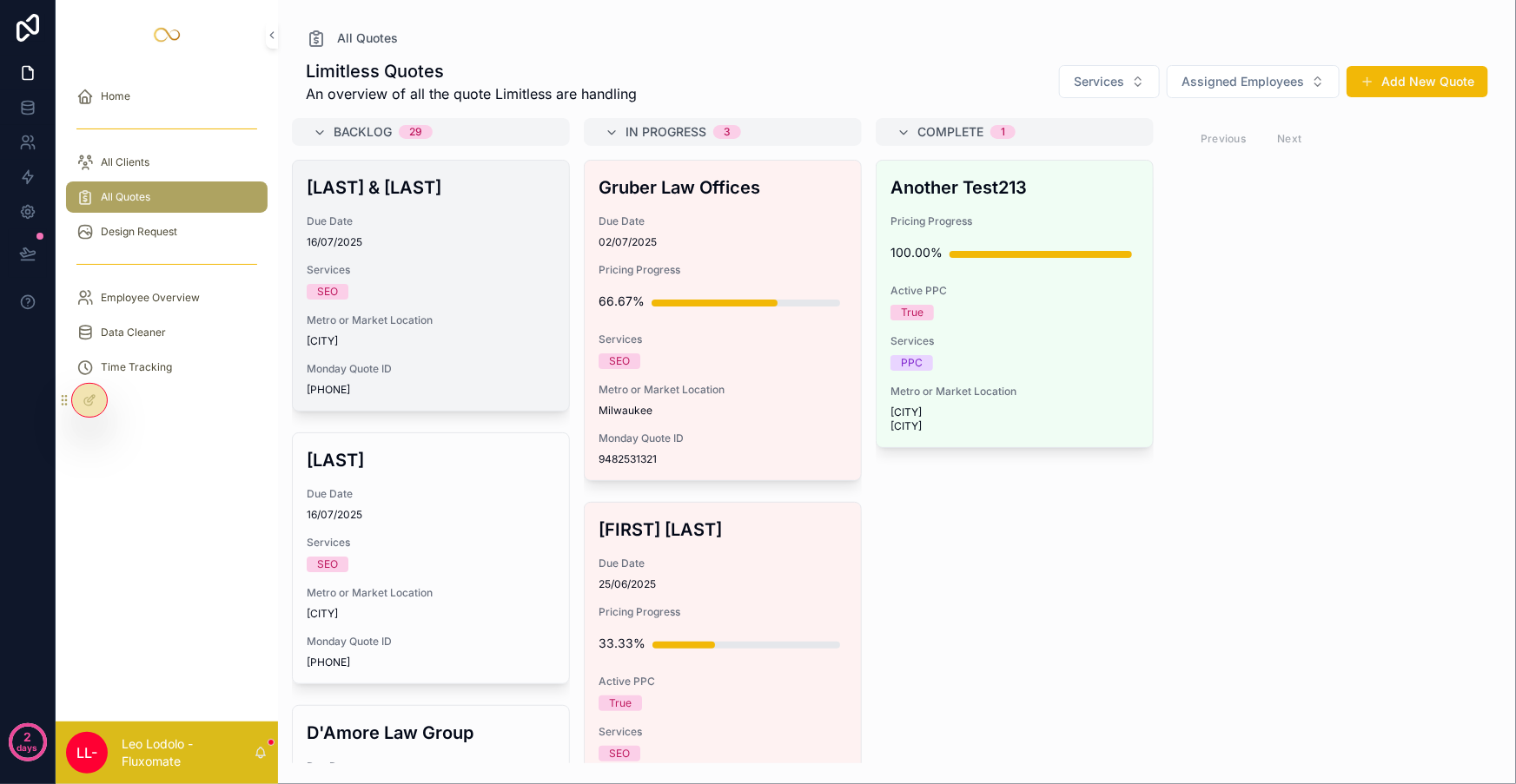scroll, scrollTop: 0, scrollLeft: 0, axis: both 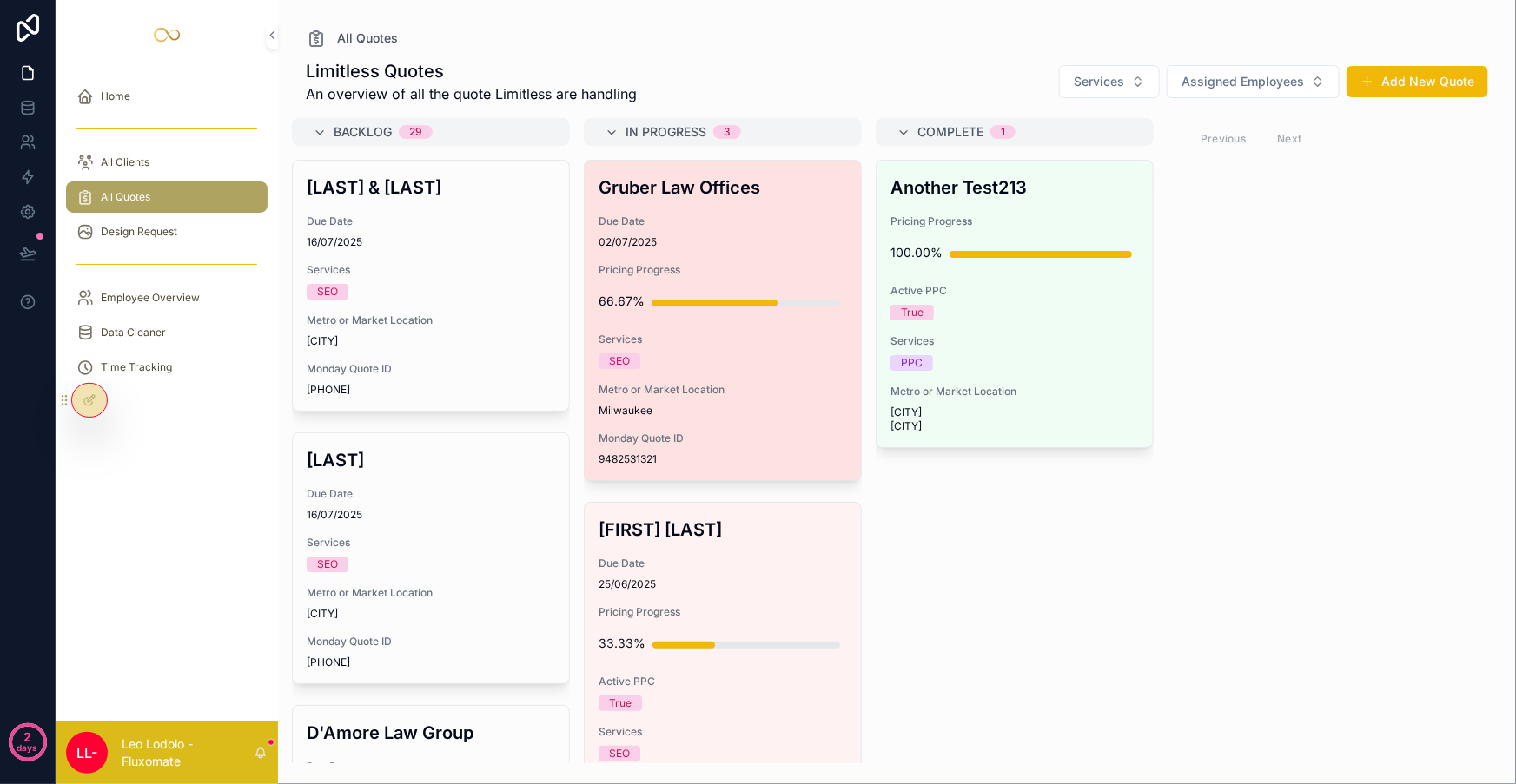 click on "02/07/2025" at bounding box center [723, 242] 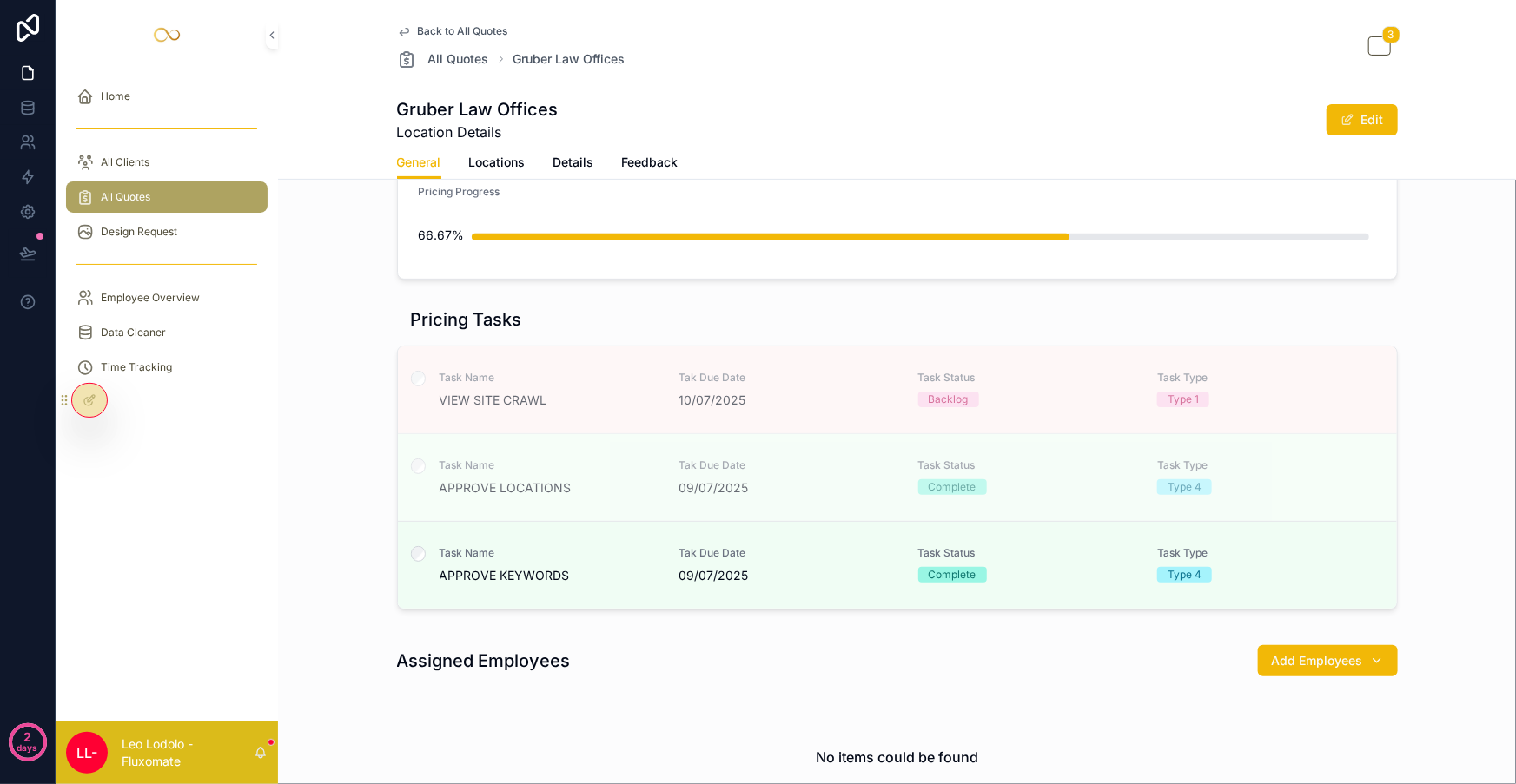scroll, scrollTop: 298, scrollLeft: 0, axis: vertical 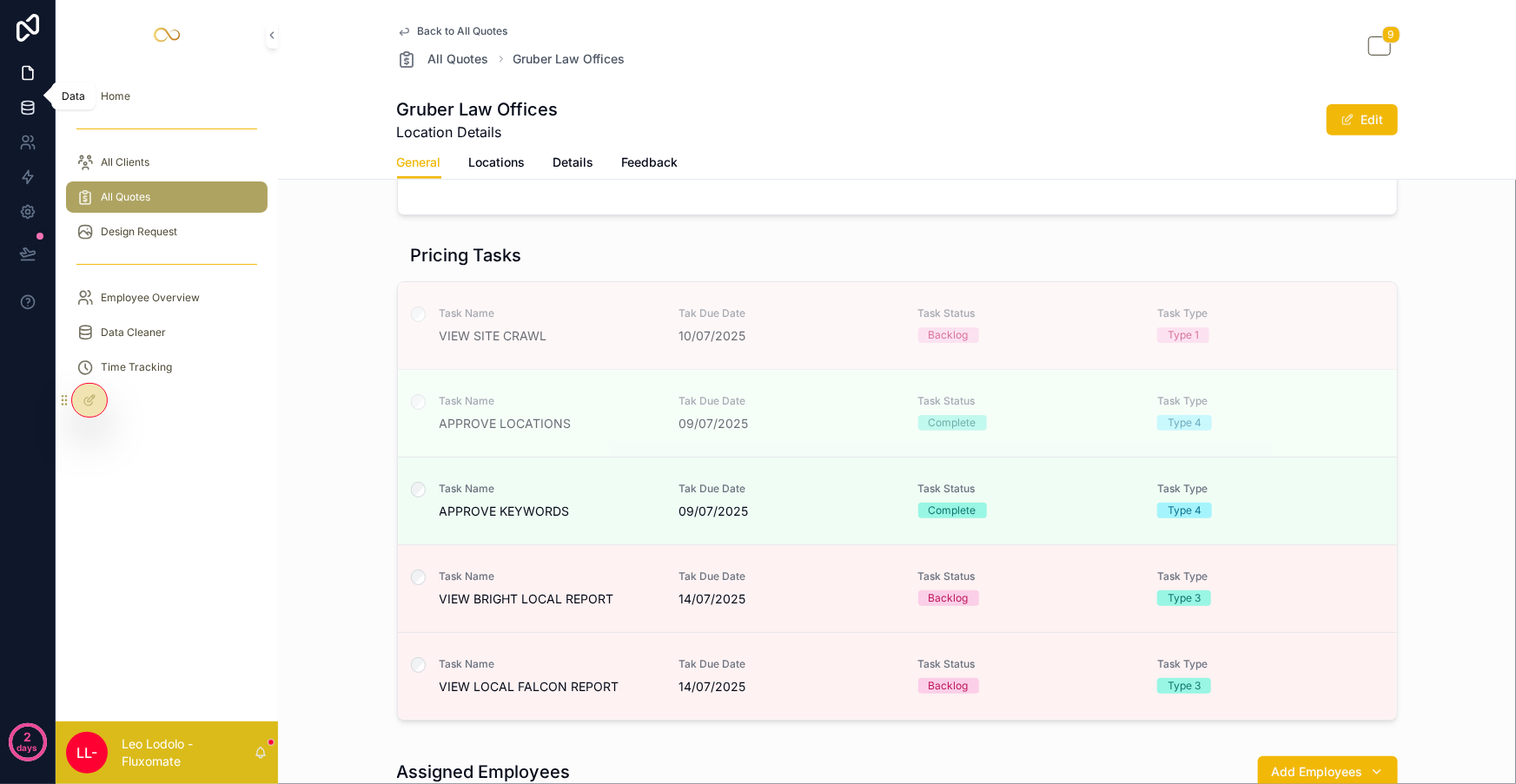 click at bounding box center (27, 108) 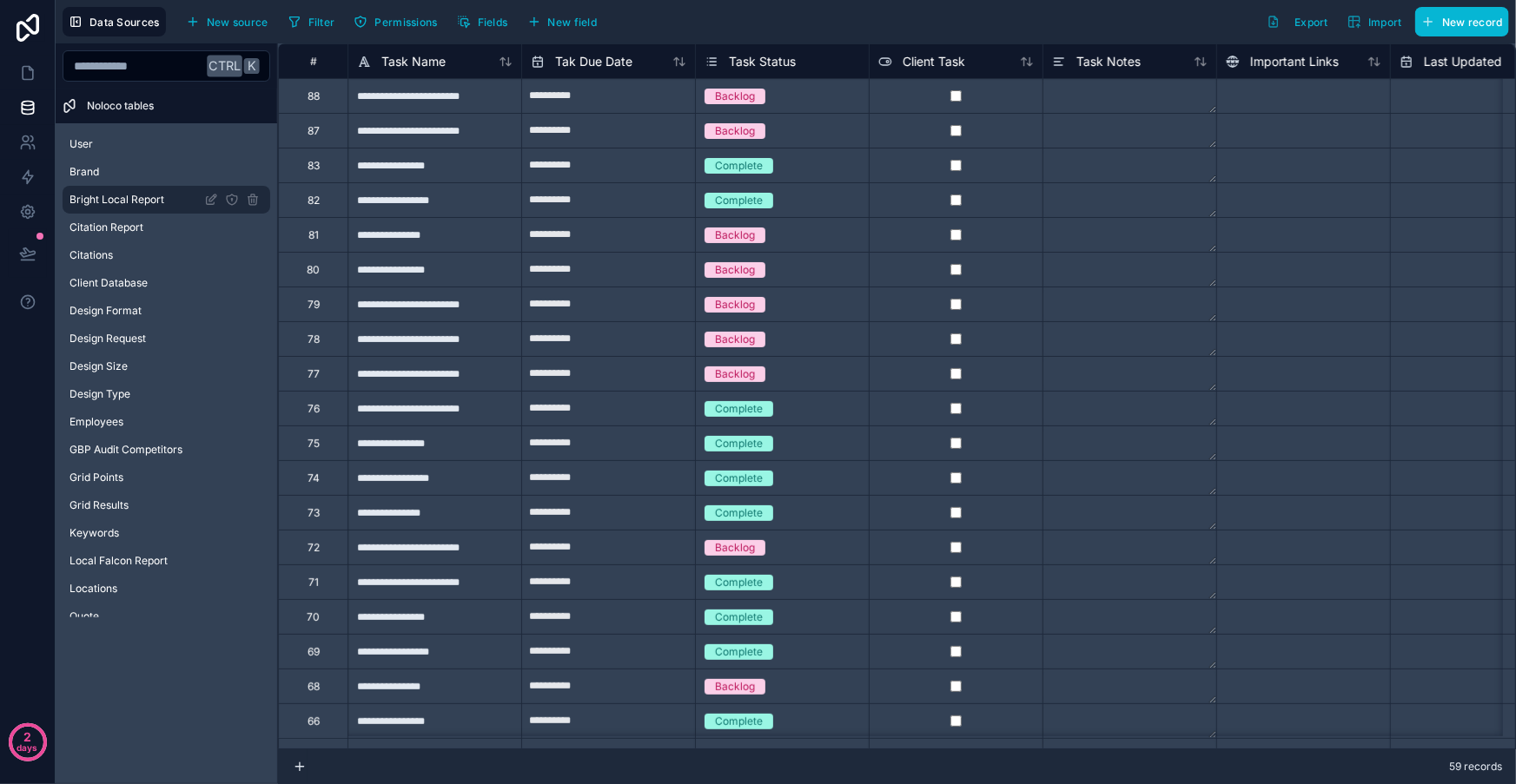 click on "Bright Local Report" at bounding box center [166, 200] 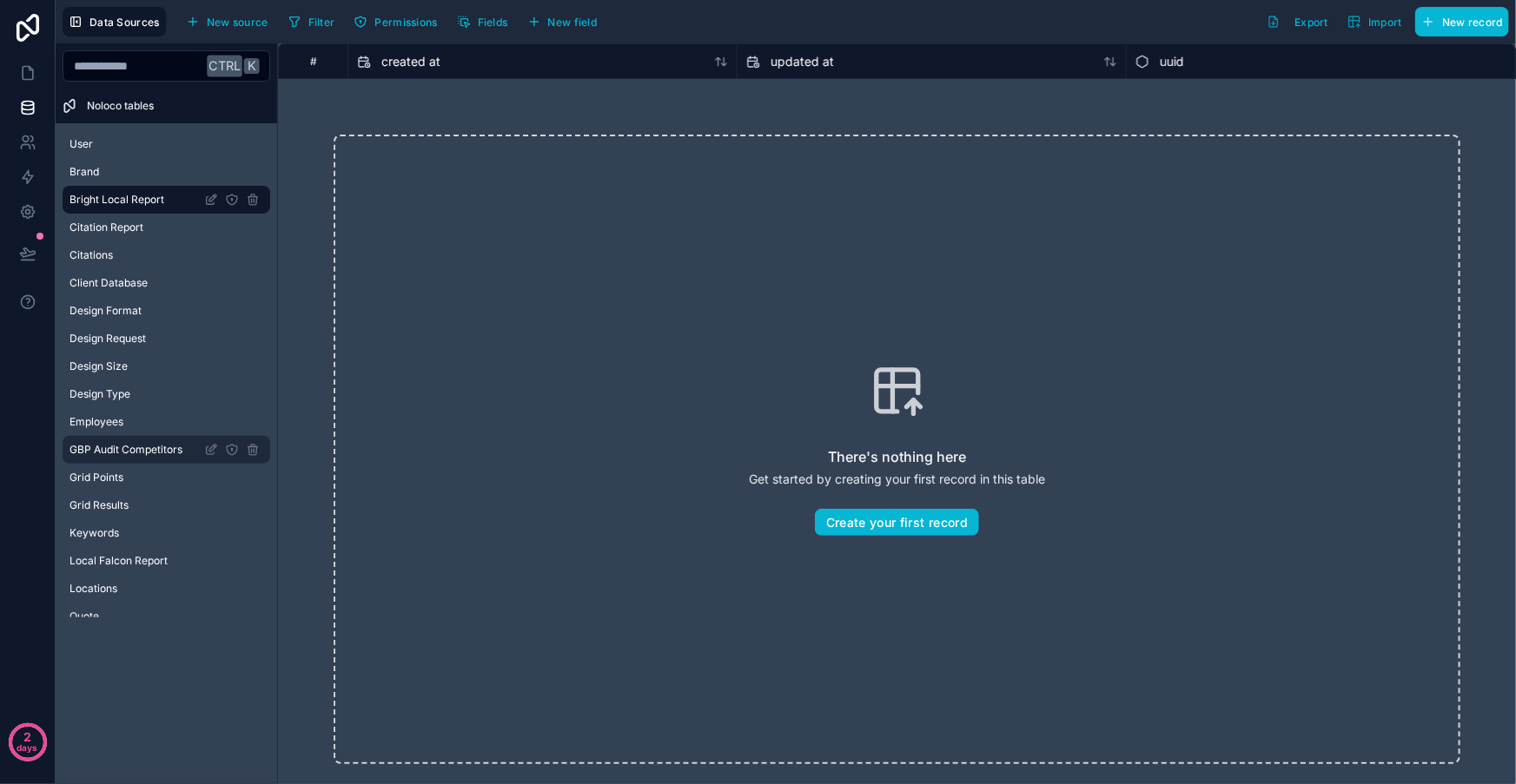 click on "GBP Audit Competitors" at bounding box center [126, 450] 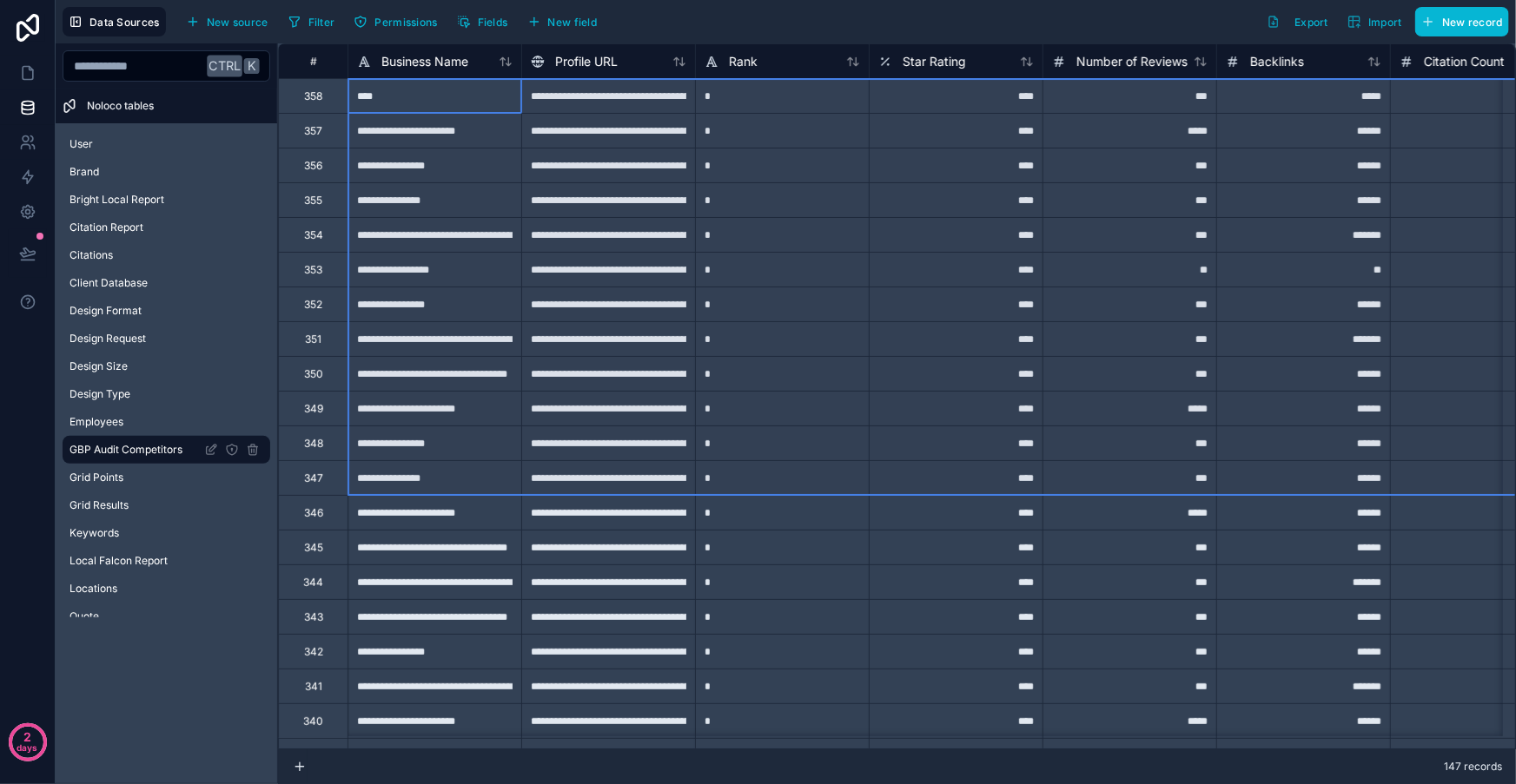drag, startPoint x: 278, startPoint y: 89, endPoint x: 481, endPoint y: 596, distance: 546.13002 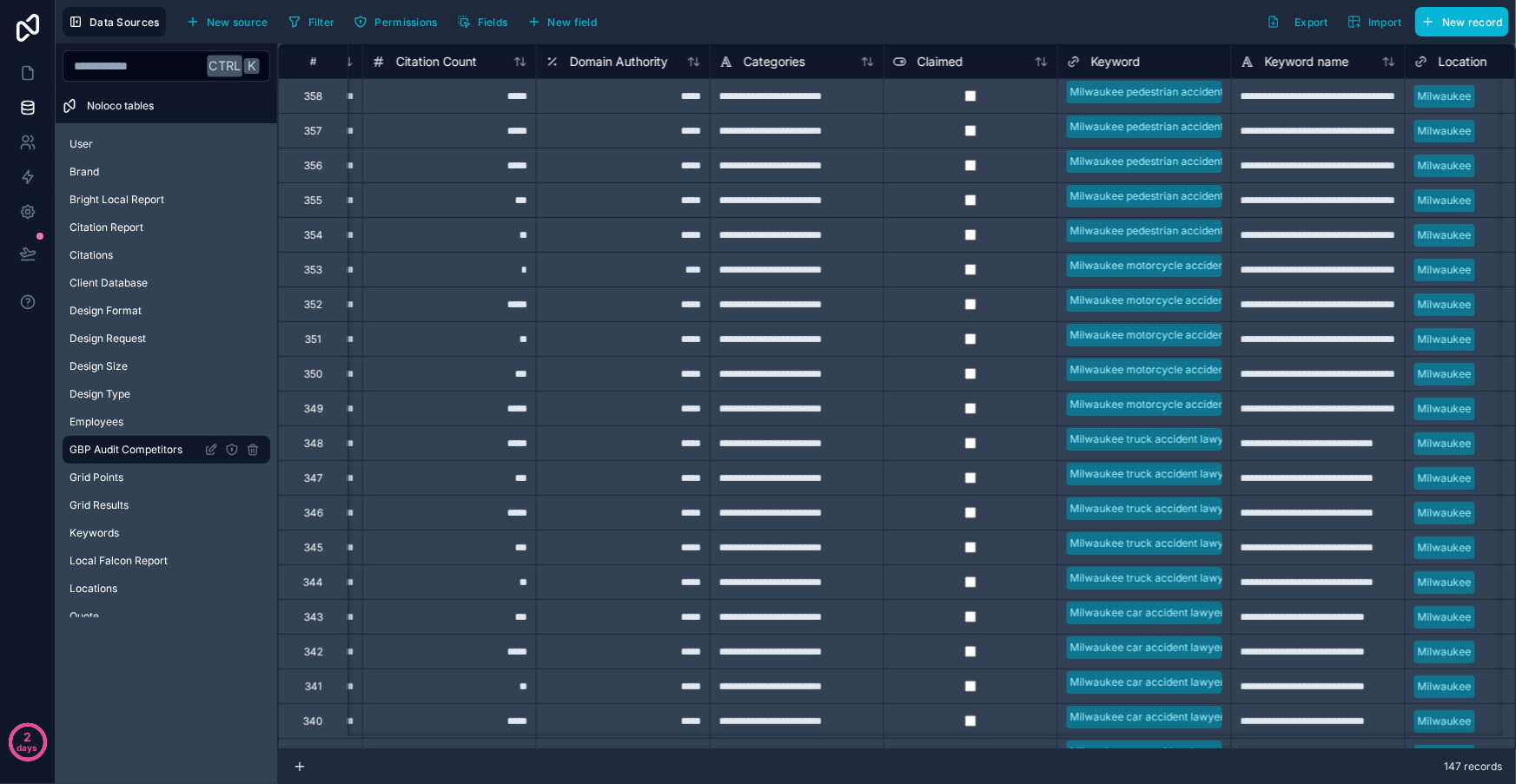scroll, scrollTop: 0, scrollLeft: 1064, axis: horizontal 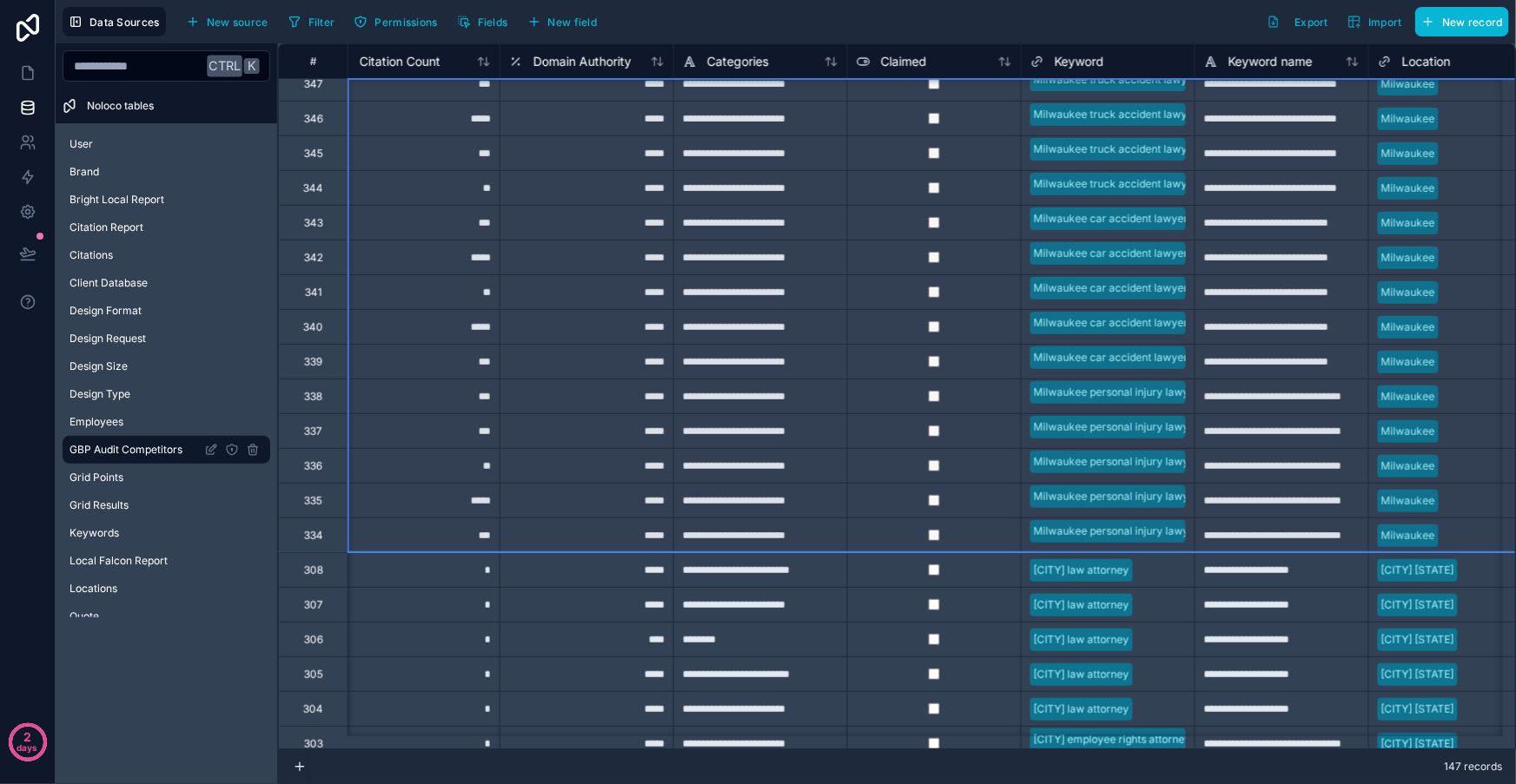 drag, startPoint x: 285, startPoint y: 91, endPoint x: 292, endPoint y: 534, distance: 443.0553 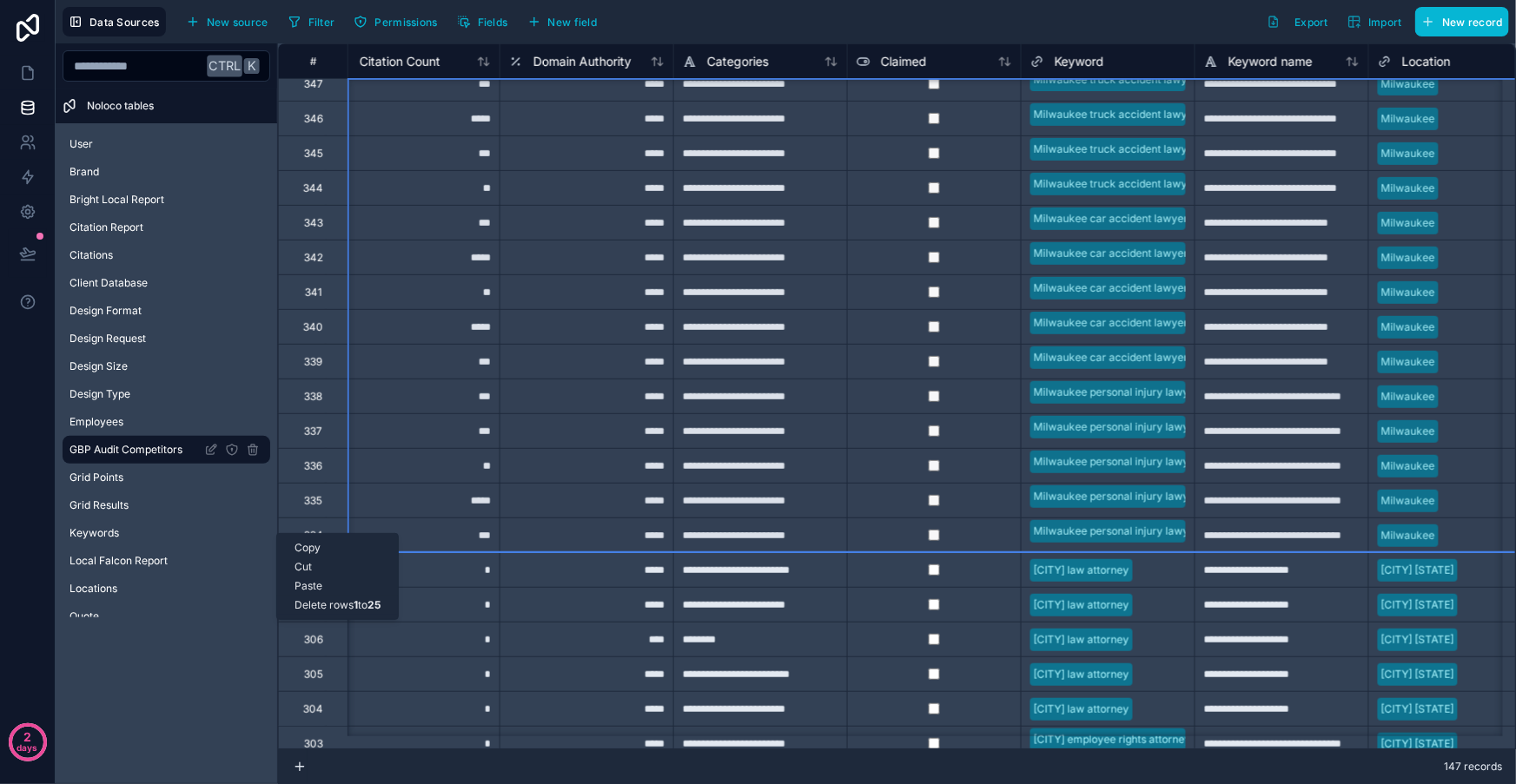 drag, startPoint x: 276, startPoint y: 534, endPoint x: 329, endPoint y: 601, distance: 85.42833 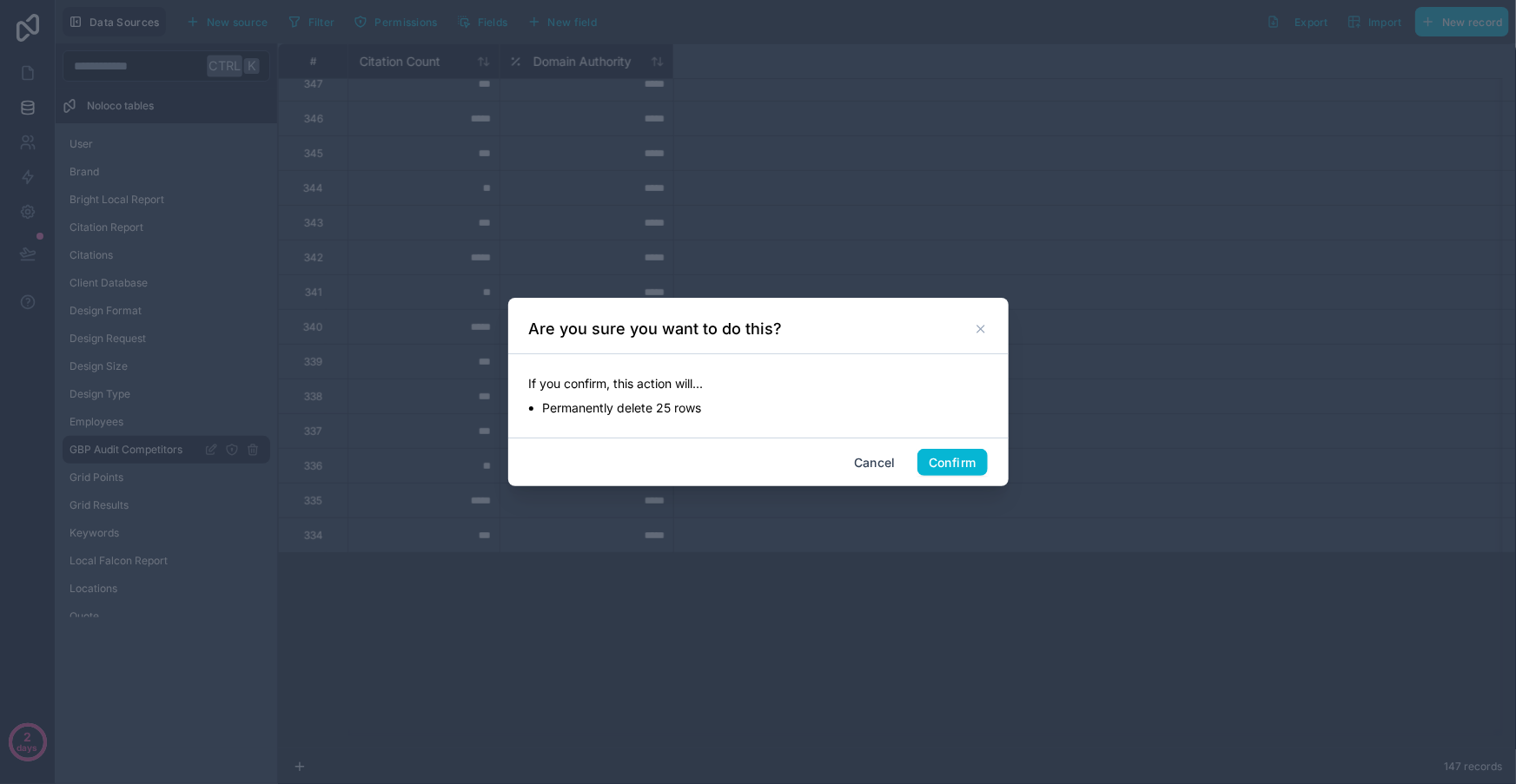 scroll, scrollTop: 0, scrollLeft: 0, axis: both 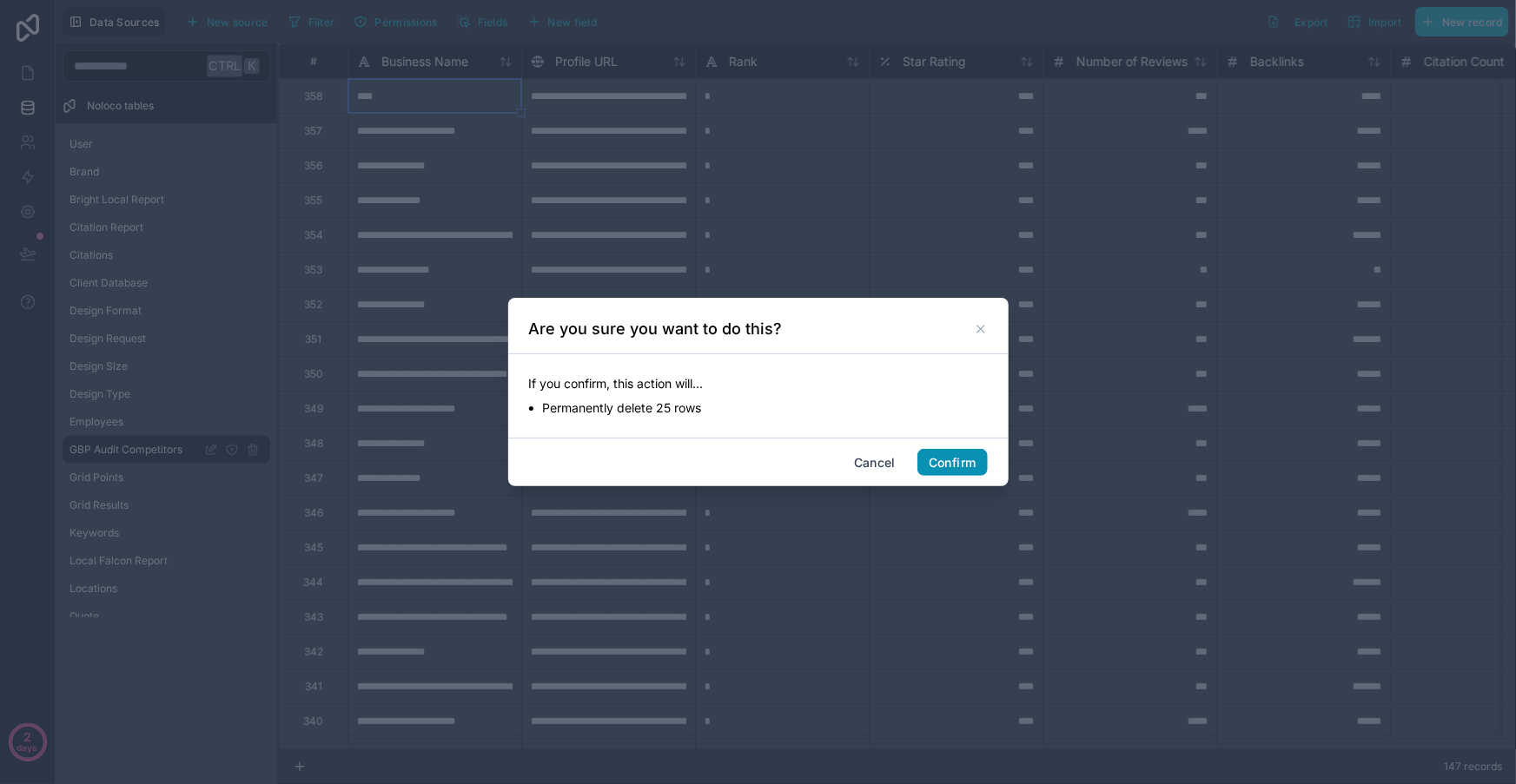 click on "Confirm" at bounding box center [952, 463] 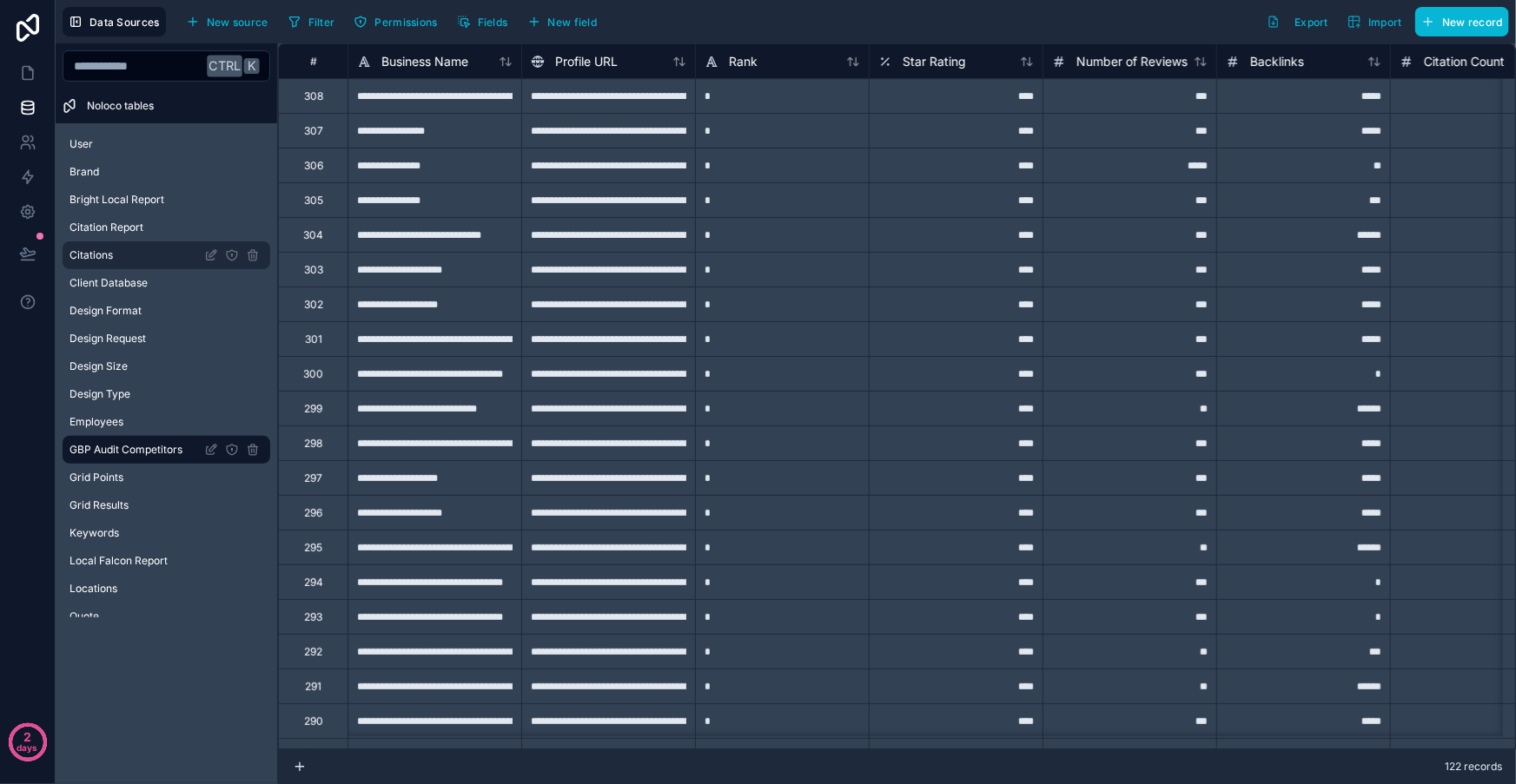 click on "Citations" at bounding box center (166, 255) 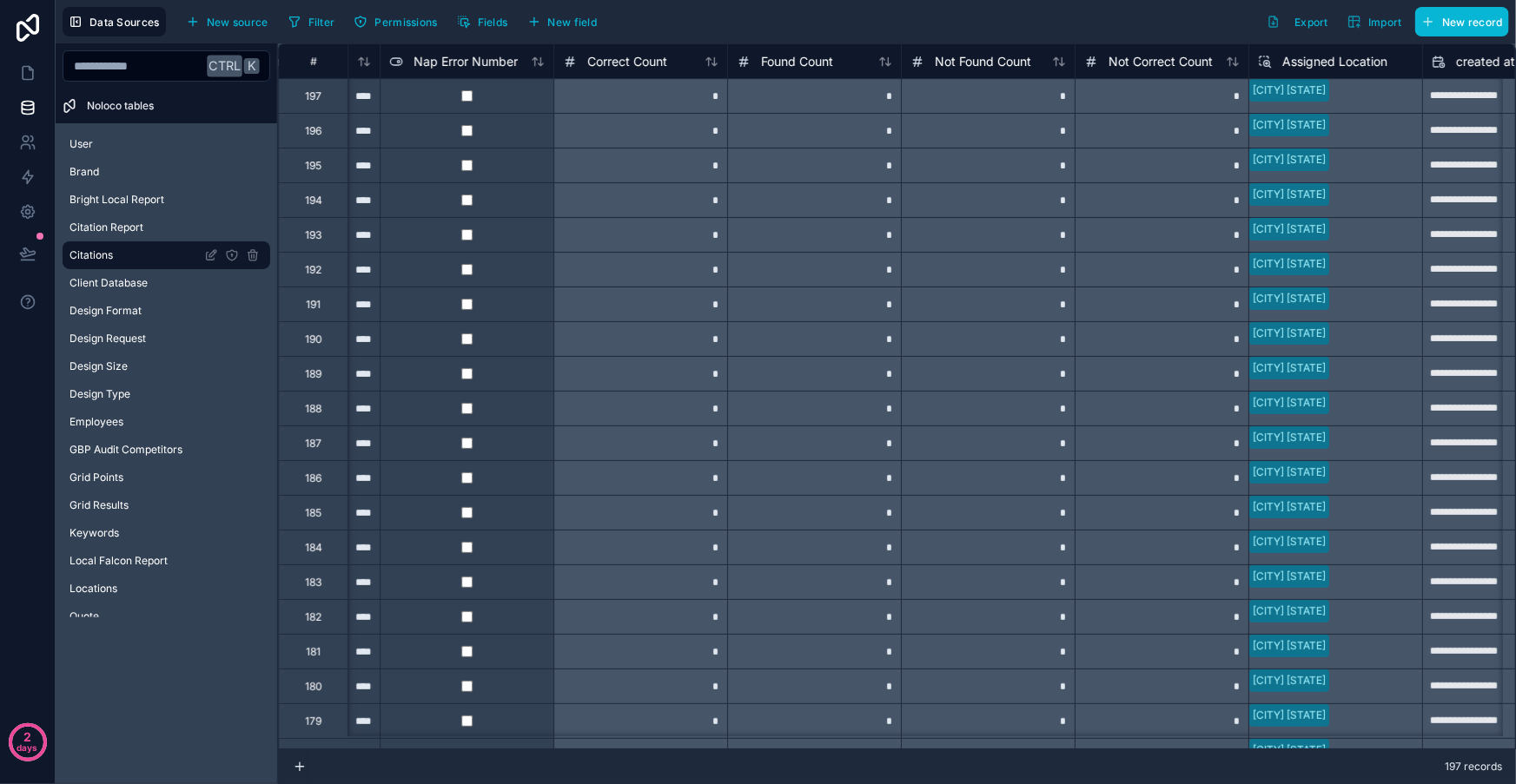 scroll, scrollTop: 0, scrollLeft: 3052, axis: horizontal 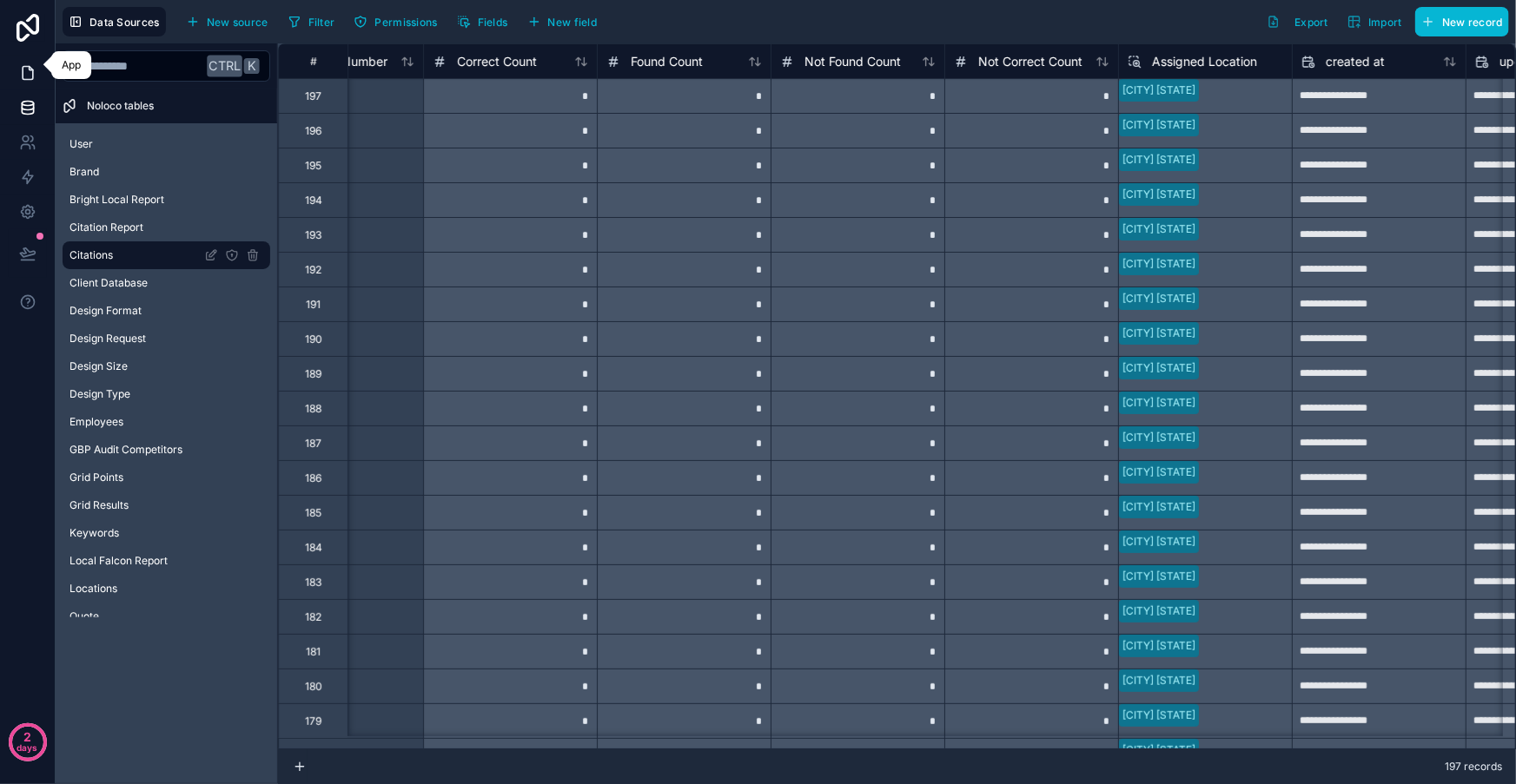click at bounding box center [27, 73] 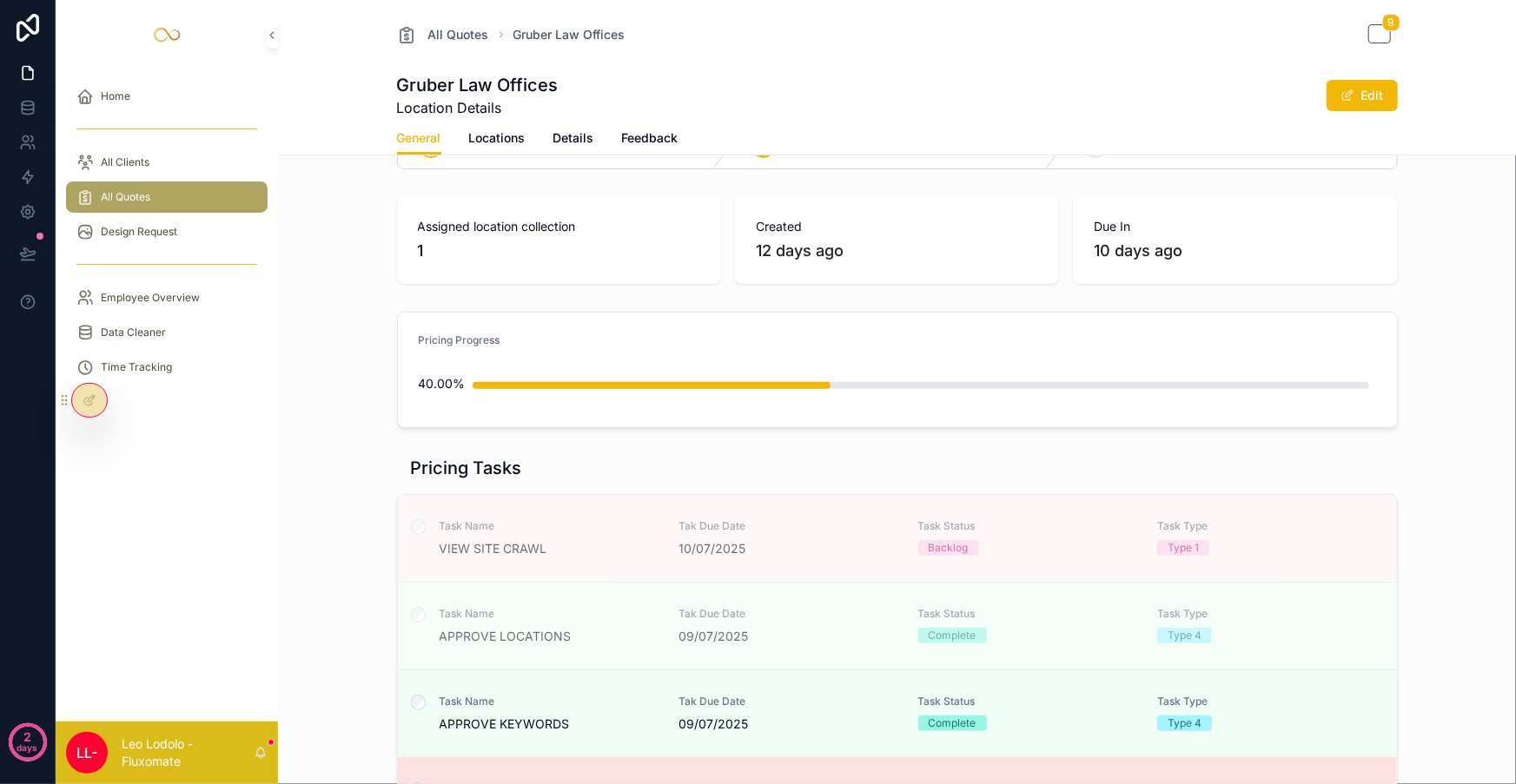 scroll, scrollTop: 157, scrollLeft: 0, axis: vertical 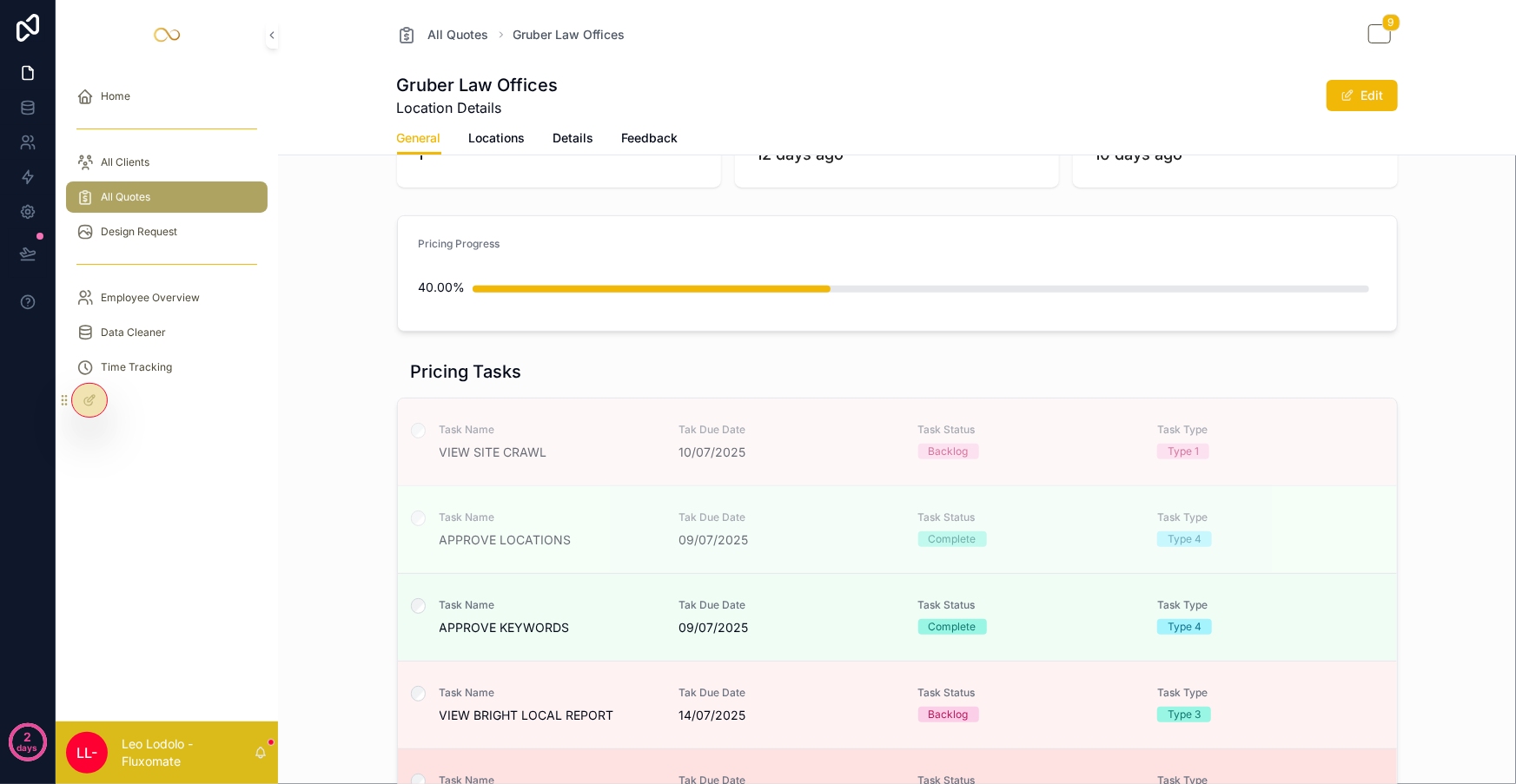 click on "Task Name" at bounding box center [549, 781] 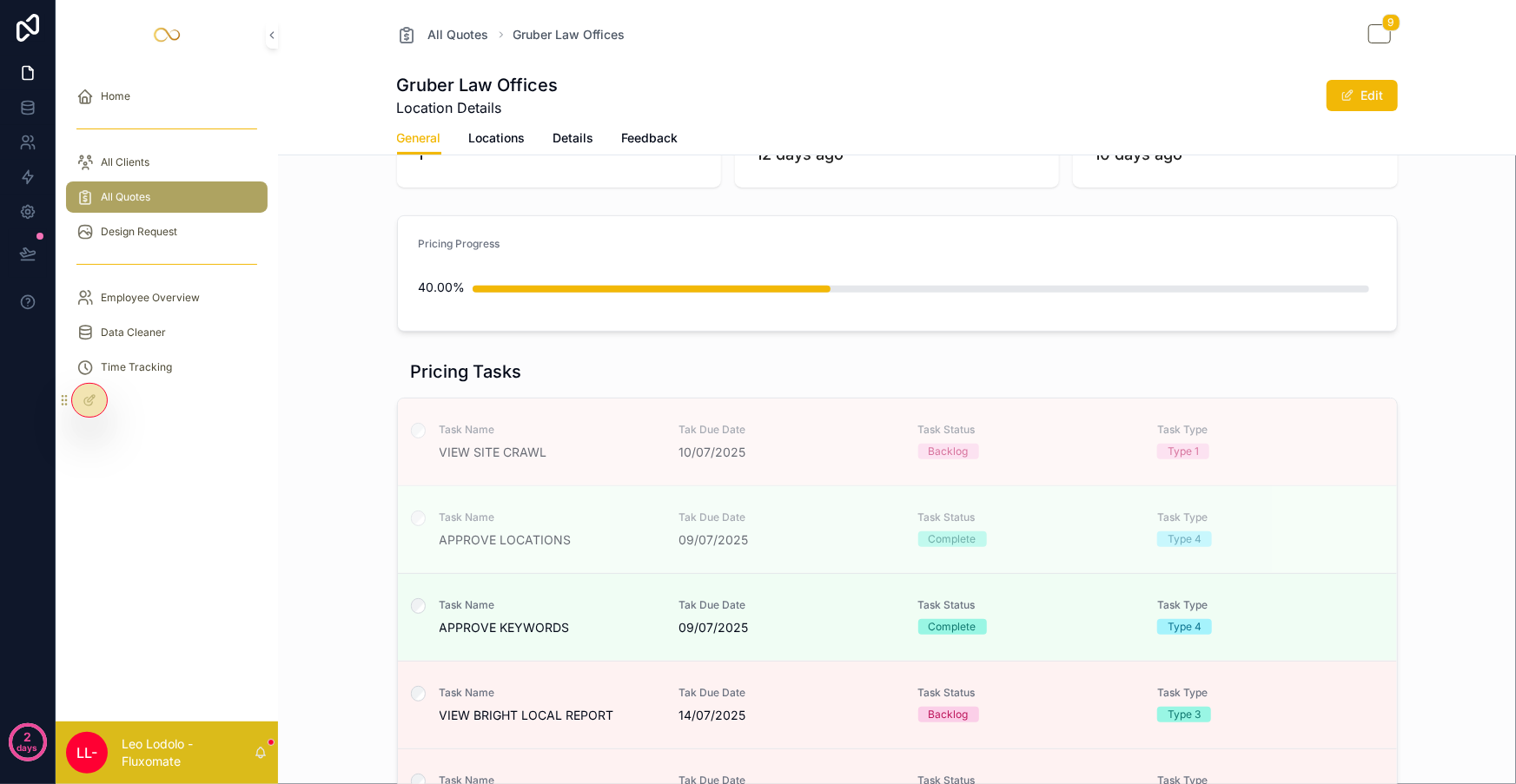 scroll, scrollTop: 0, scrollLeft: 0, axis: both 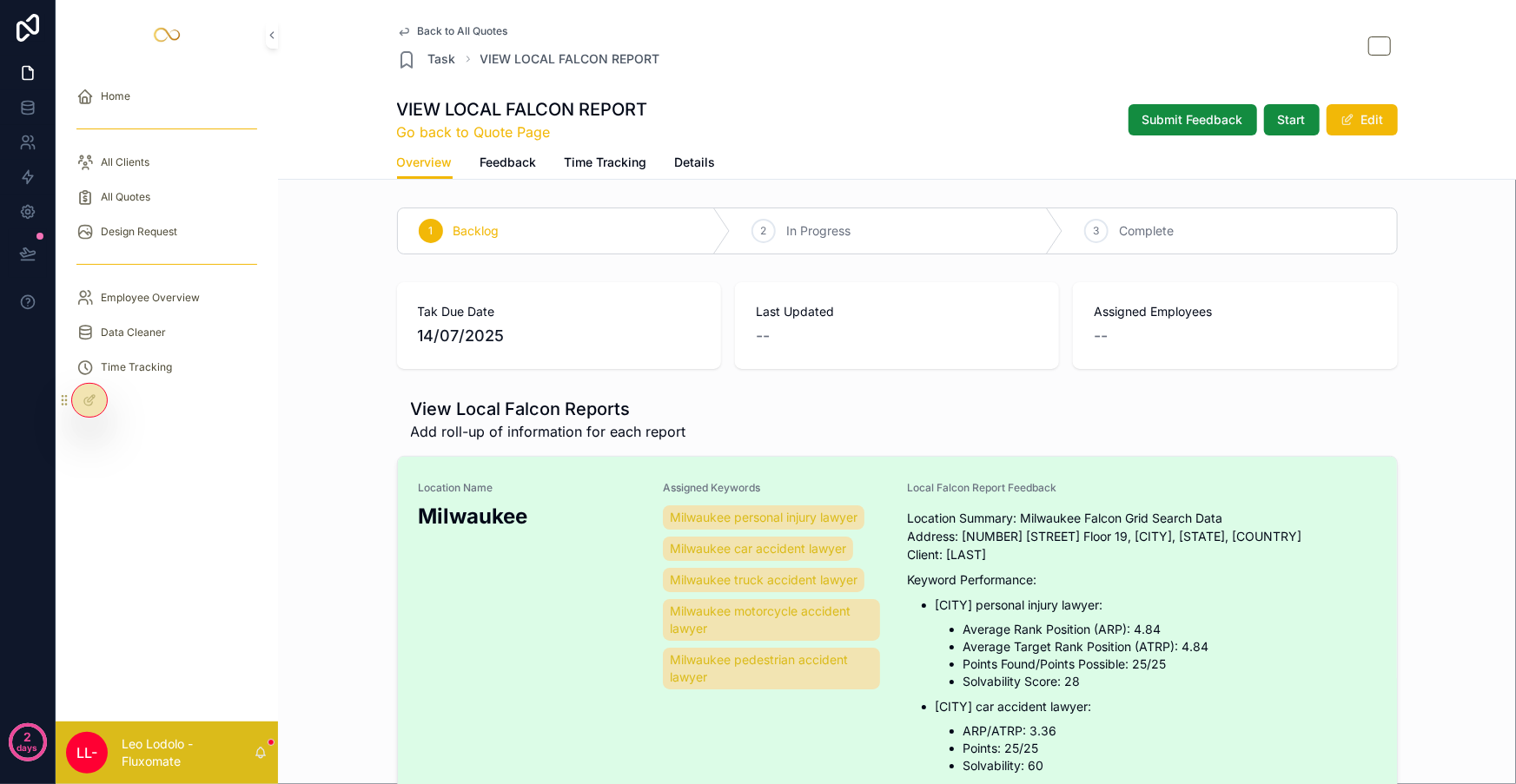 click on "[CITY] personal injury lawyer [CITY] car accident lawyer [CITY] truck accident lawyer [CITY] motorcycle accident lawyer [CITY] pedestrian accident lawyer" at bounding box center [775, 597] 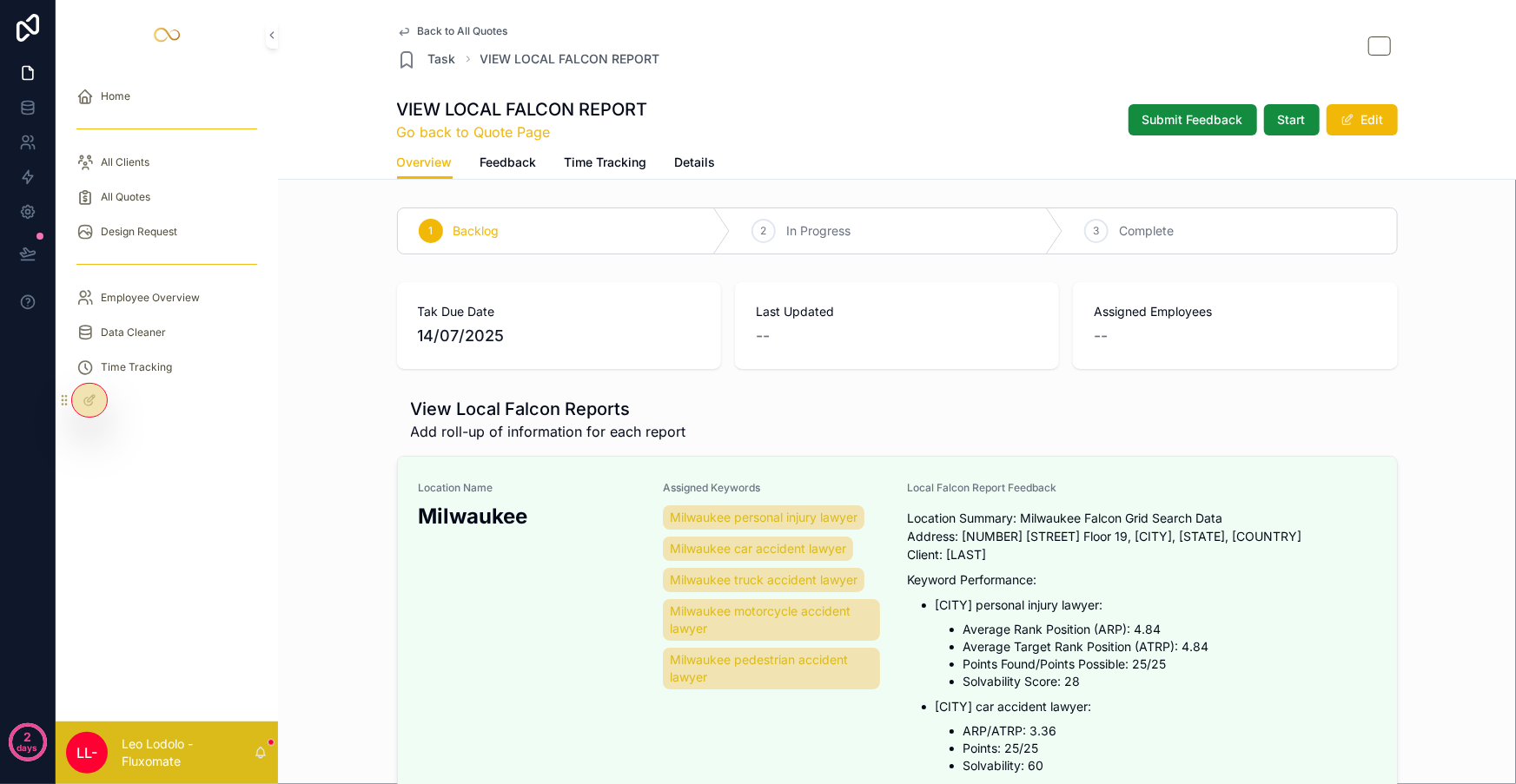 click on "Location Name [CITY]" at bounding box center [531, 1050] 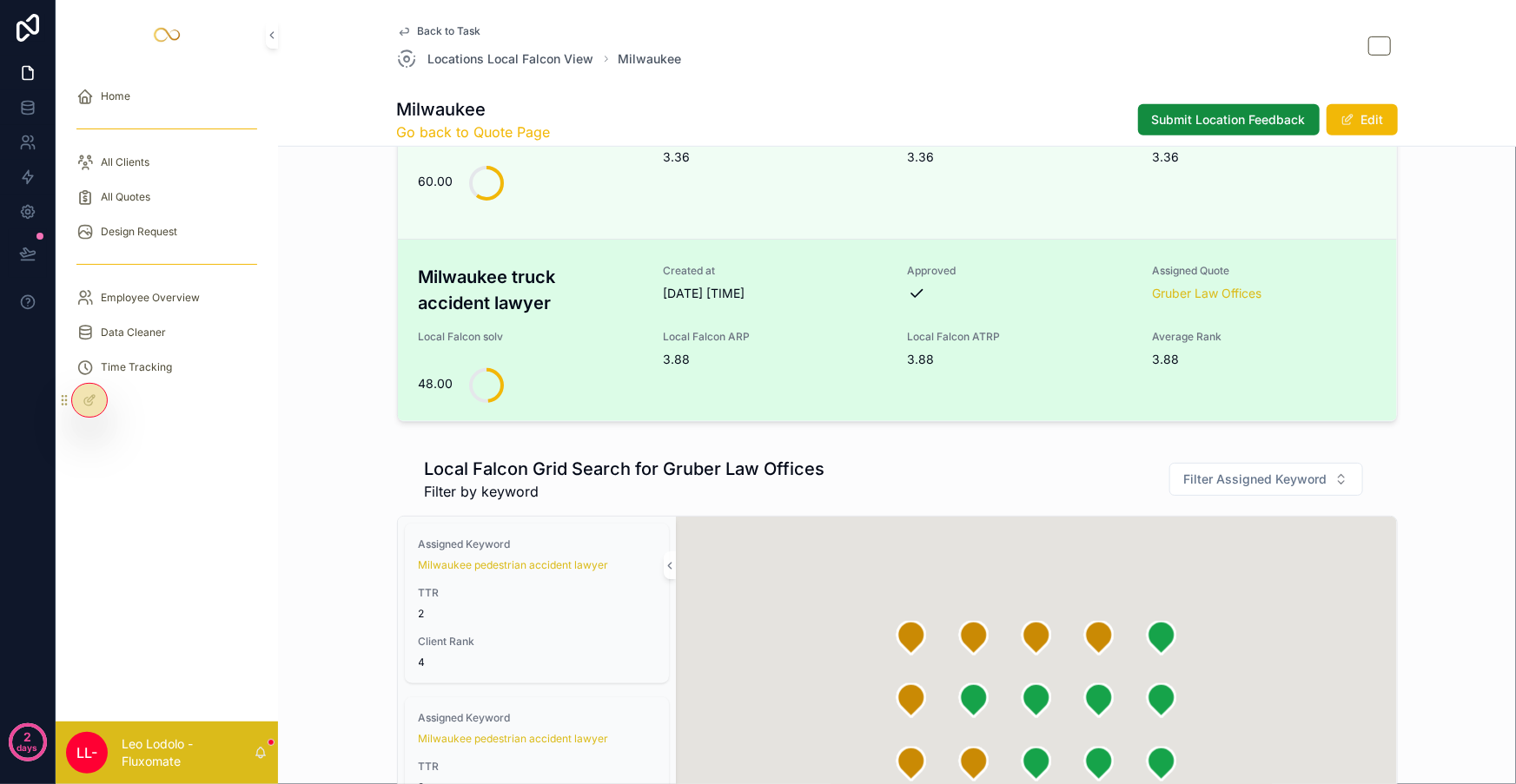 scroll, scrollTop: 473, scrollLeft: 0, axis: vertical 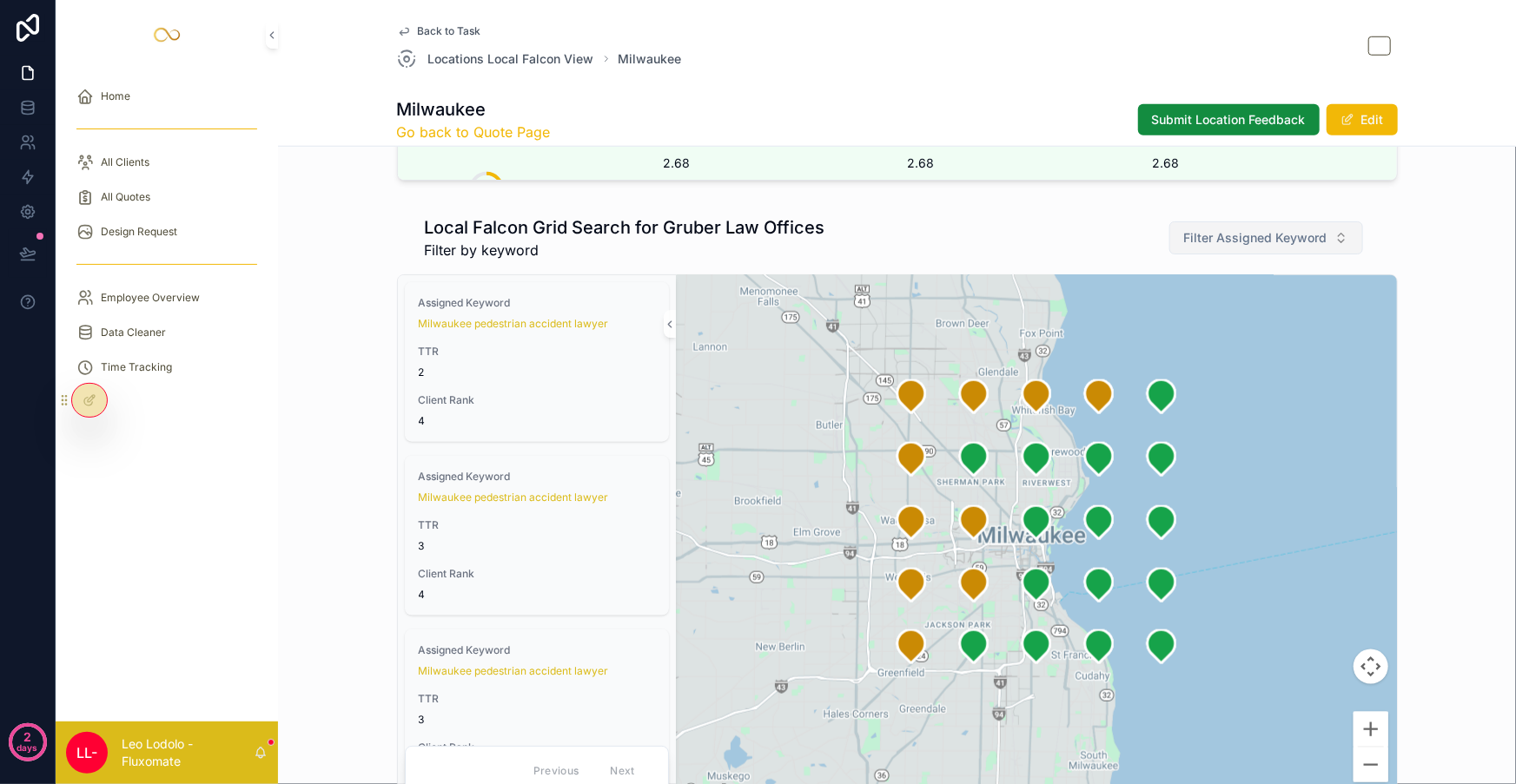 click on "Filter Assigned Keyword" at bounding box center (1266, 238) 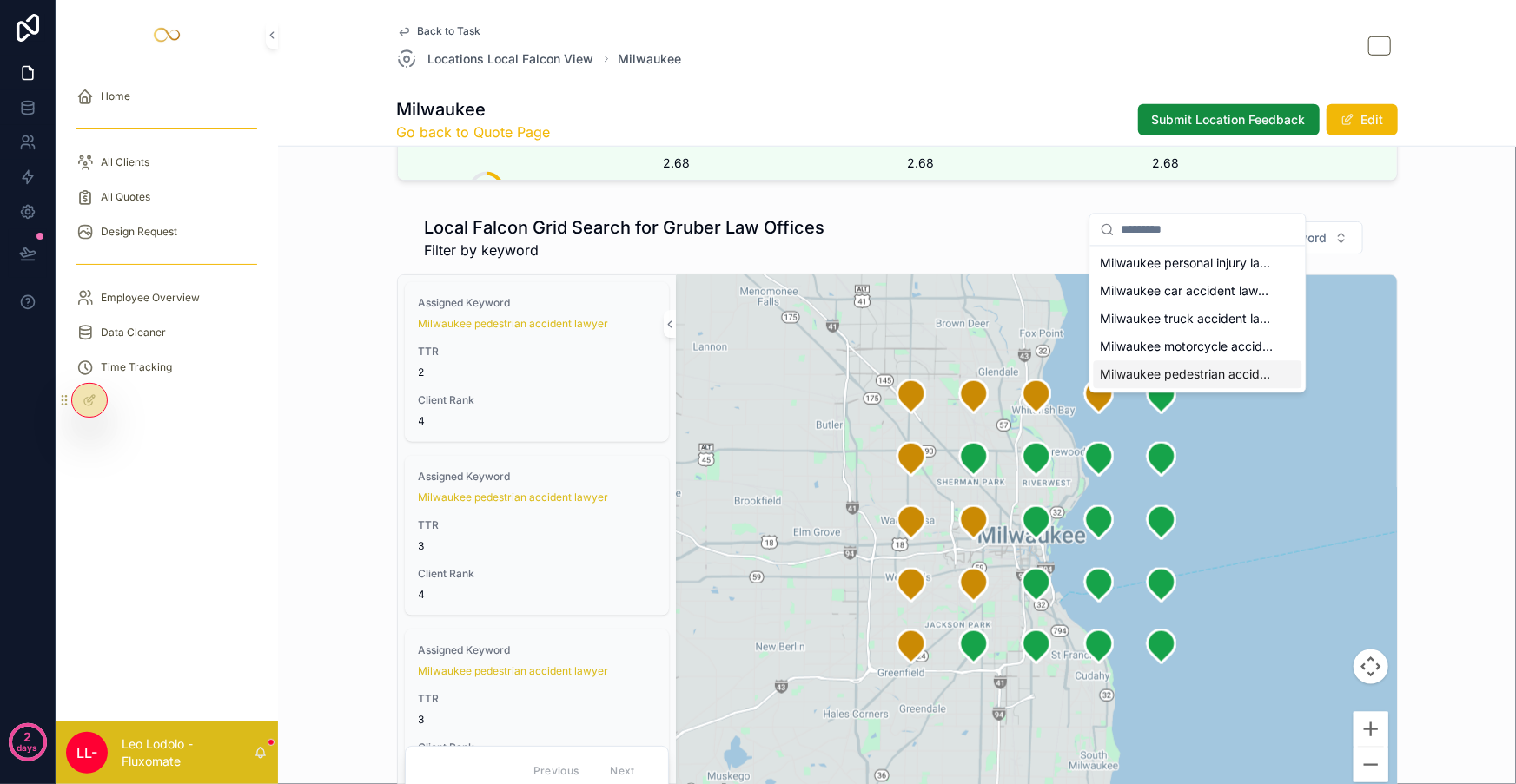 click on "Milwaukee pedestrian accident lawyer" at bounding box center [1188, 374] 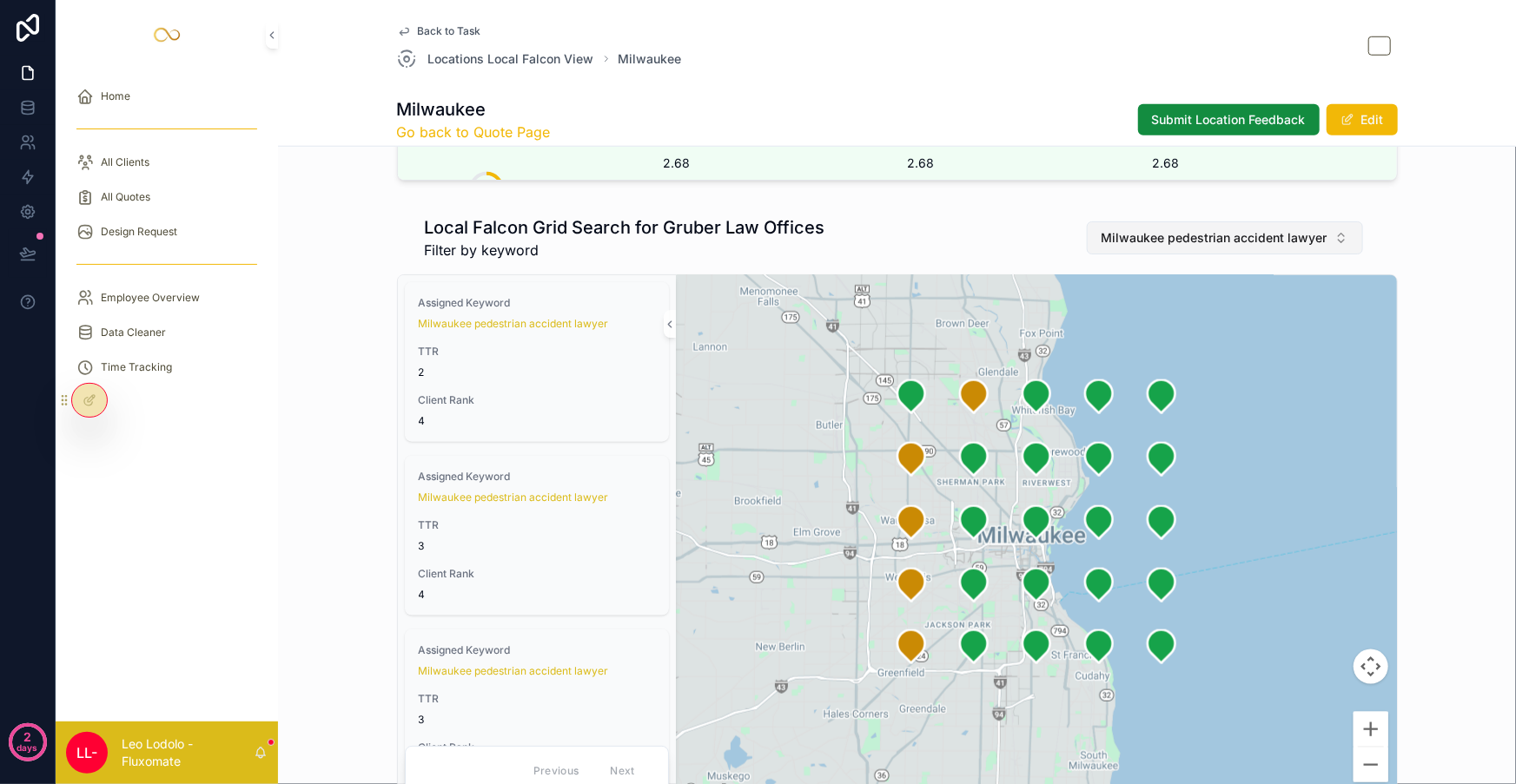 click on "Milwaukee pedestrian accident lawyer" at bounding box center [1215, 238] 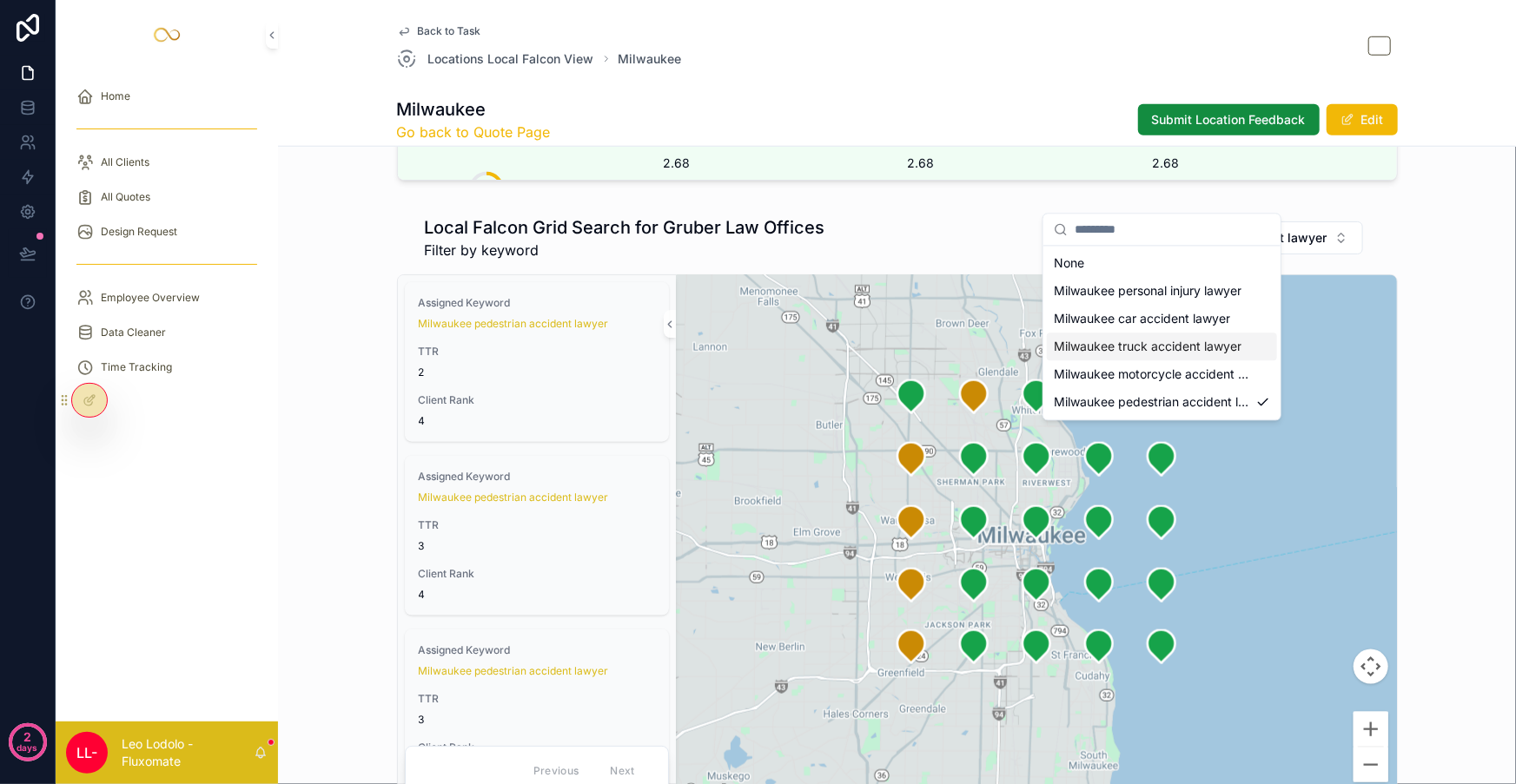 click on "Milwaukee truck accident lawyer" at bounding box center [1148, 346] 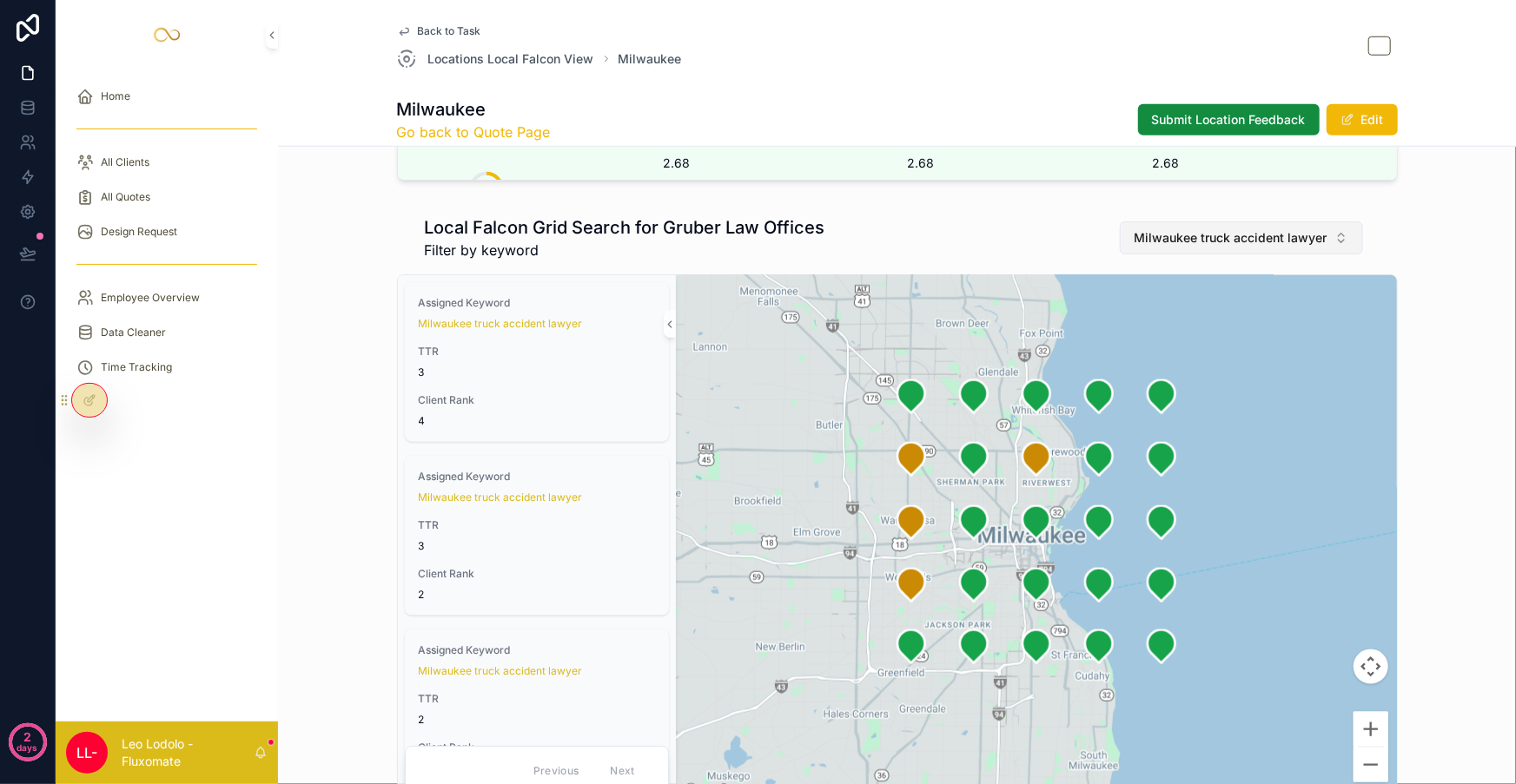 click on "Milwaukee truck accident lawyer" at bounding box center [1231, 238] 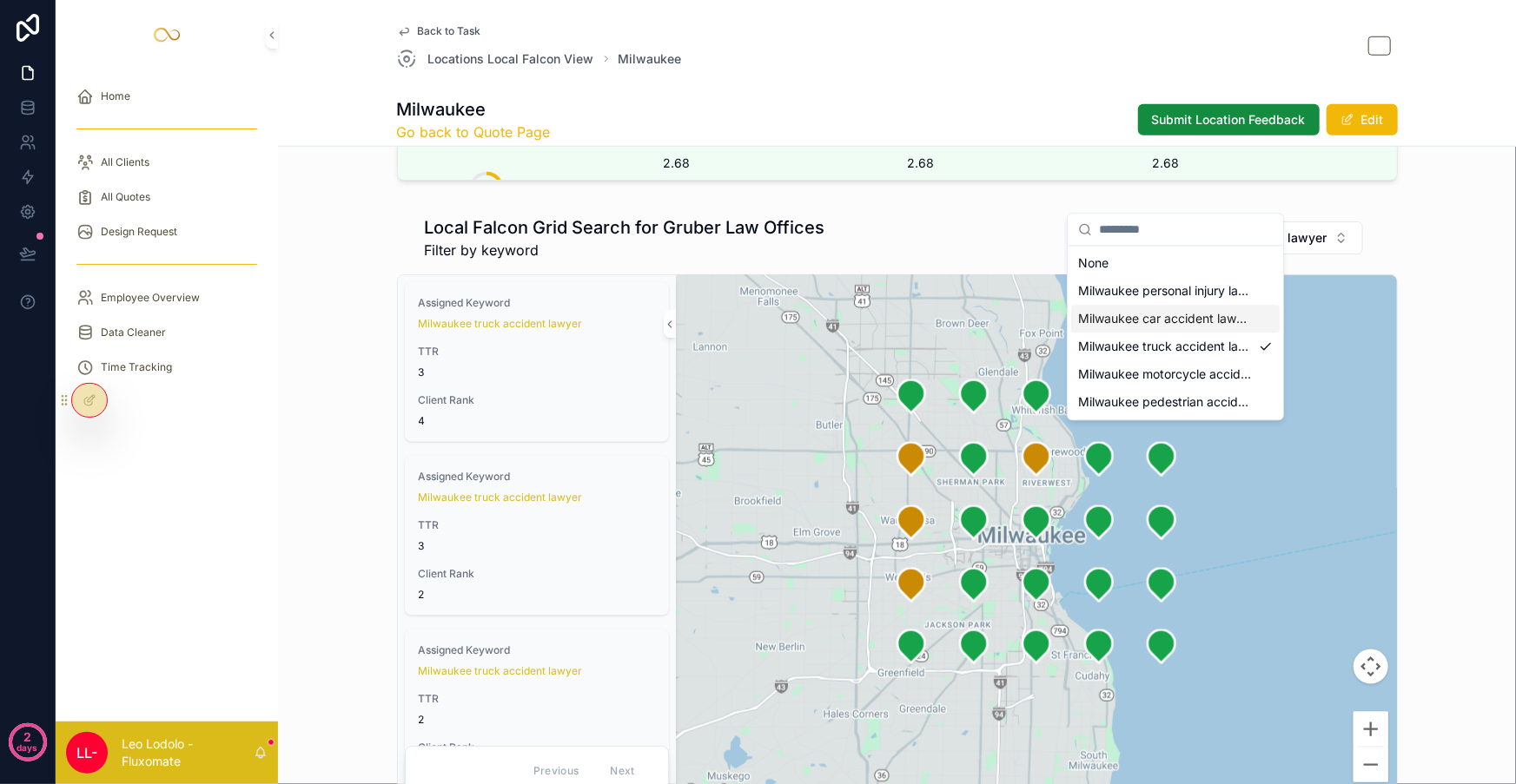 click on "Milwaukee car accident lawyer" at bounding box center (1165, 319) 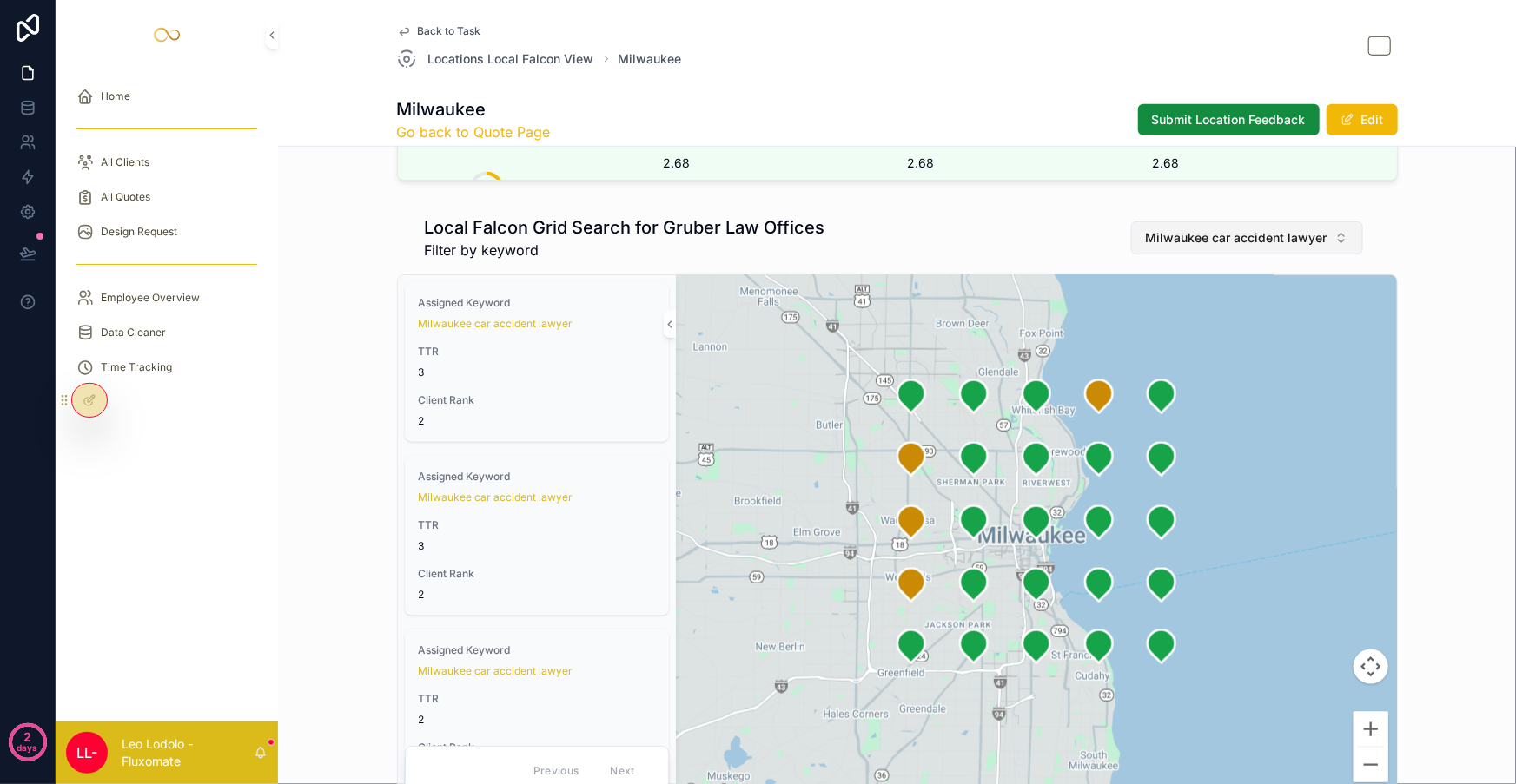 click on "Milwaukee car accident lawyer" at bounding box center (1247, 238) 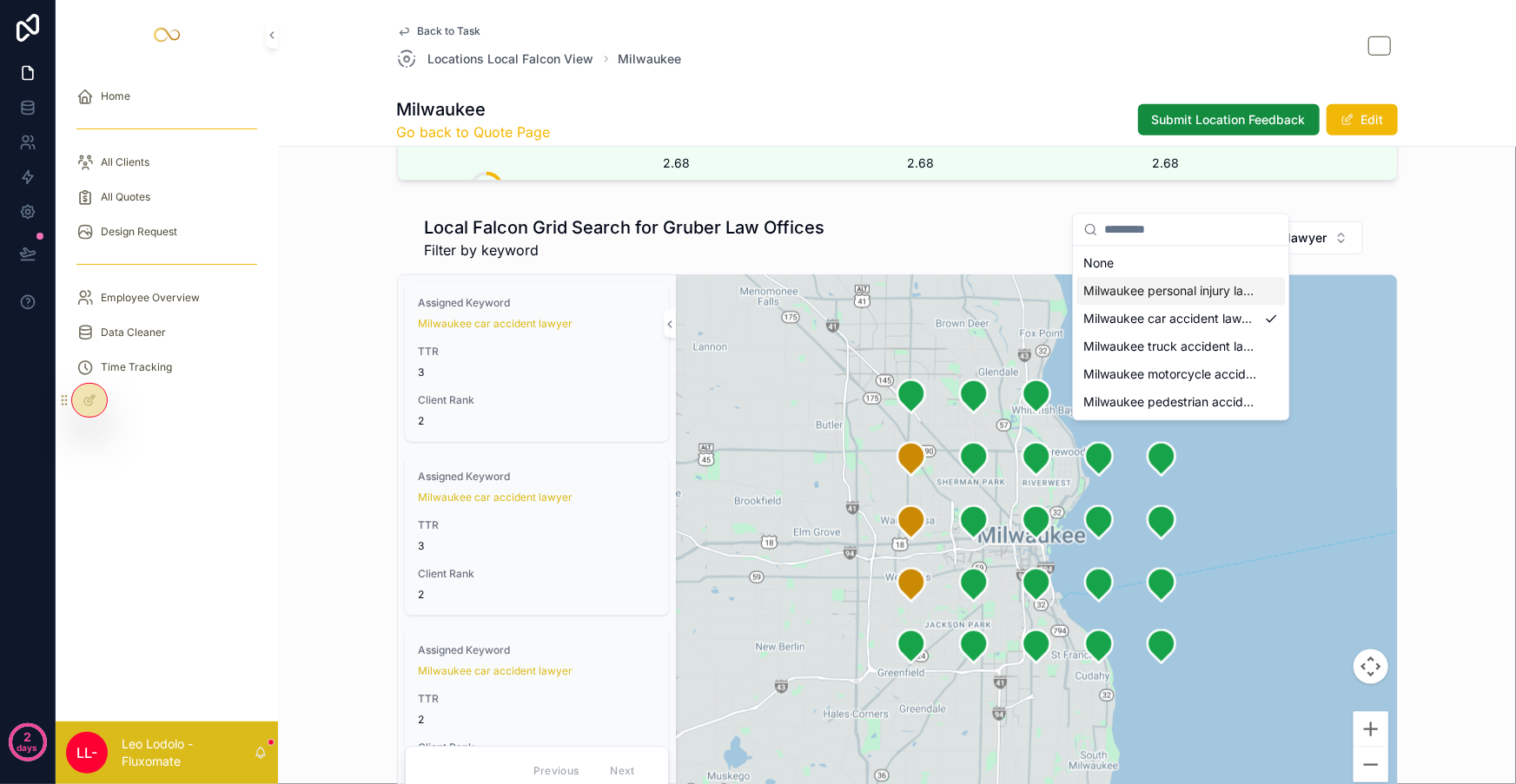 click on "Milwaukee personal injury lawyer" at bounding box center (1171, 291) 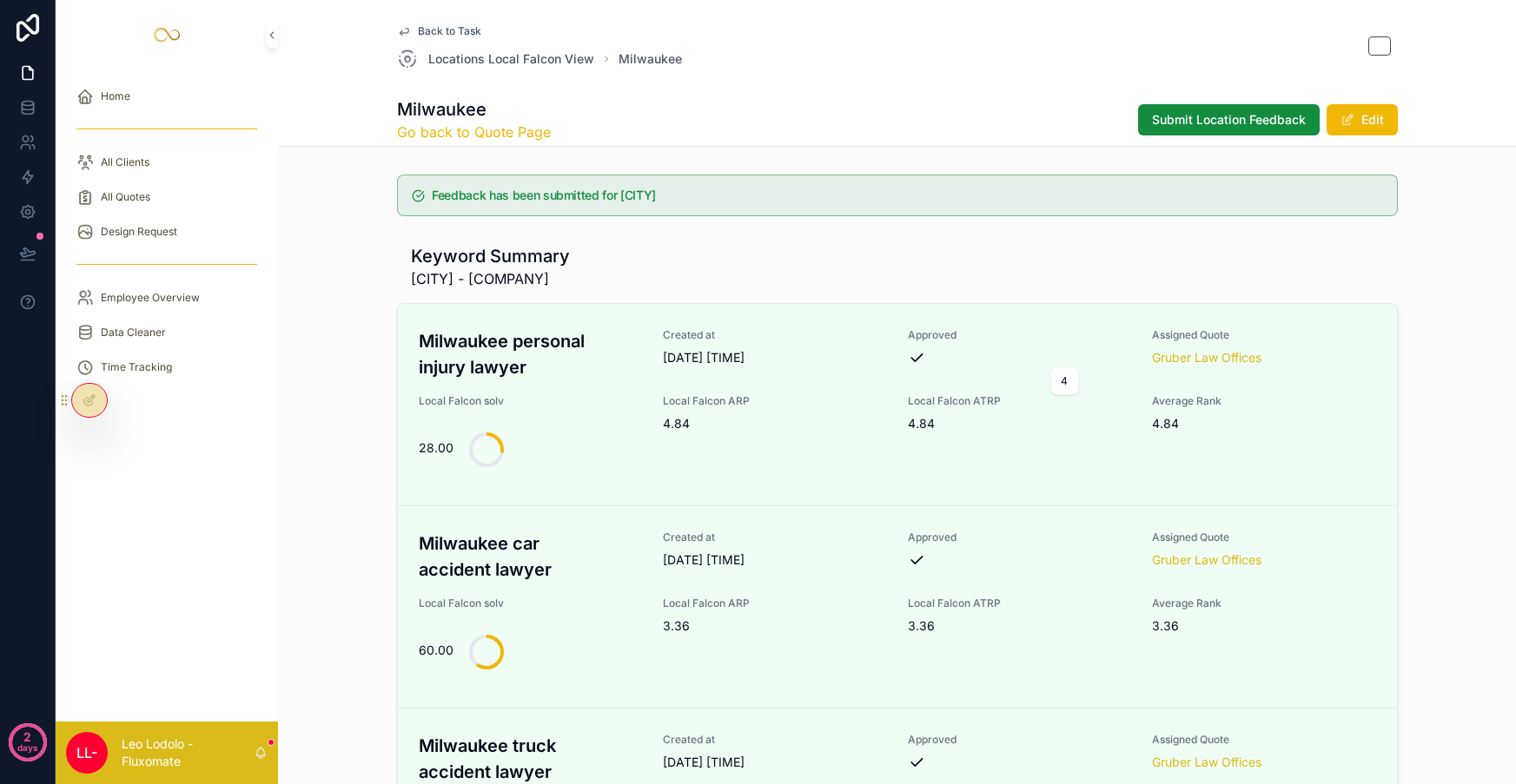 scroll, scrollTop: 0, scrollLeft: 0, axis: both 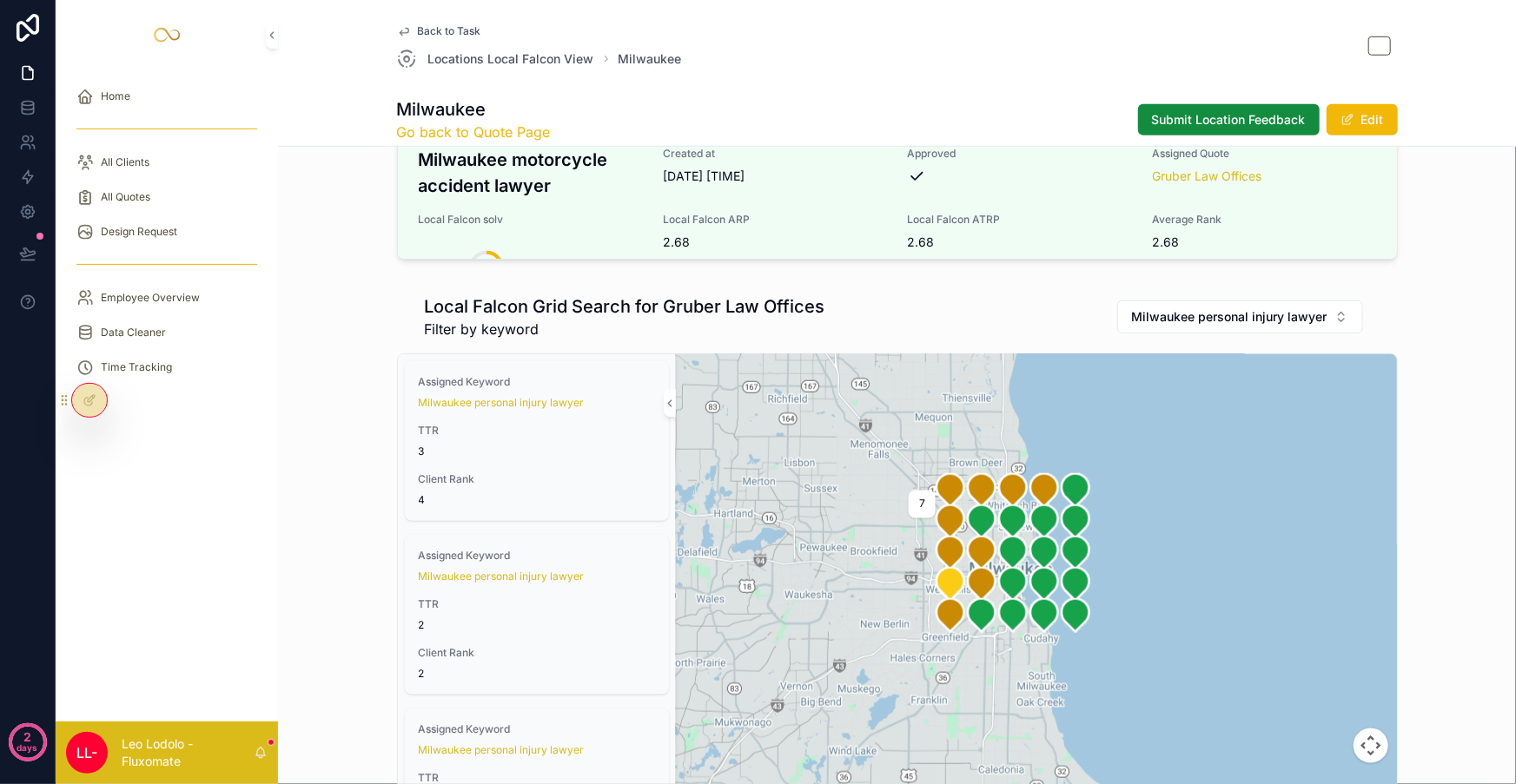 drag, startPoint x: 1029, startPoint y: 525, endPoint x: 880, endPoint y: 568, distance: 155.0806 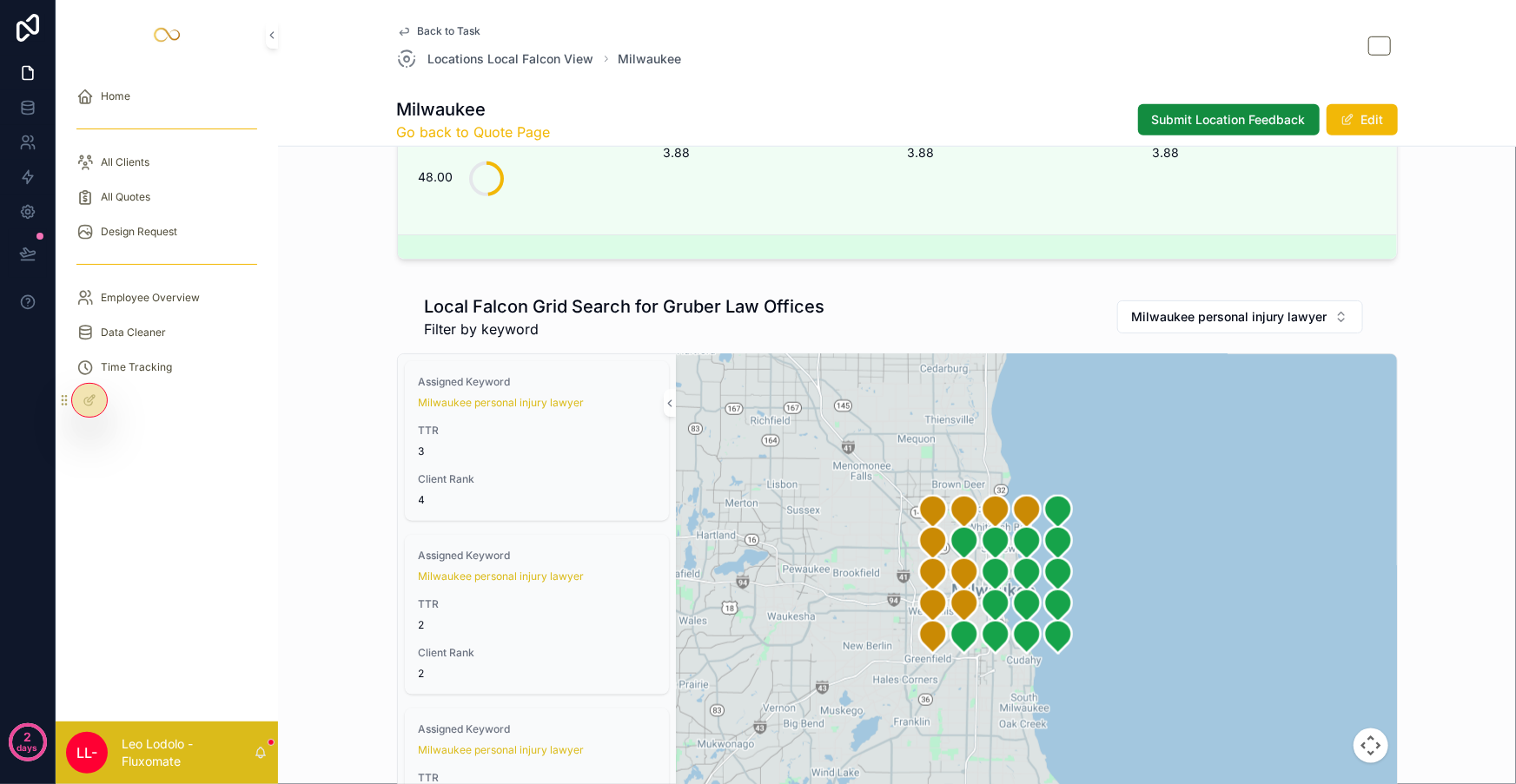 scroll, scrollTop: 0, scrollLeft: 0, axis: both 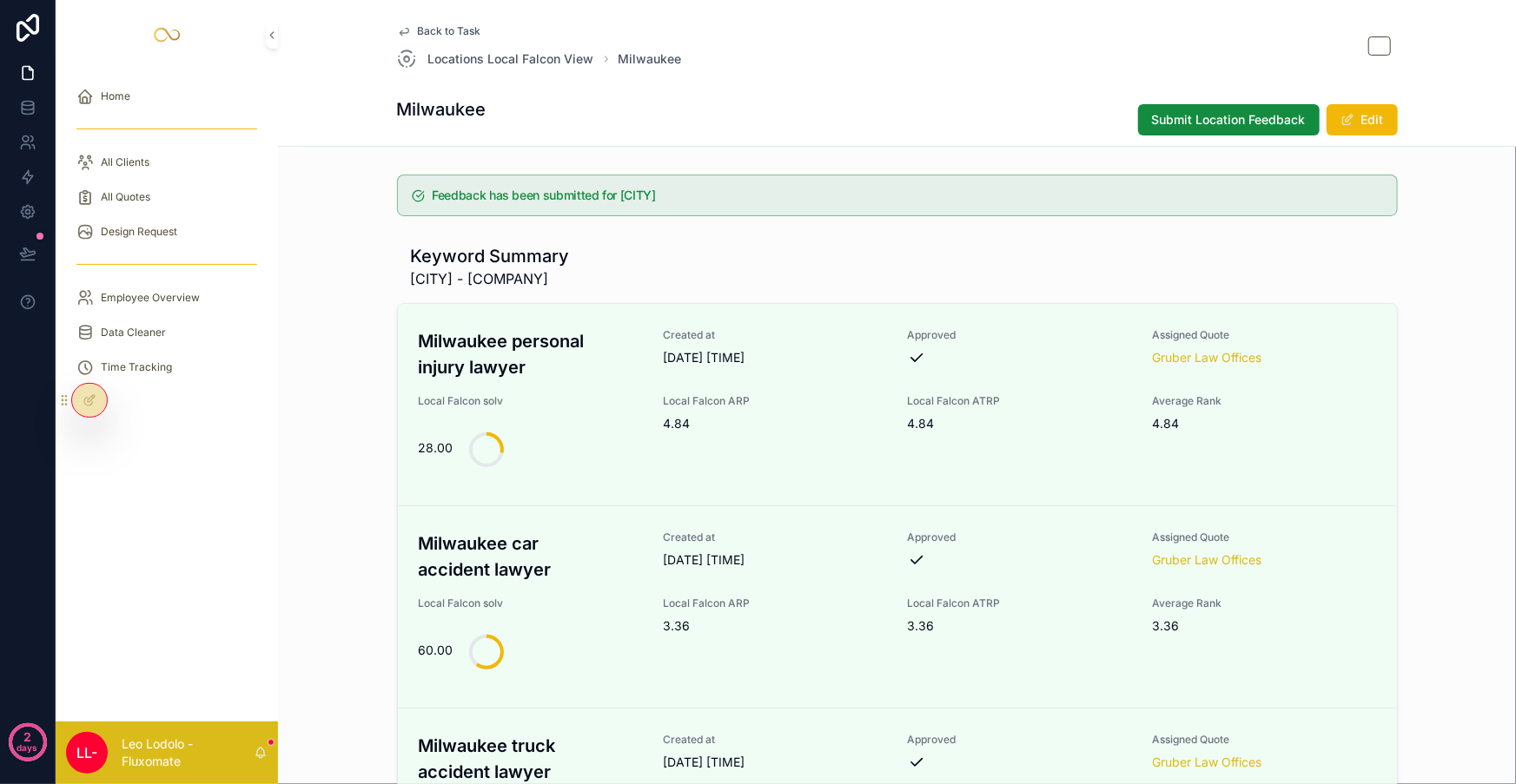 click on "Go back to Quote Page" at bounding box center [473, 132] 